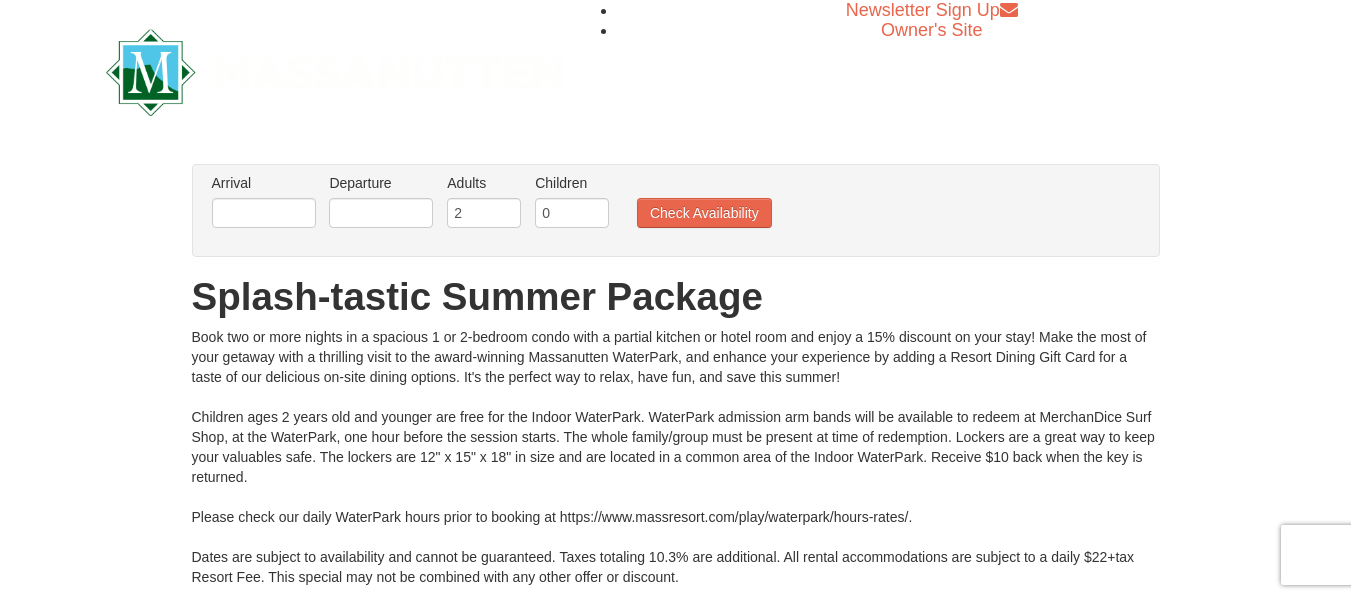 scroll, scrollTop: 0, scrollLeft: 0, axis: both 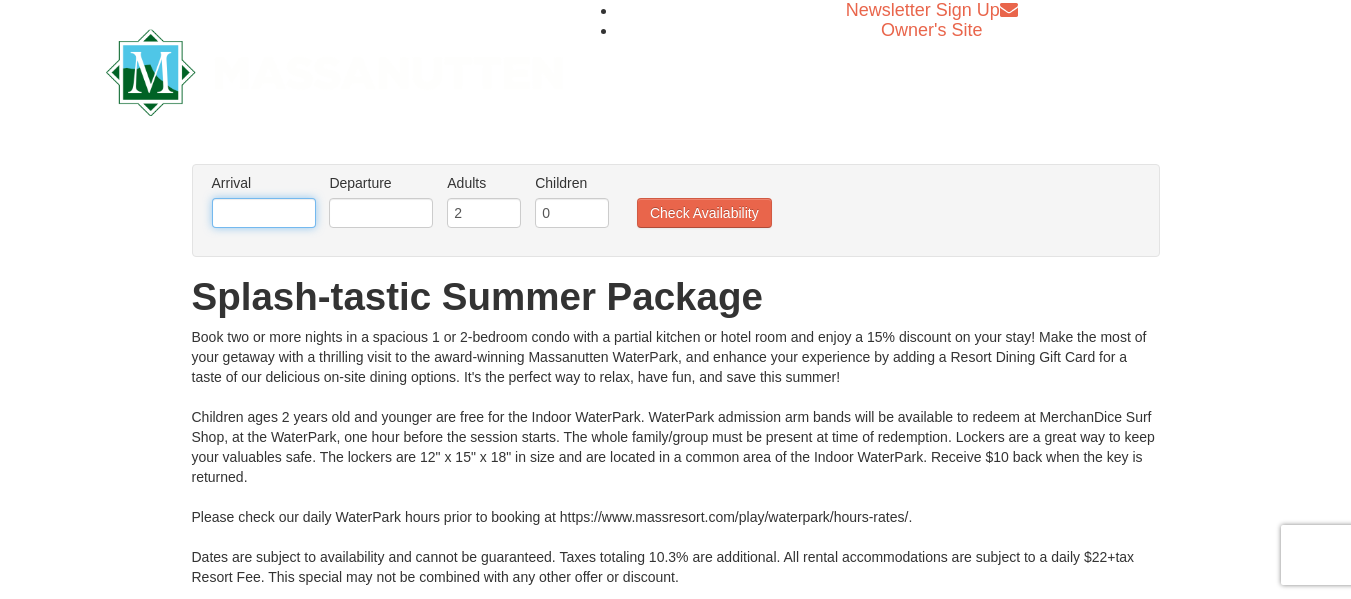 click at bounding box center (264, 213) 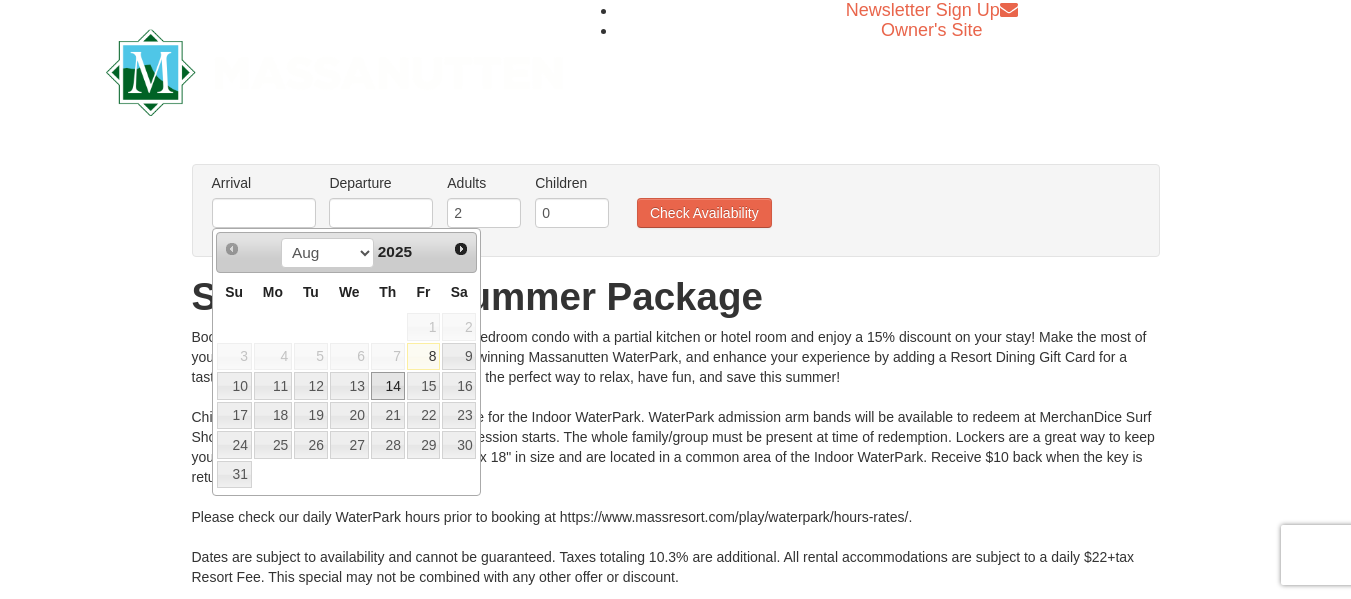 click on "14" at bounding box center (388, 386) 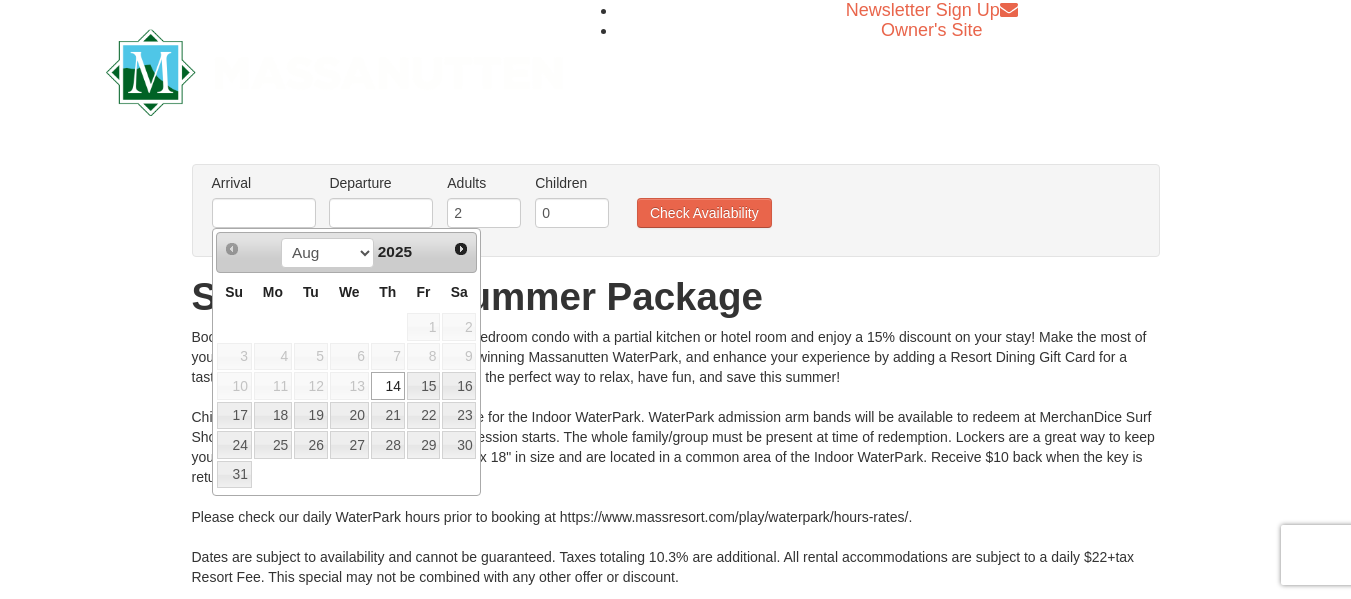 type on "08/14/2025" 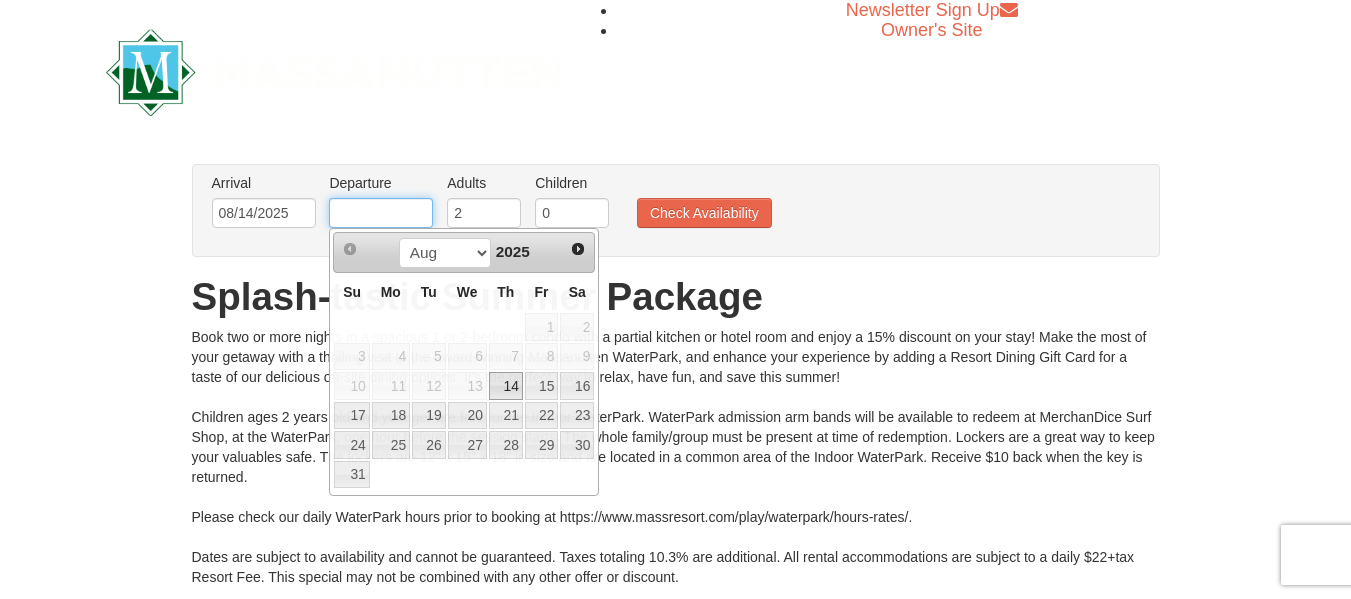 click at bounding box center (381, 213) 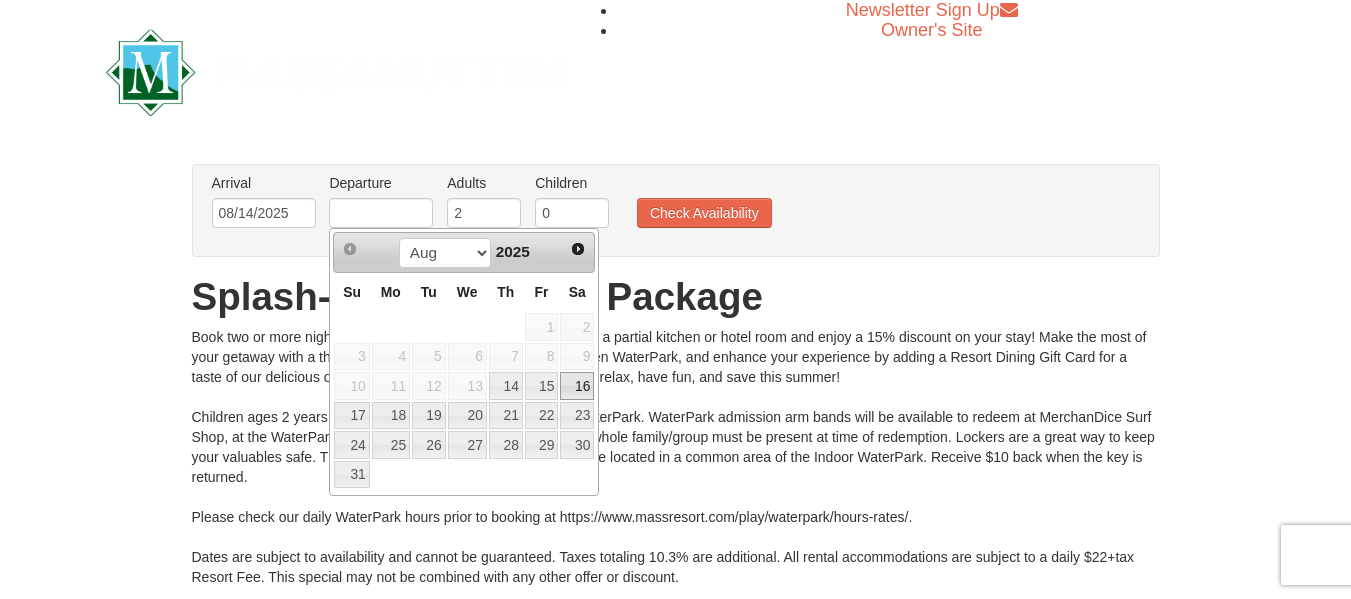 click on "16" at bounding box center [577, 386] 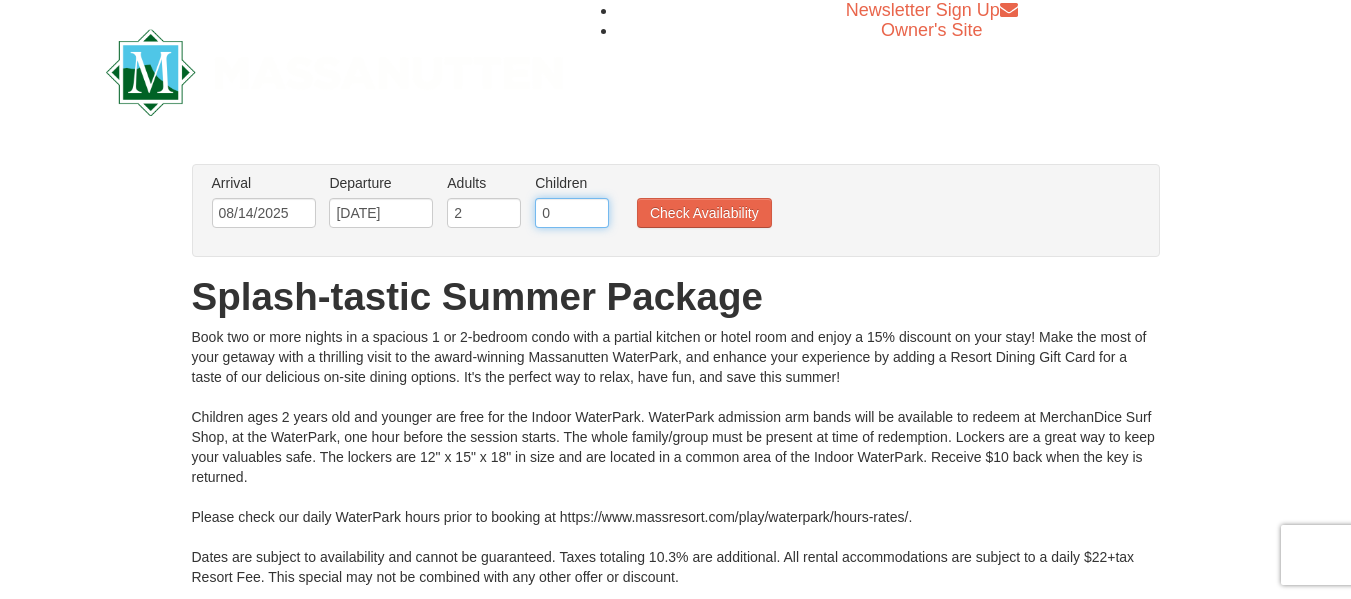 click on "0" at bounding box center [572, 213] 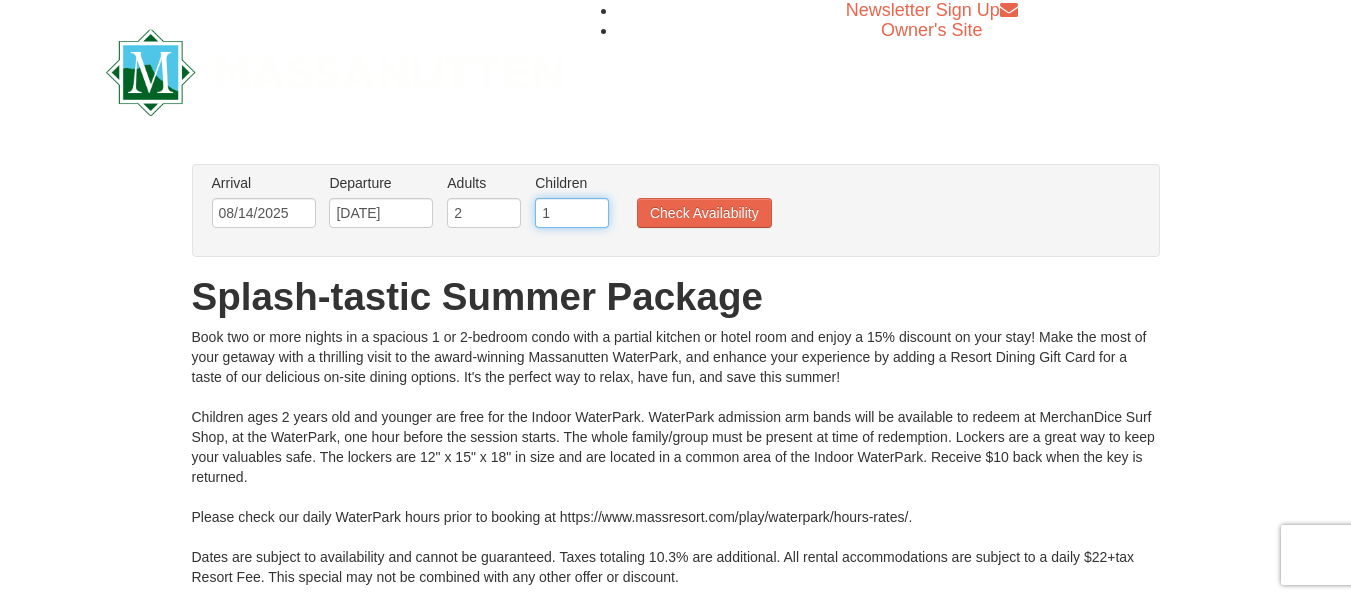 click on "1" at bounding box center [572, 213] 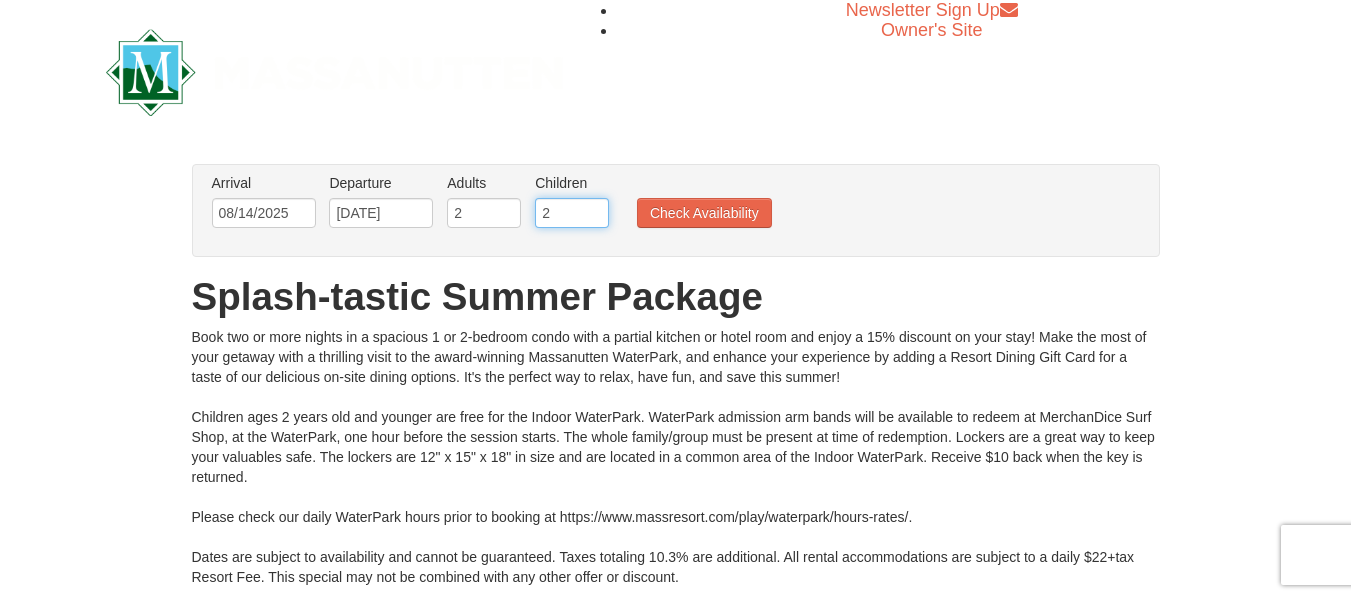 click on "2" at bounding box center (572, 213) 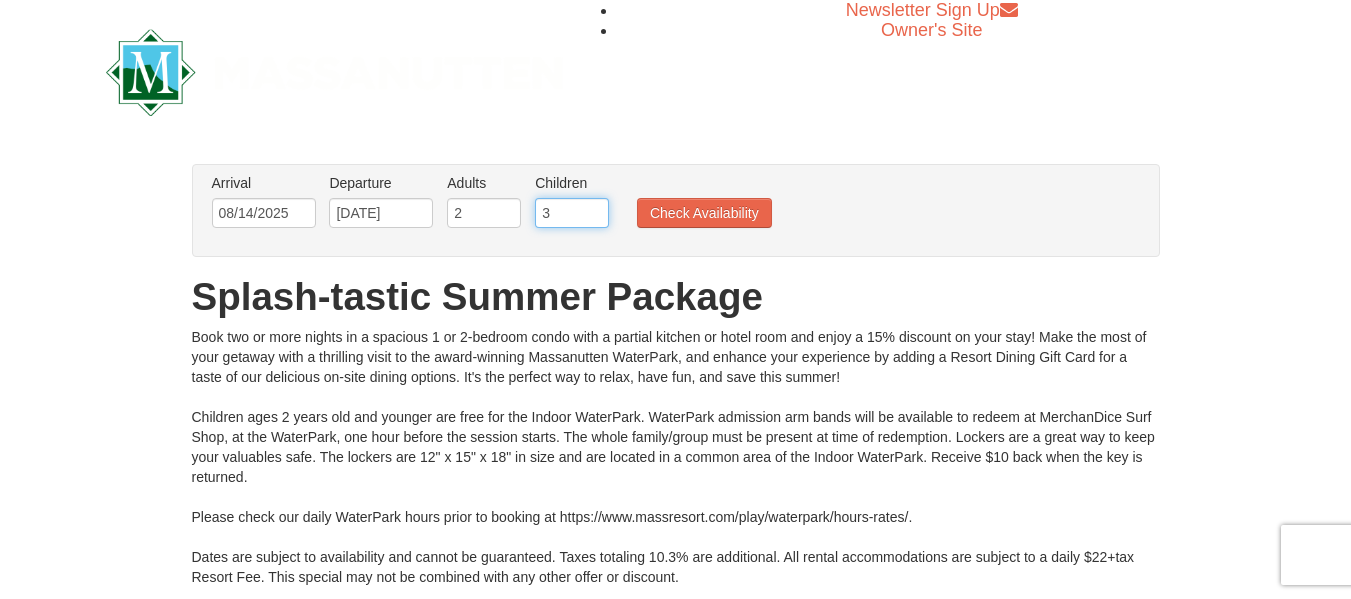 type on "3" 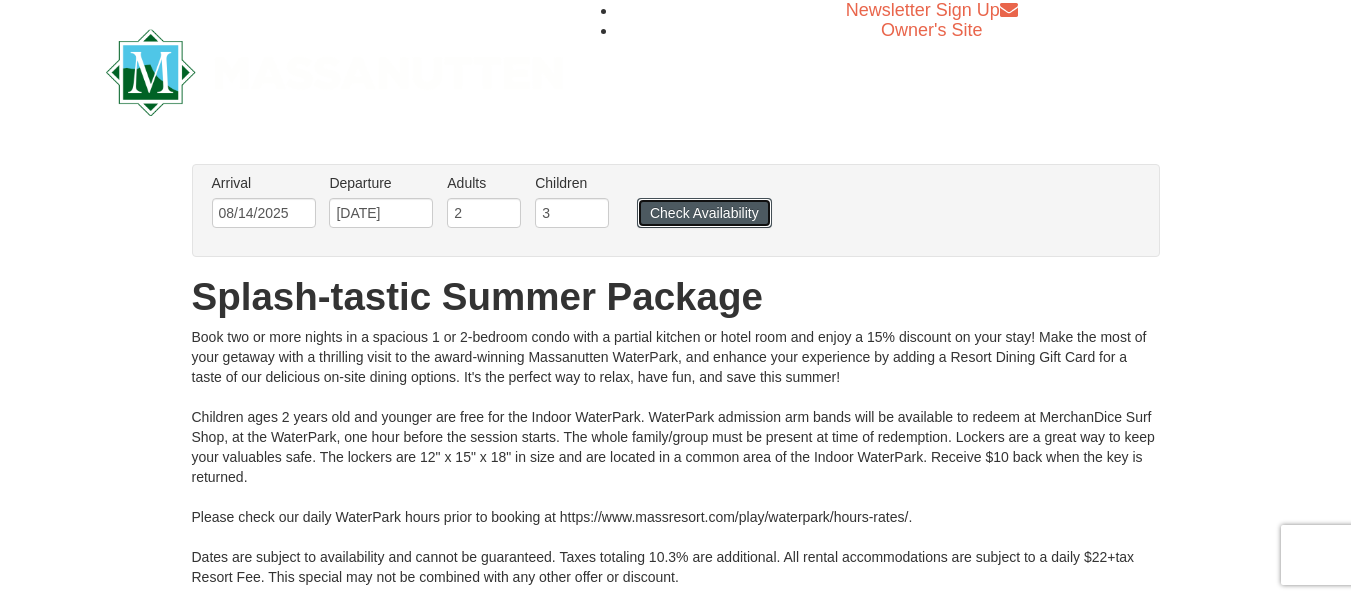 click on "Check Availability" at bounding box center (704, 213) 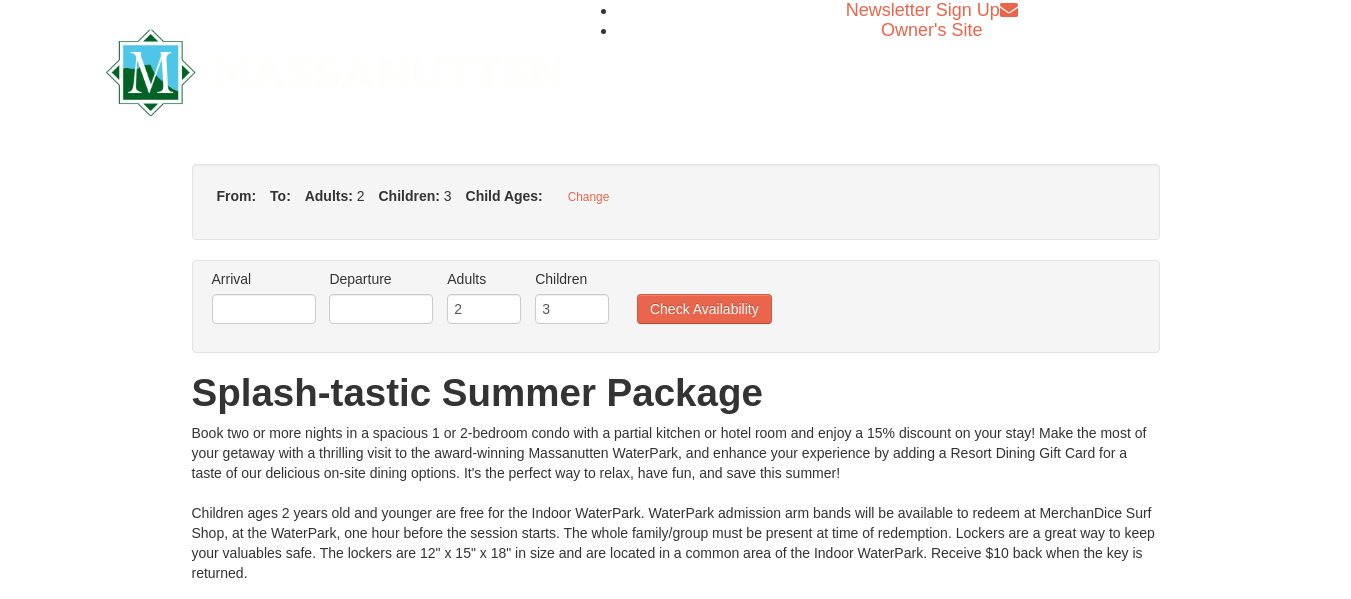 type on "08/14/2025" 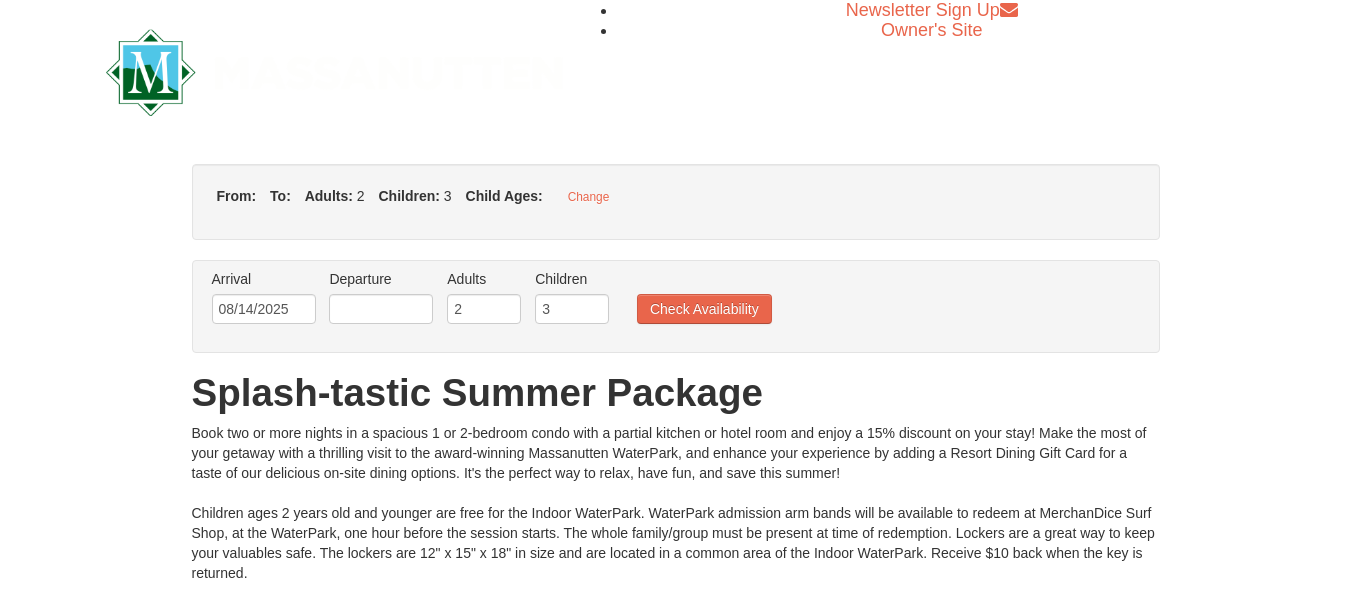 type on "[MM]/[DD]/[YYYY]" 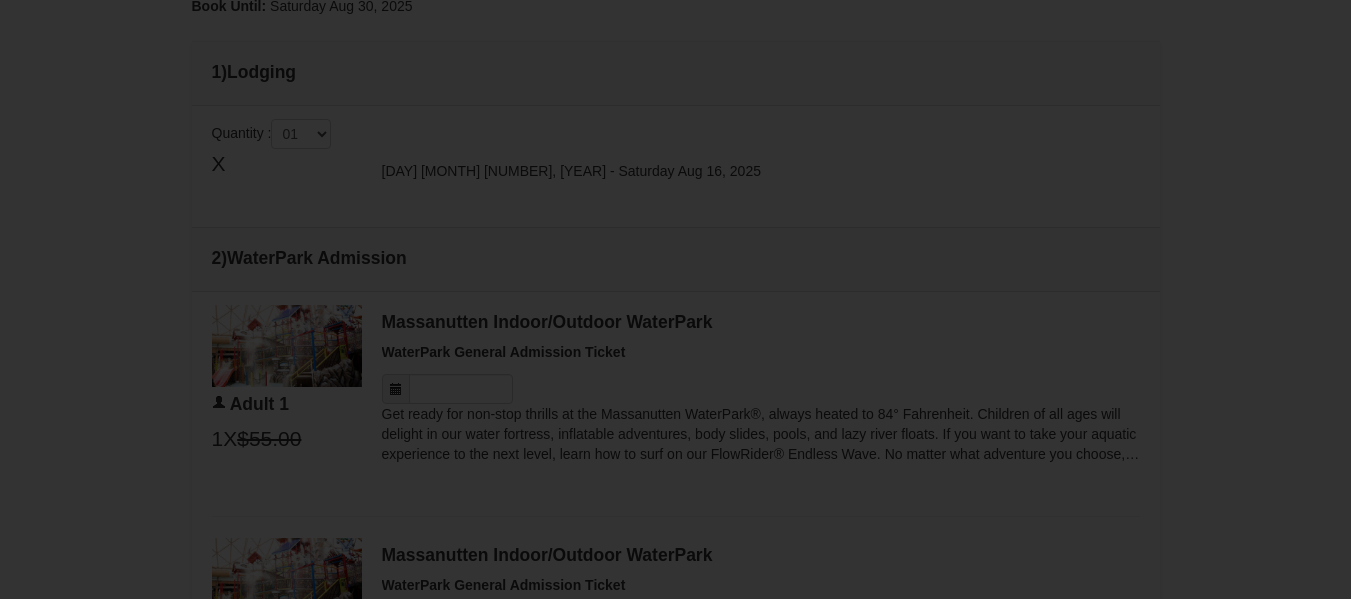 type on "08/14/2025" 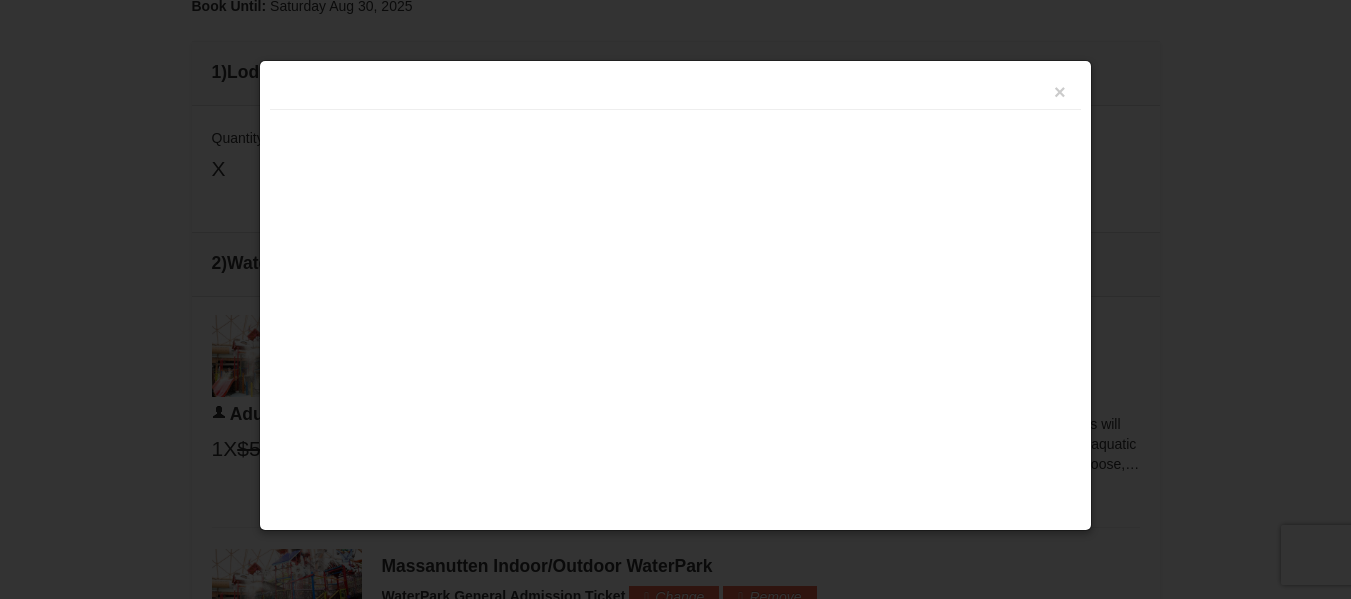 scroll, scrollTop: 800, scrollLeft: 0, axis: vertical 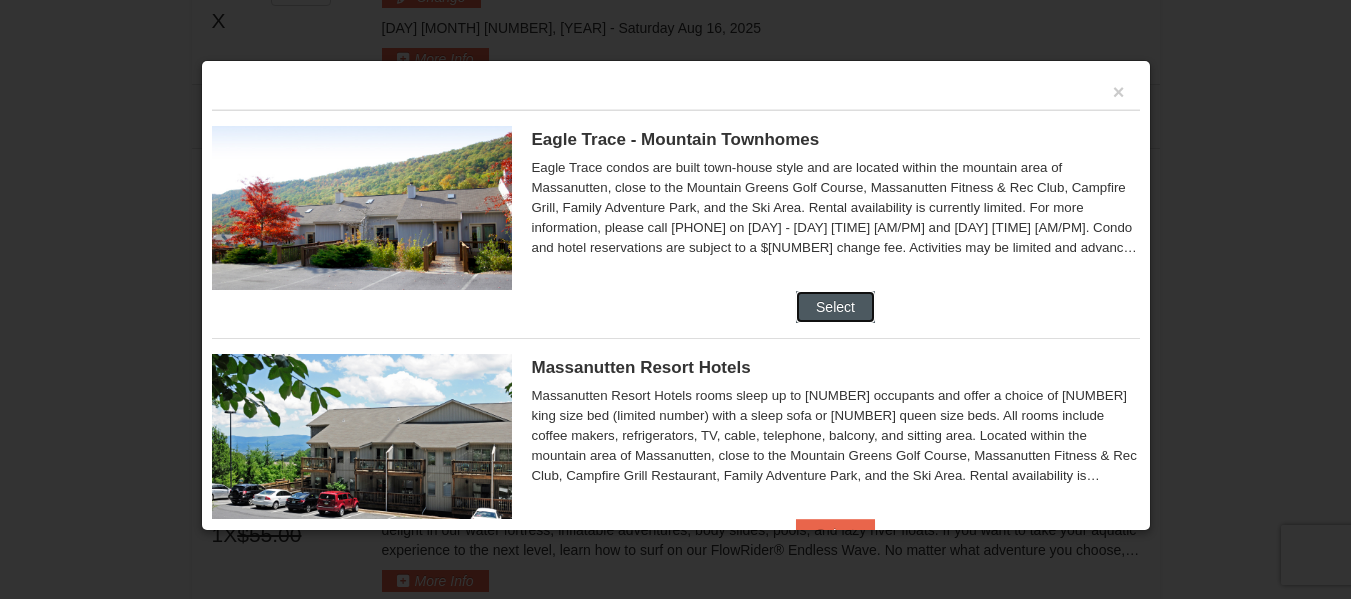 click on "Select" at bounding box center [835, 307] 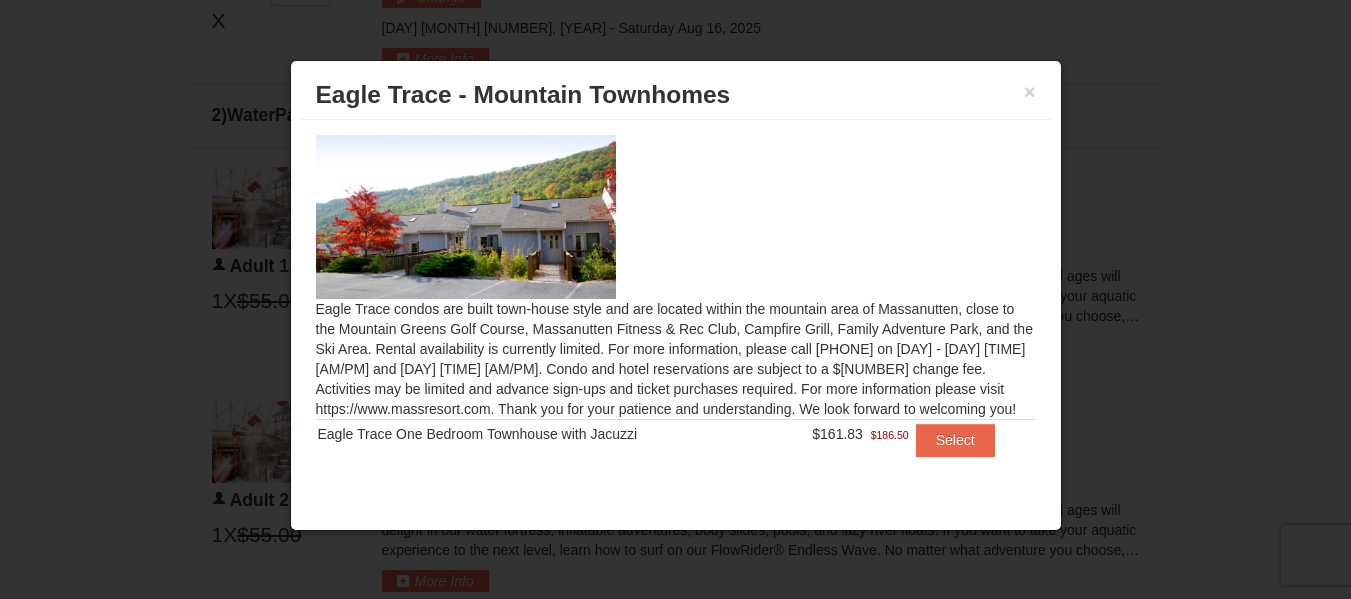 scroll, scrollTop: 9, scrollLeft: 0, axis: vertical 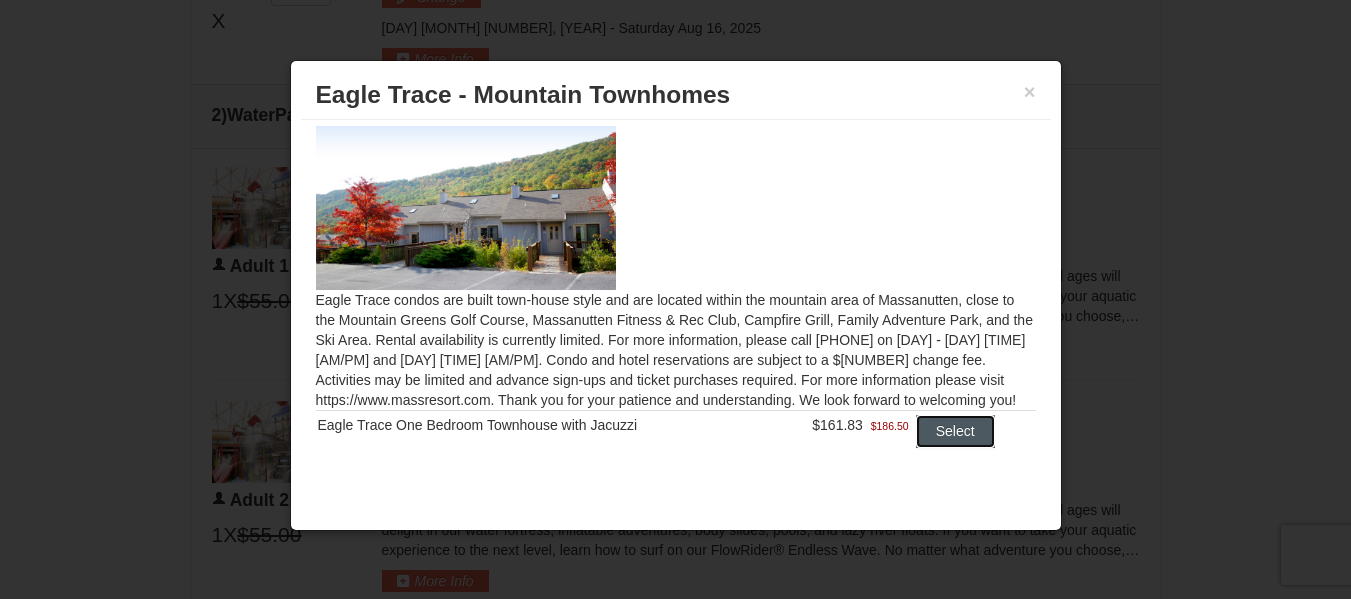 click on "Select" at bounding box center (955, 431) 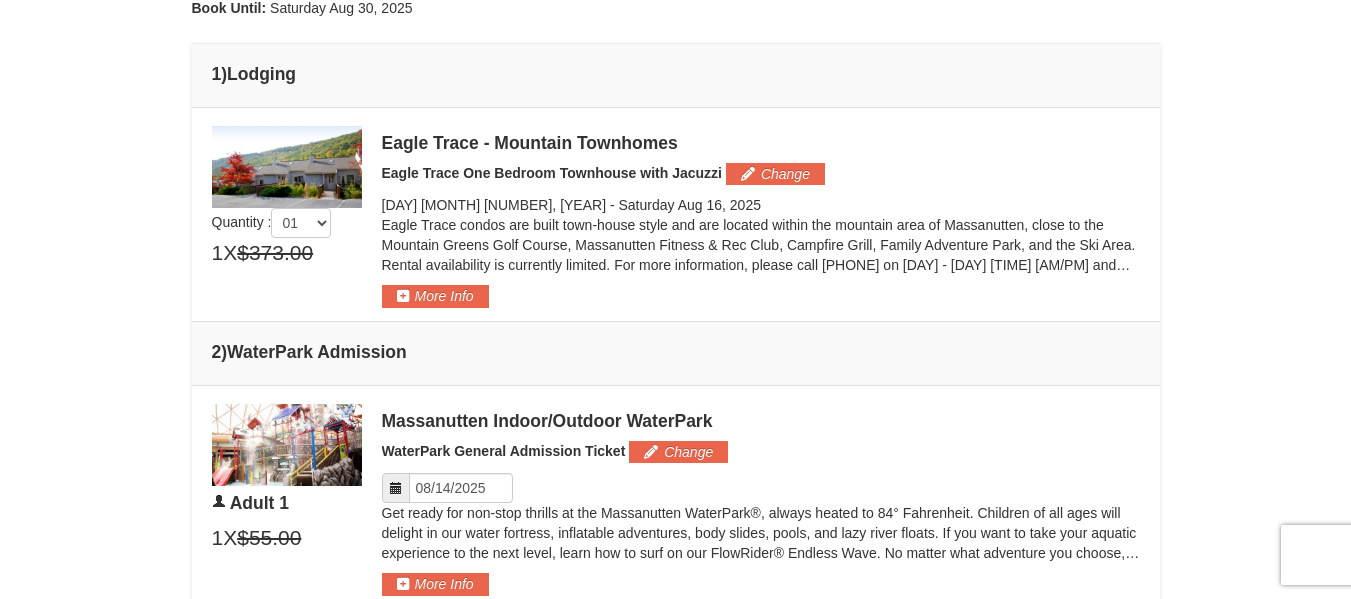 scroll, scrollTop: 649, scrollLeft: 0, axis: vertical 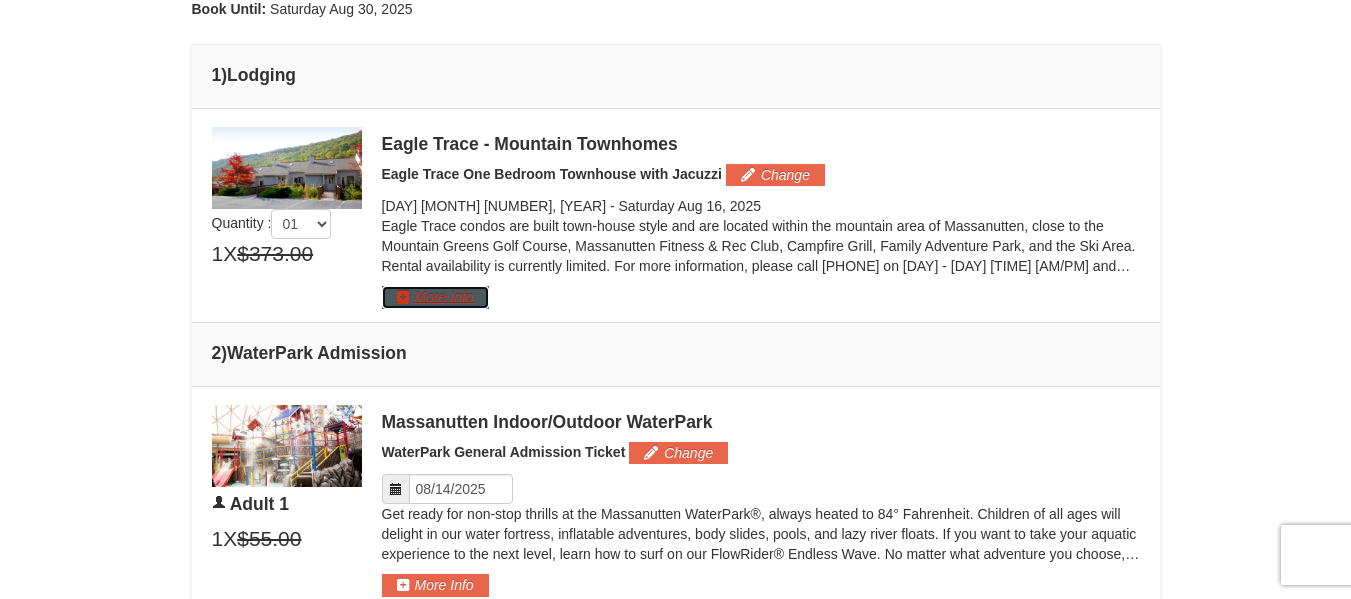 click on "More Info" at bounding box center (435, 297) 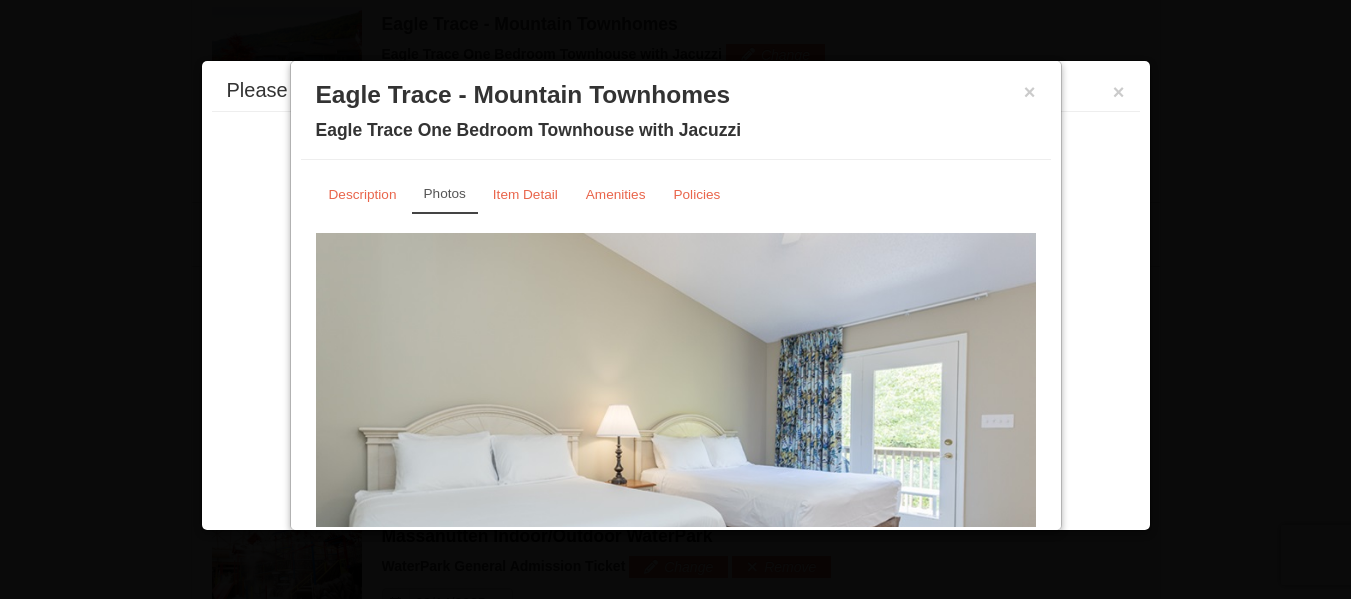 scroll, scrollTop: 776, scrollLeft: 0, axis: vertical 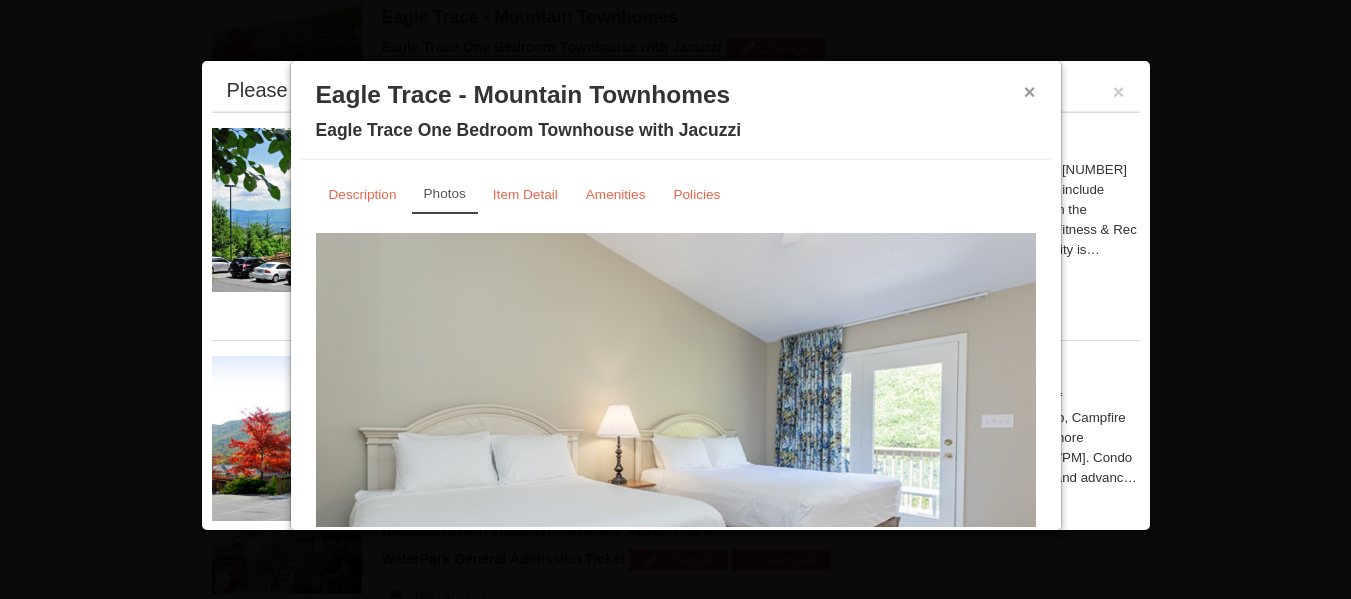 click on "×" at bounding box center (1030, 92) 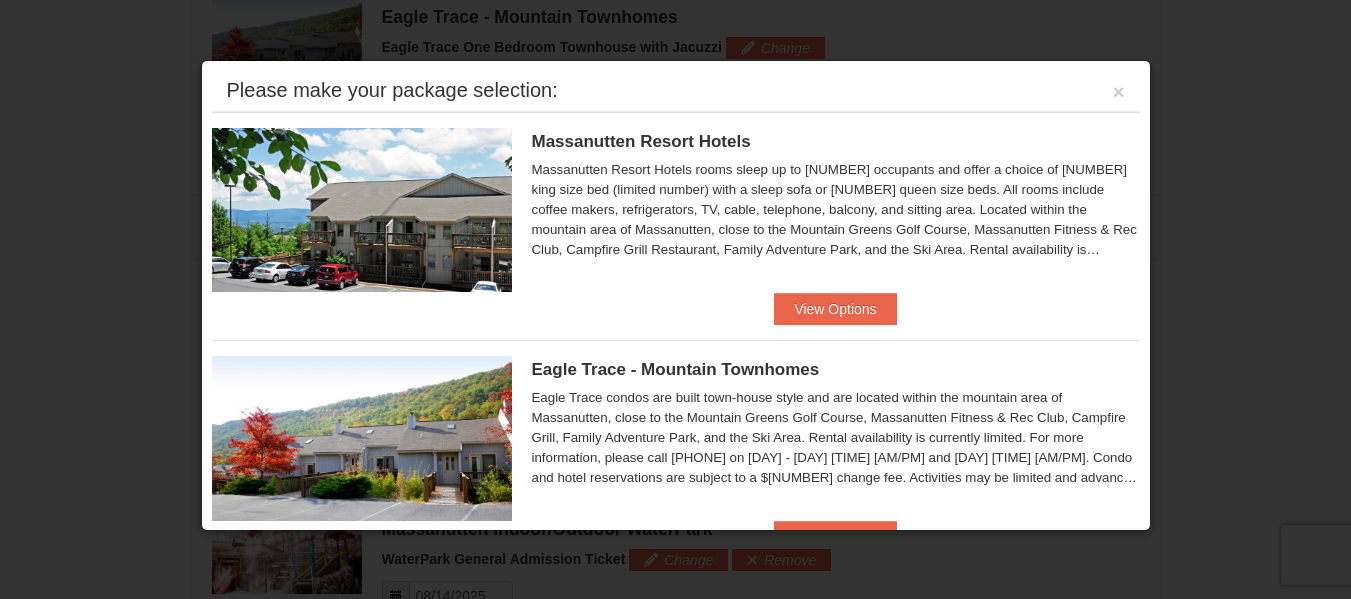 click on "Please make your package selection:
×" at bounding box center (676, 91) 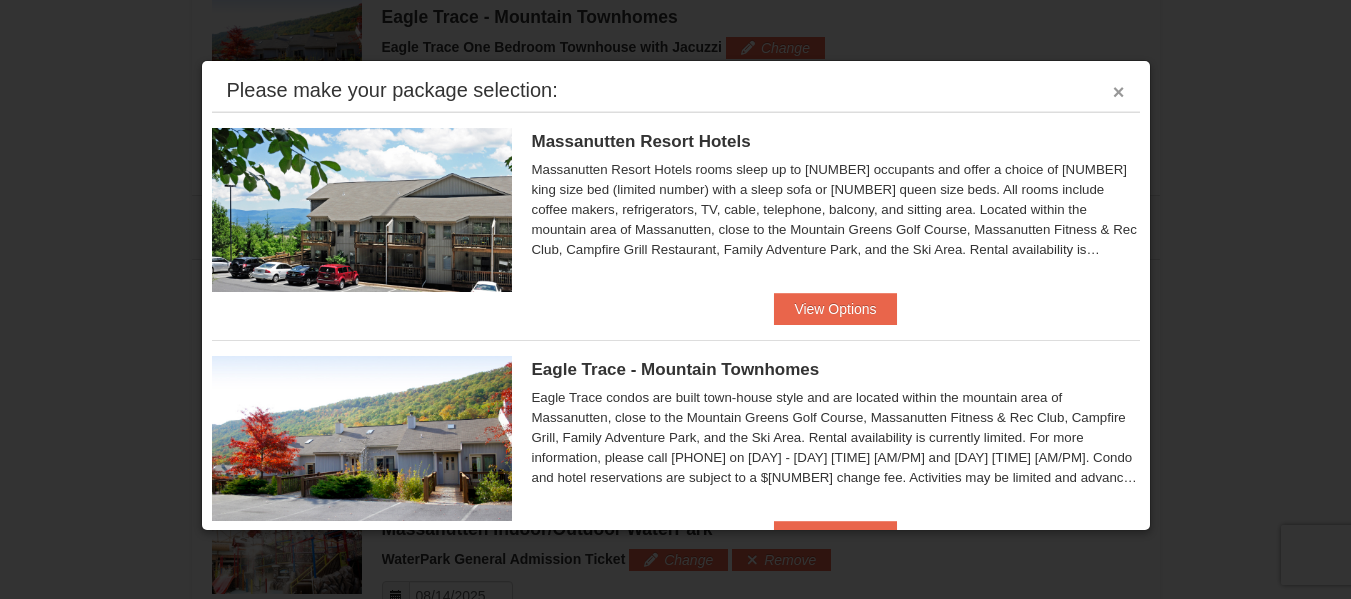 click on "×" at bounding box center (1119, 92) 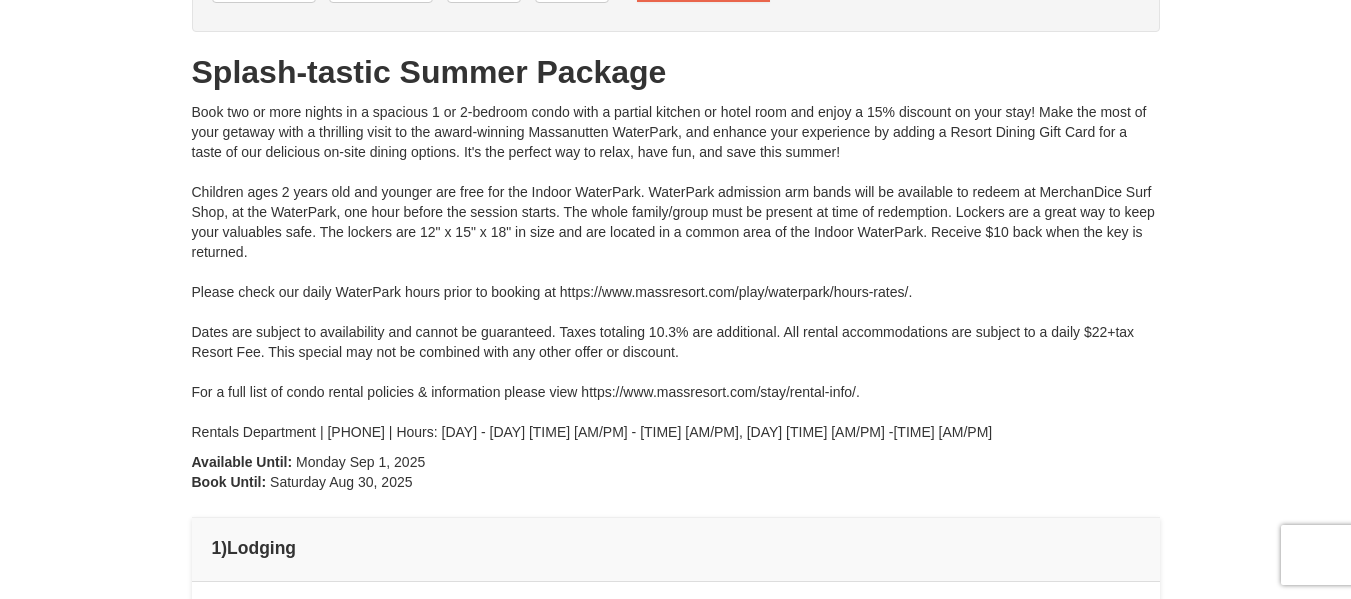 scroll, scrollTop: 0, scrollLeft: 0, axis: both 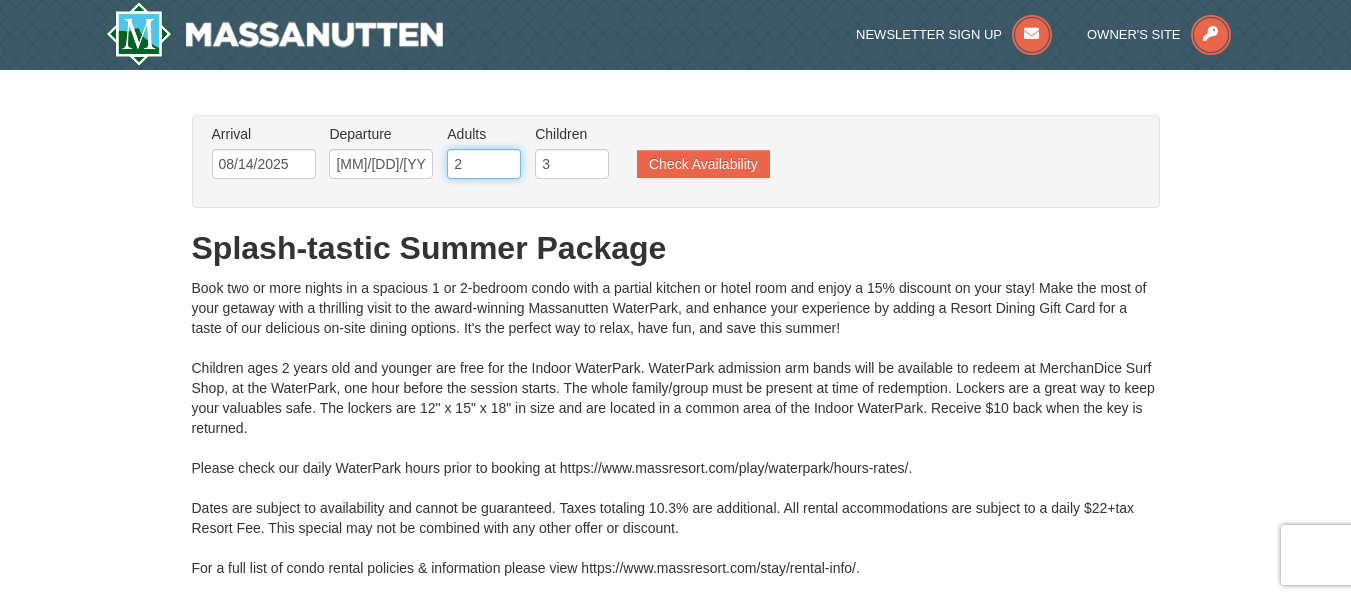 click on "2" at bounding box center [484, 164] 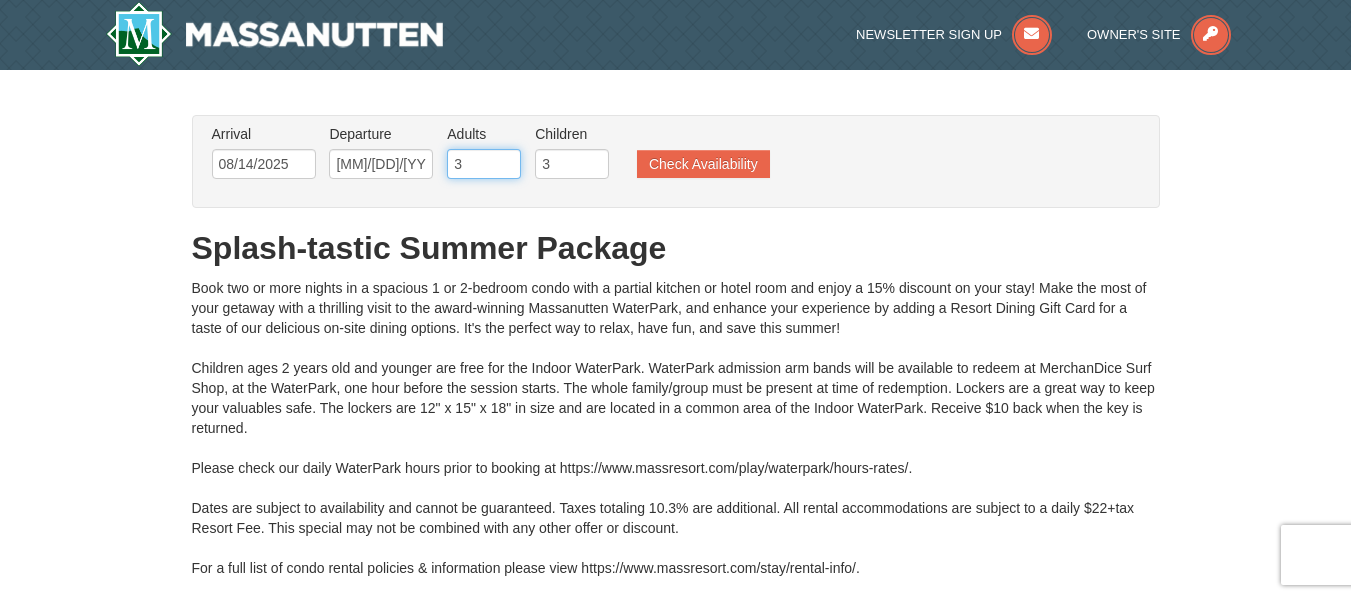 type on "3" 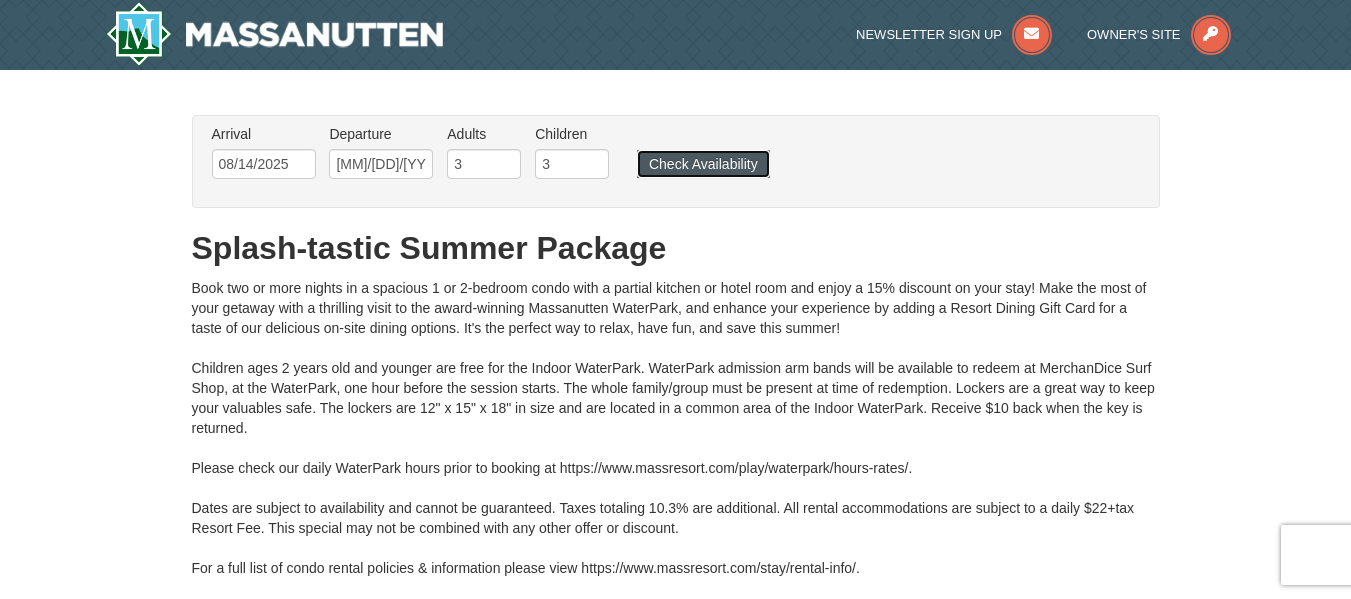 click on "Check Availability" at bounding box center [703, 164] 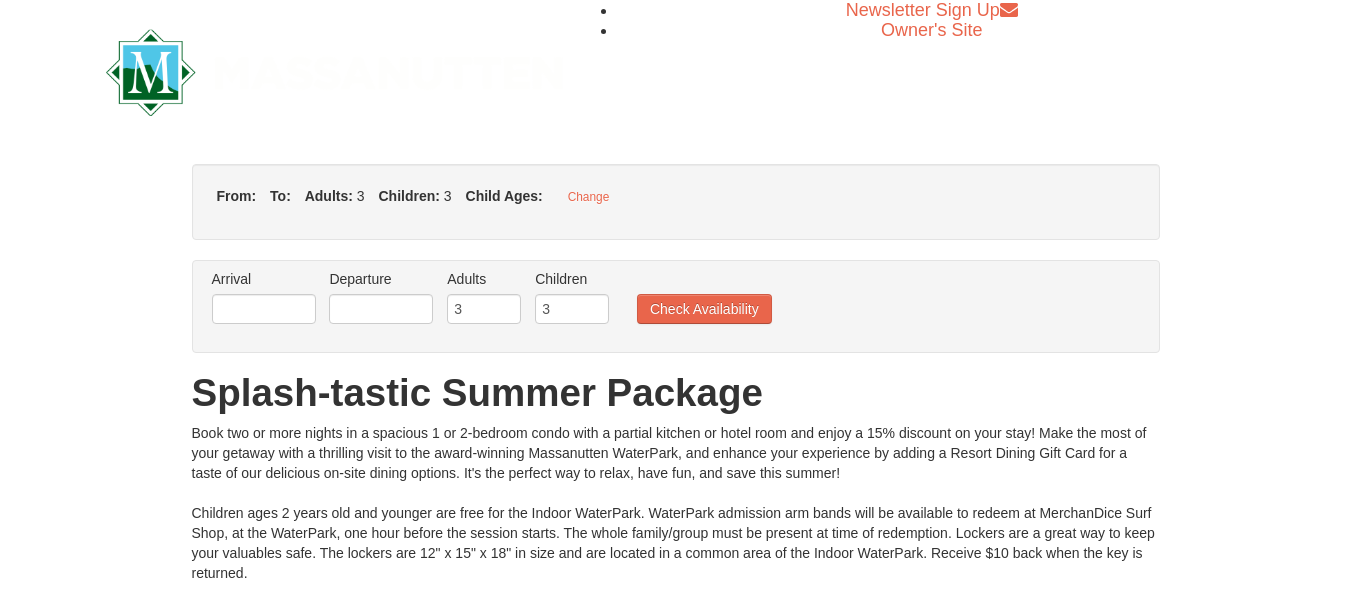 type on "08/14/2025" 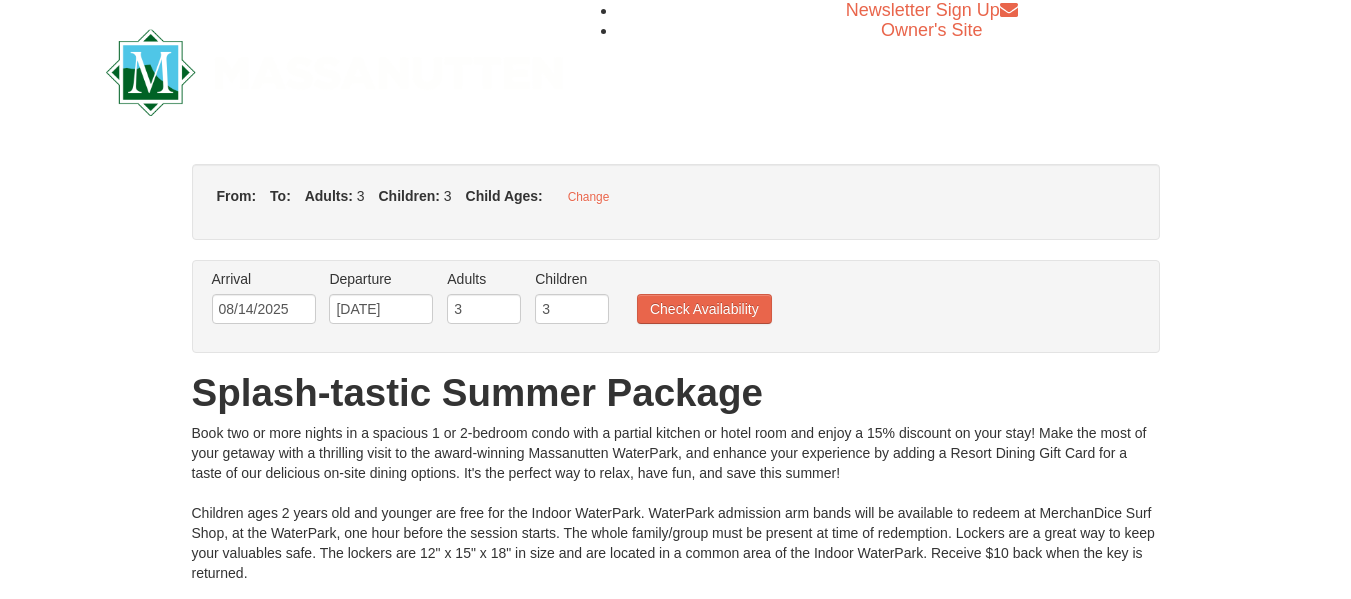 scroll, scrollTop: 0, scrollLeft: 0, axis: both 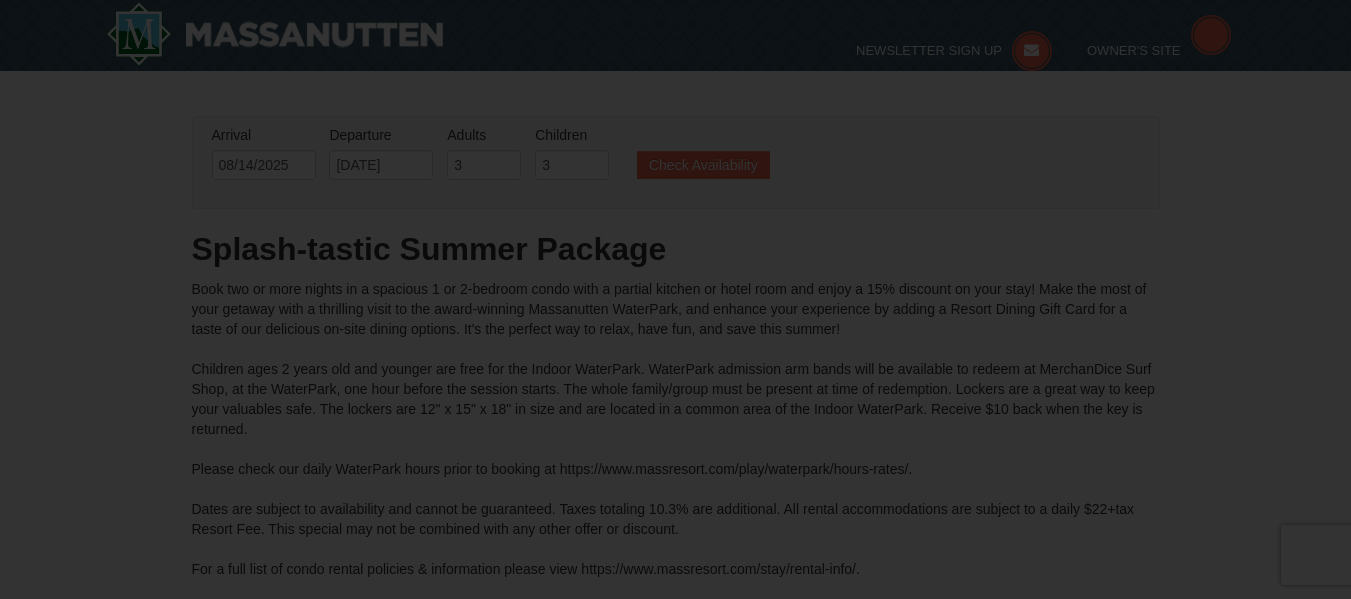 type on "08/14/2025" 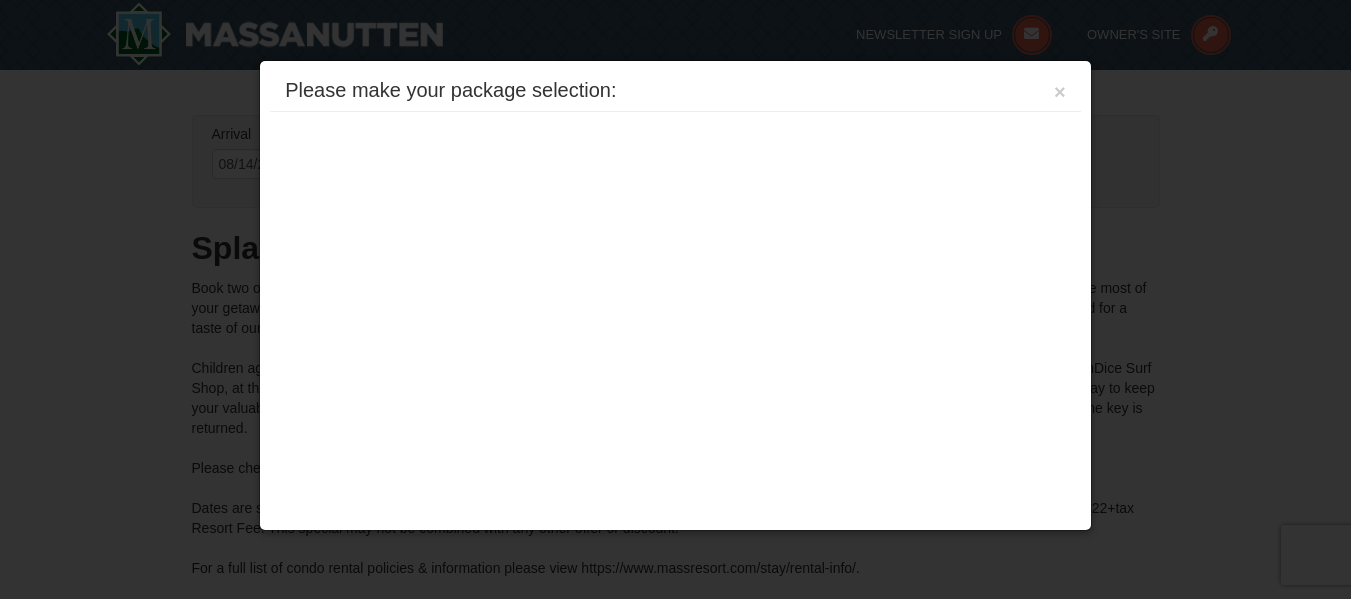 scroll, scrollTop: 772, scrollLeft: 0, axis: vertical 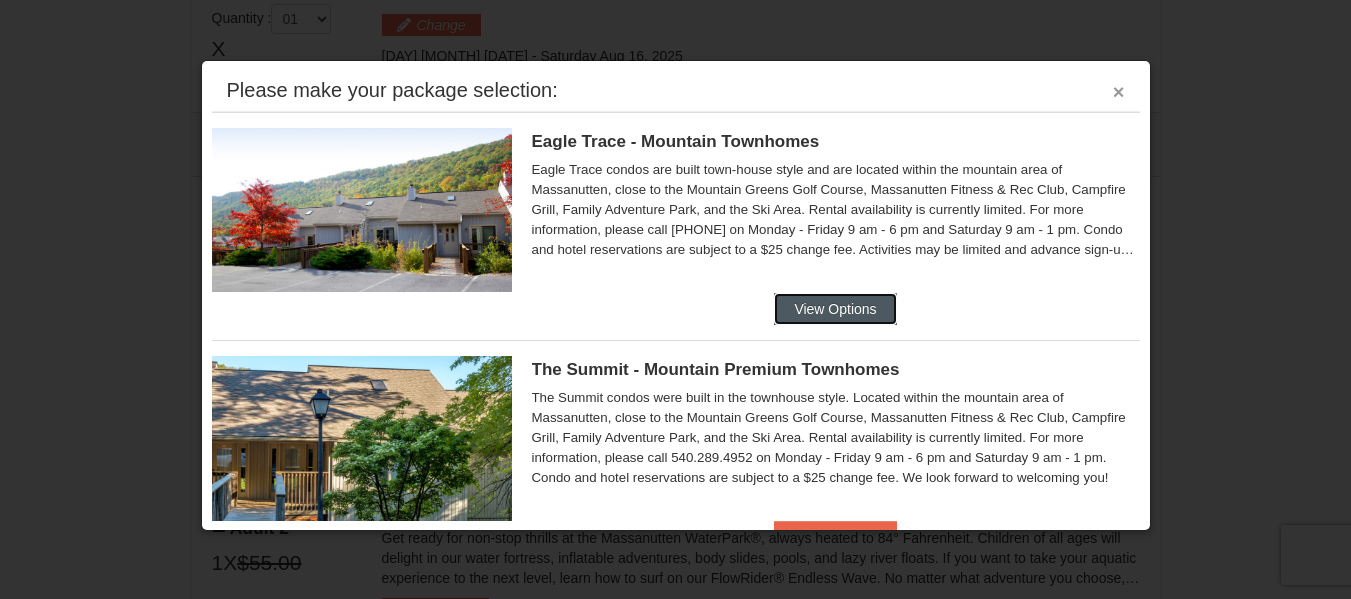 click on "View Options" at bounding box center [835, 309] 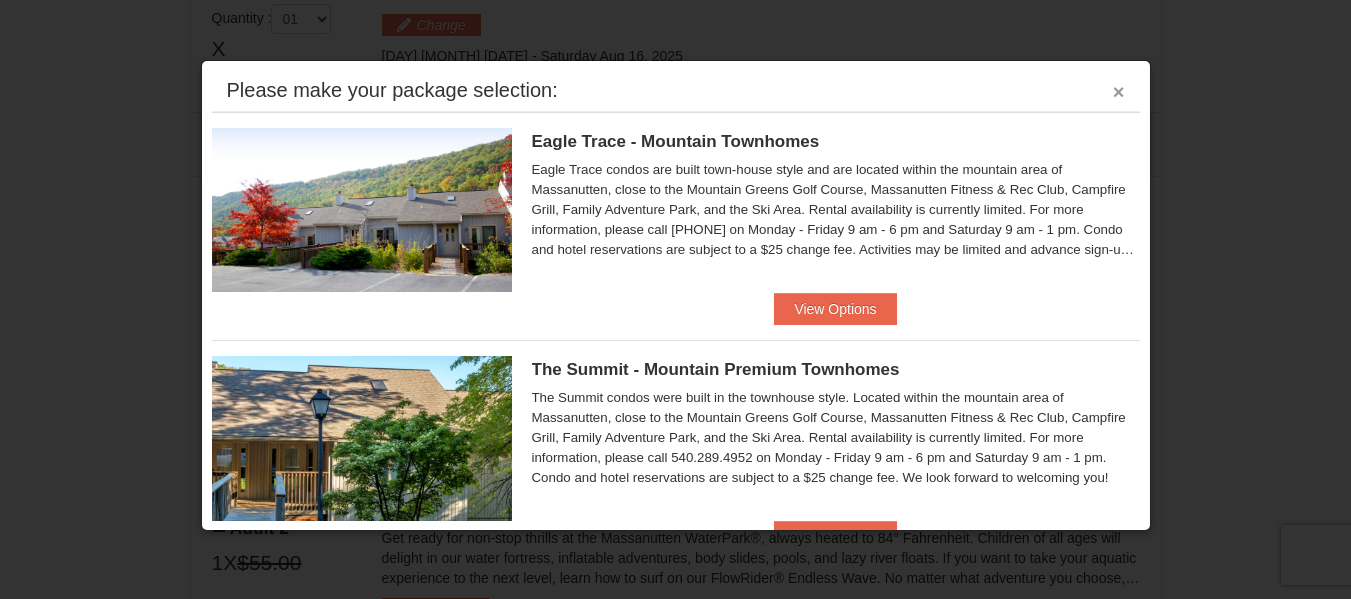 click on "×" at bounding box center (1119, 92) 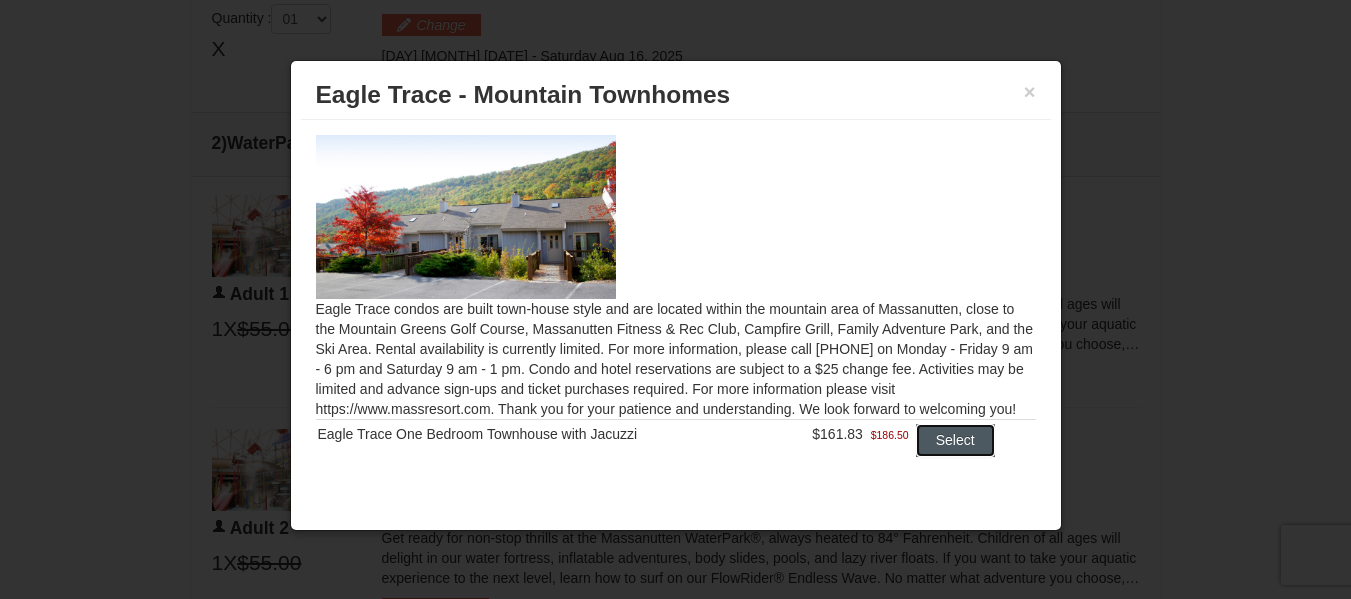 click on "Select" at bounding box center (955, 440) 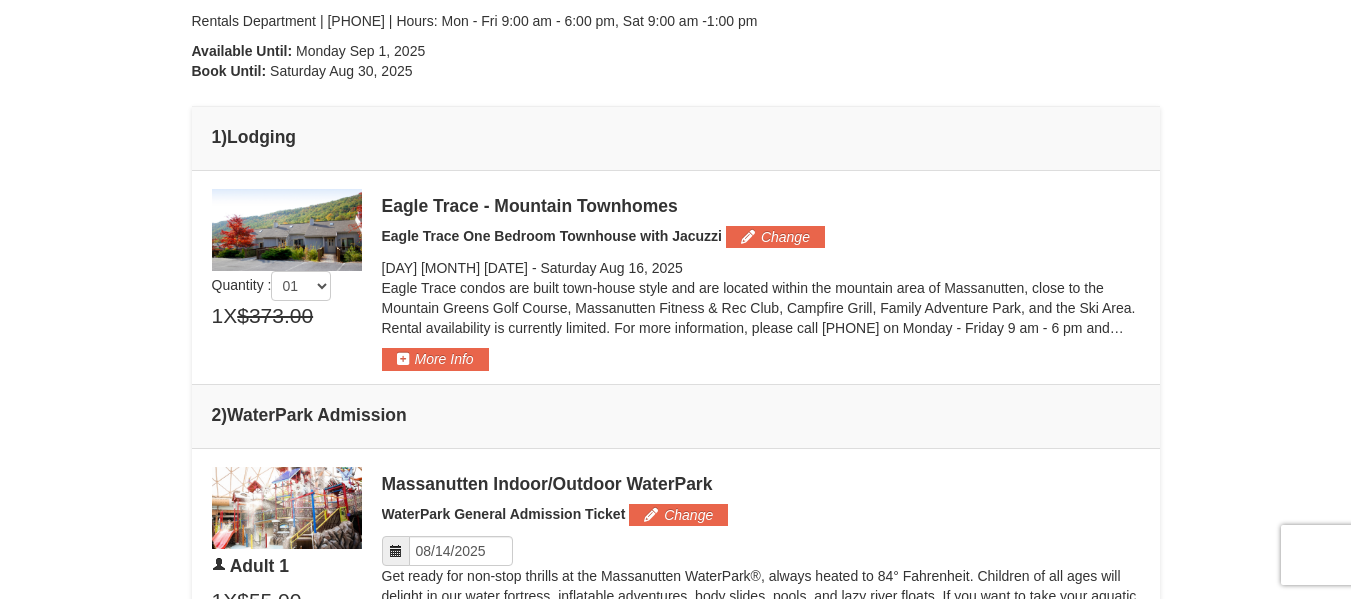 scroll, scrollTop: 588, scrollLeft: 0, axis: vertical 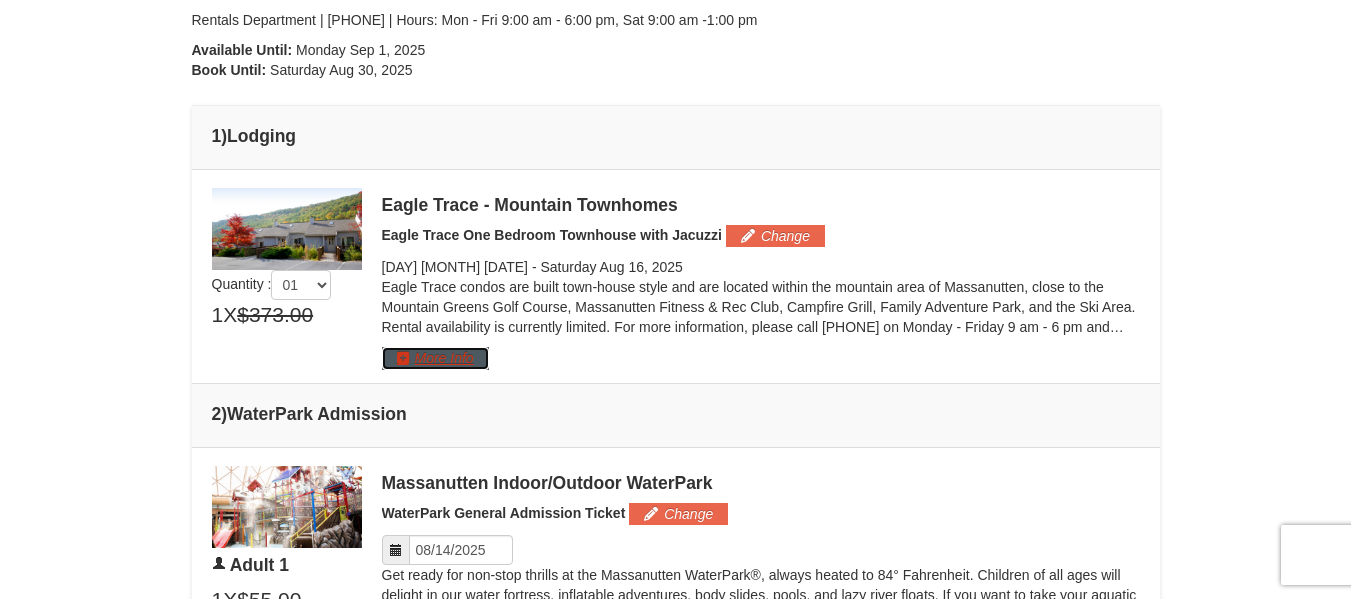 click on "More Info" at bounding box center [435, 358] 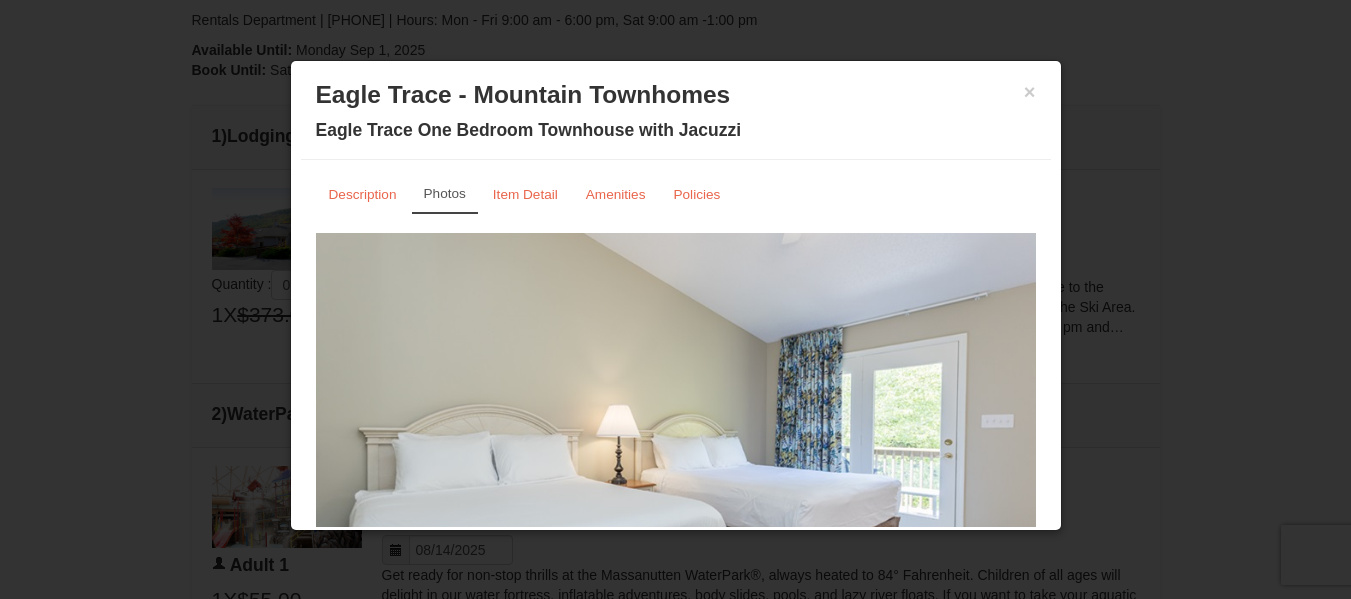 scroll, scrollTop: 137, scrollLeft: 0, axis: vertical 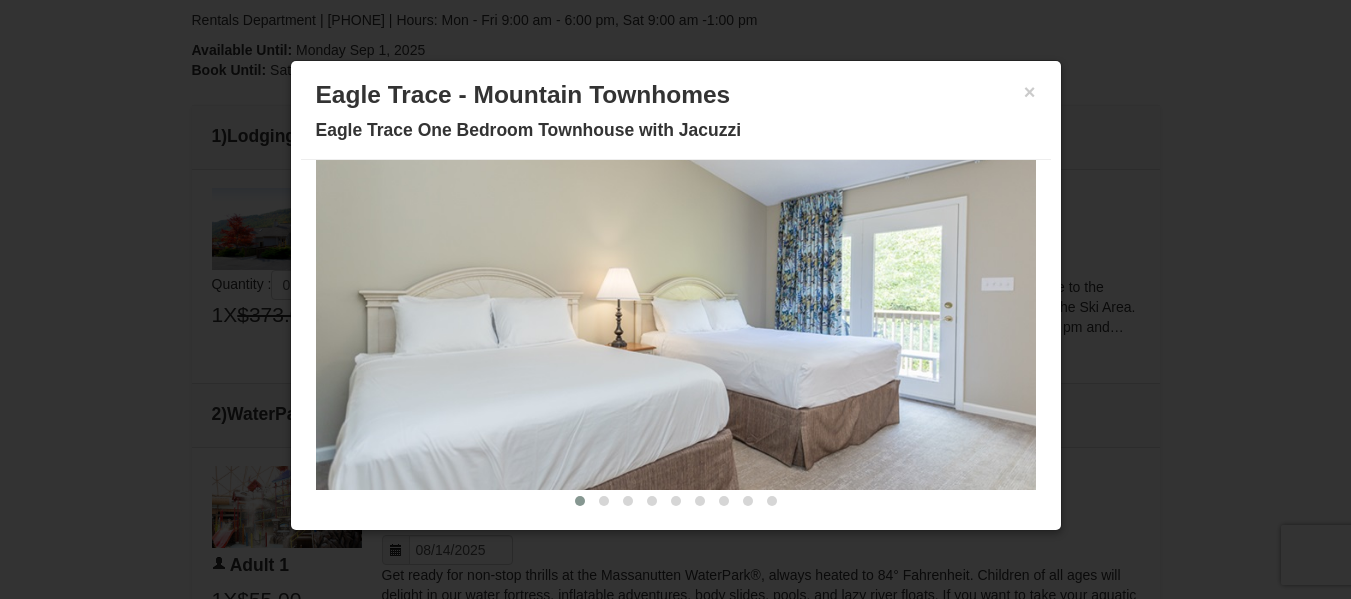 click on "Eagle Trace - Mountain Townhomes" at bounding box center [676, 95] 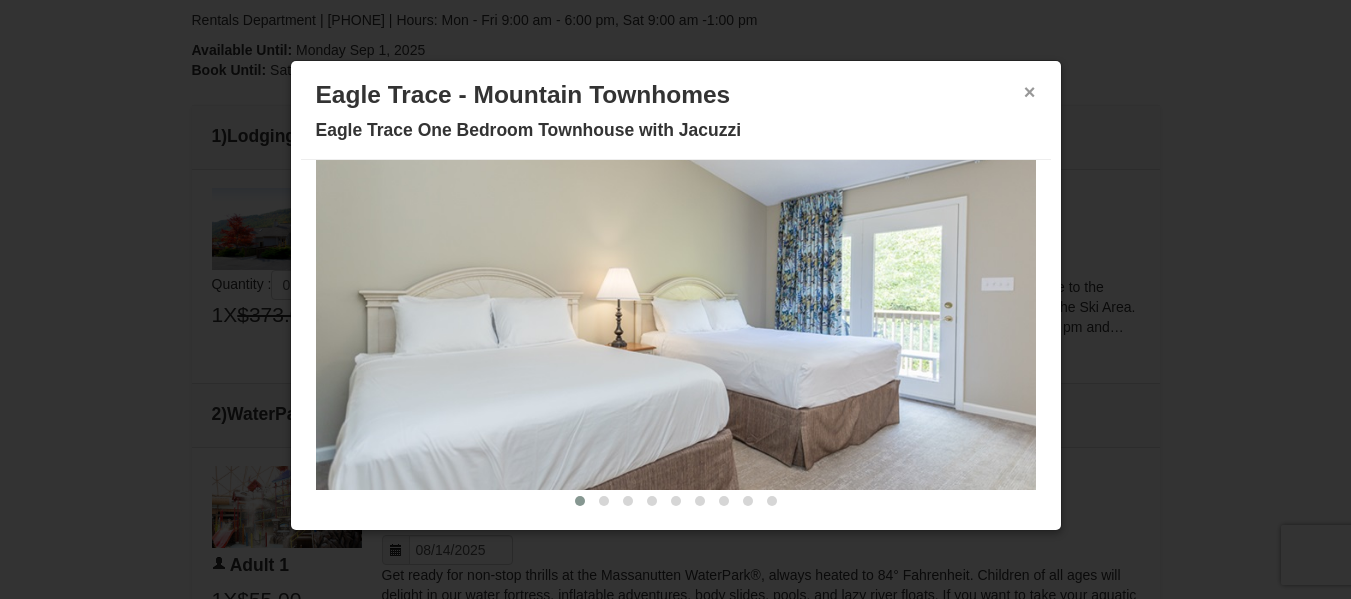 click on "×" at bounding box center (1030, 92) 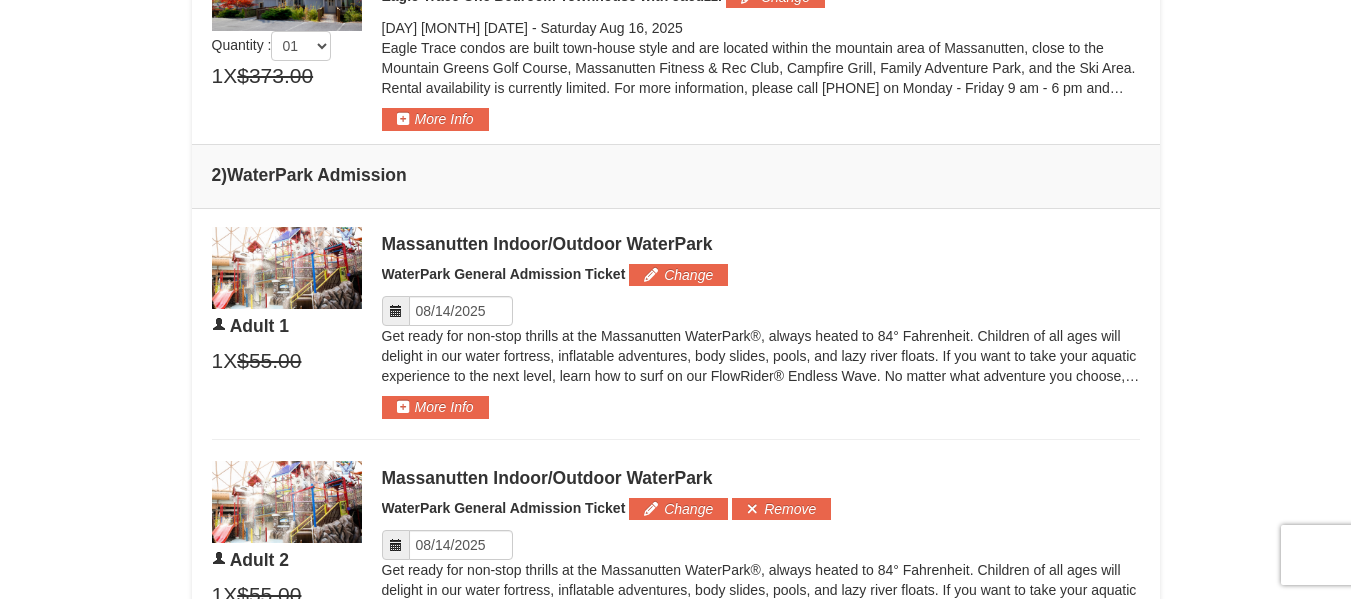 scroll, scrollTop: 828, scrollLeft: 0, axis: vertical 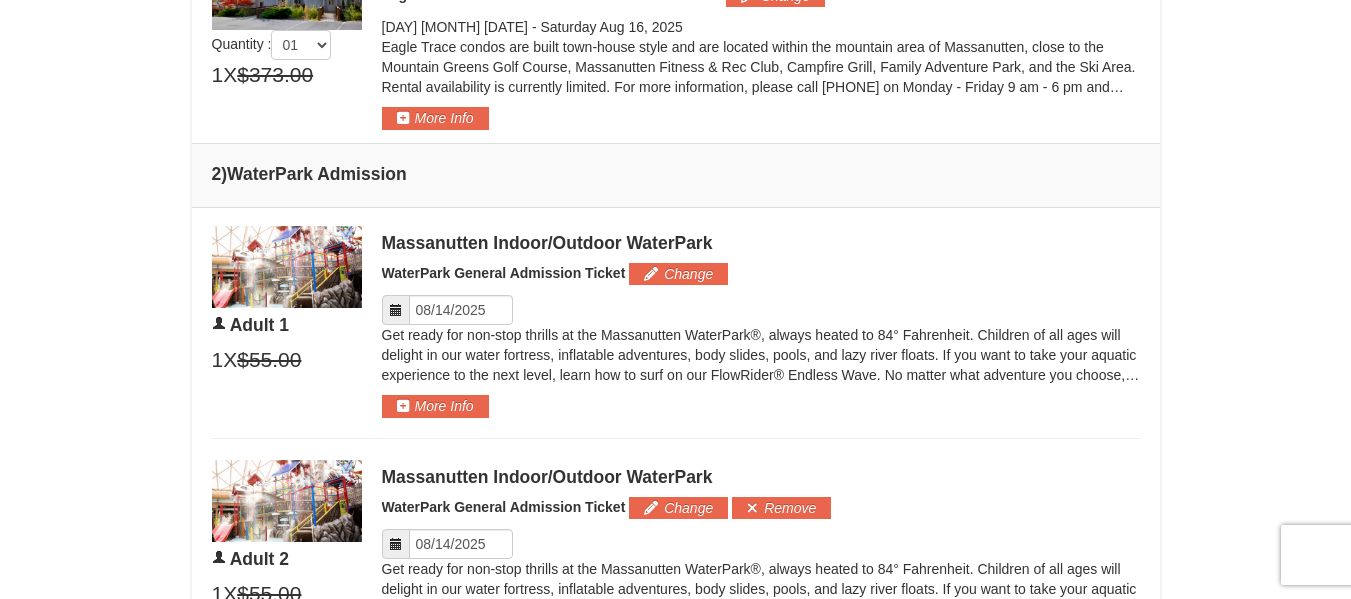 click at bounding box center [396, 310] 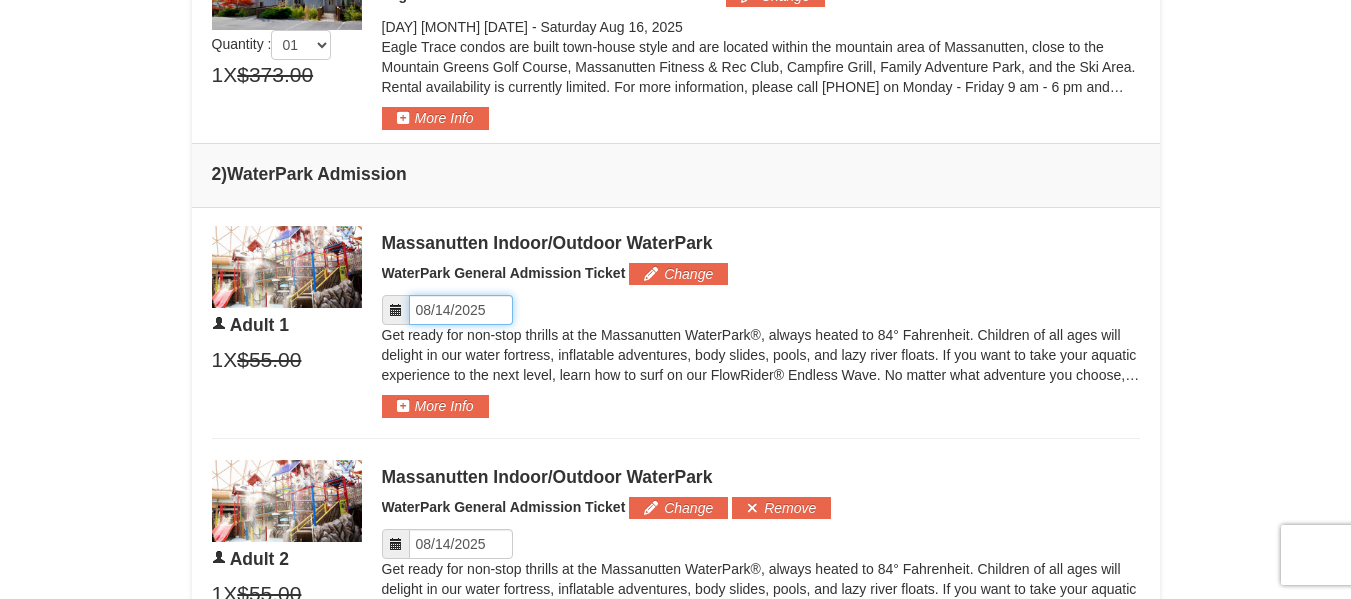 click on "Please format dates MM/DD/YYYY" at bounding box center [461, 310] 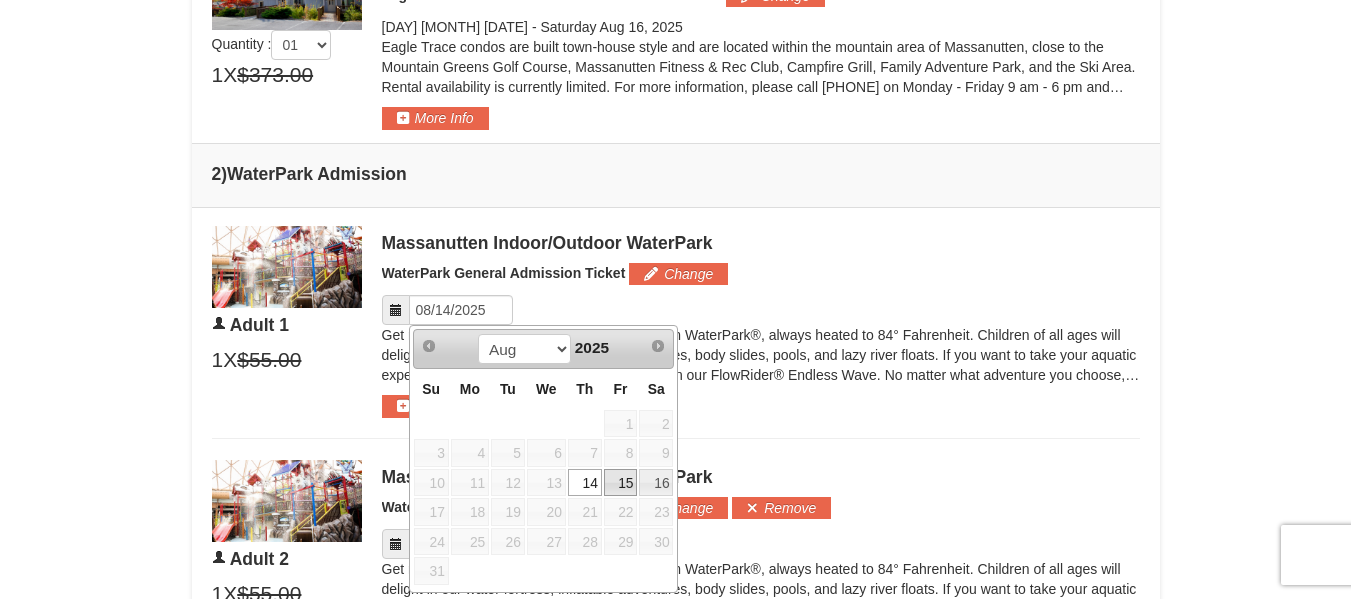 click on "15" at bounding box center (621, 483) 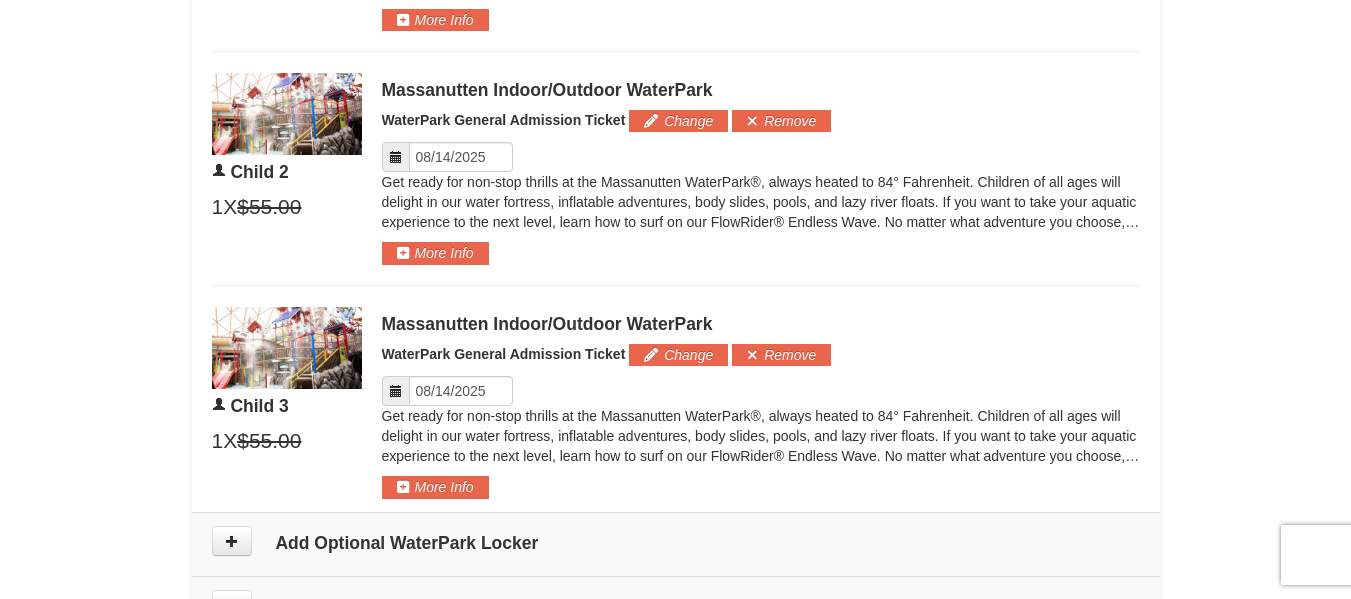 scroll, scrollTop: 1915, scrollLeft: 0, axis: vertical 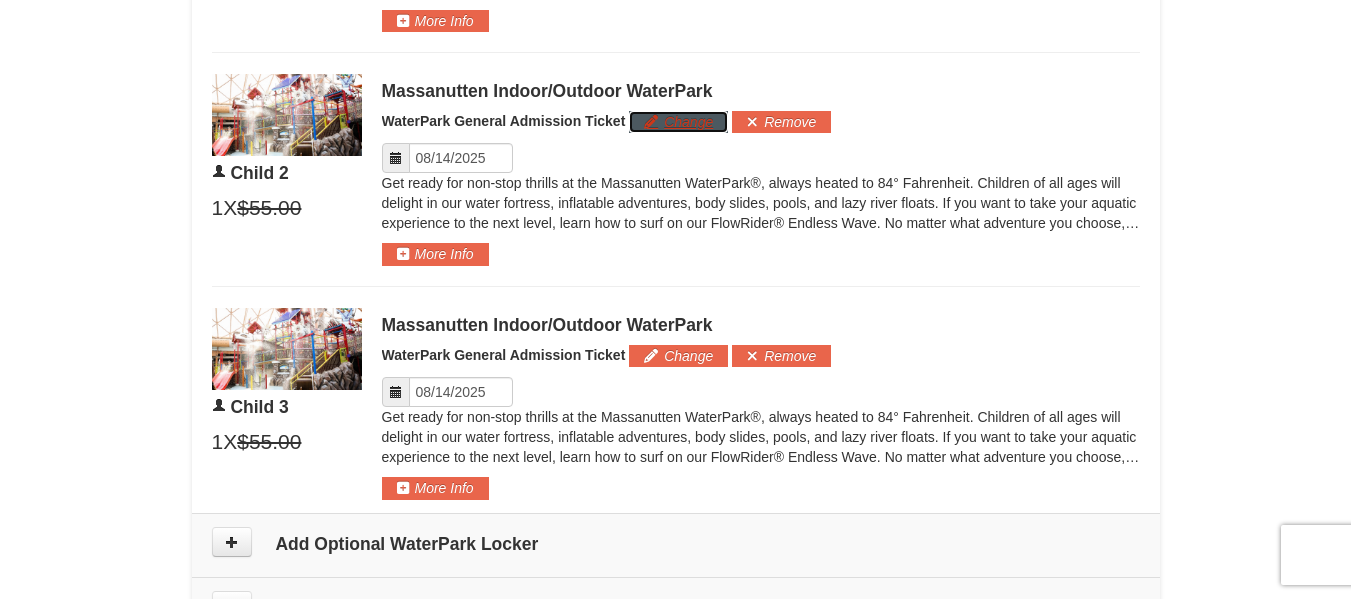 click on "Change" at bounding box center (678, 122) 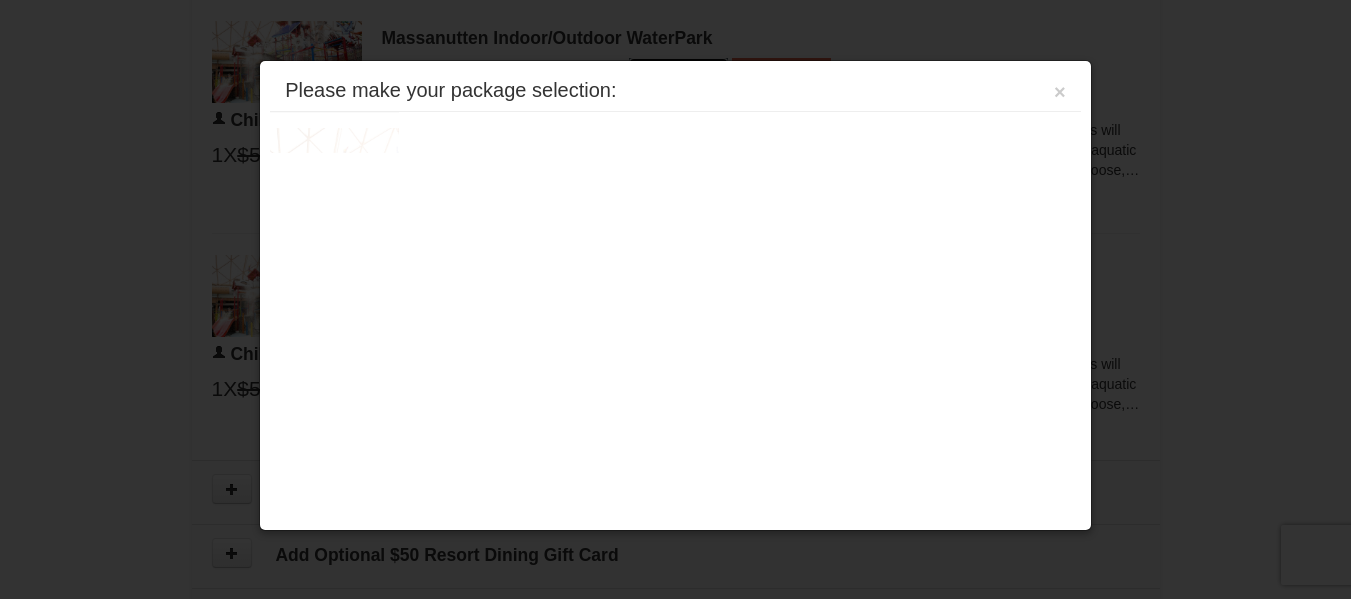 scroll, scrollTop: 1989, scrollLeft: 0, axis: vertical 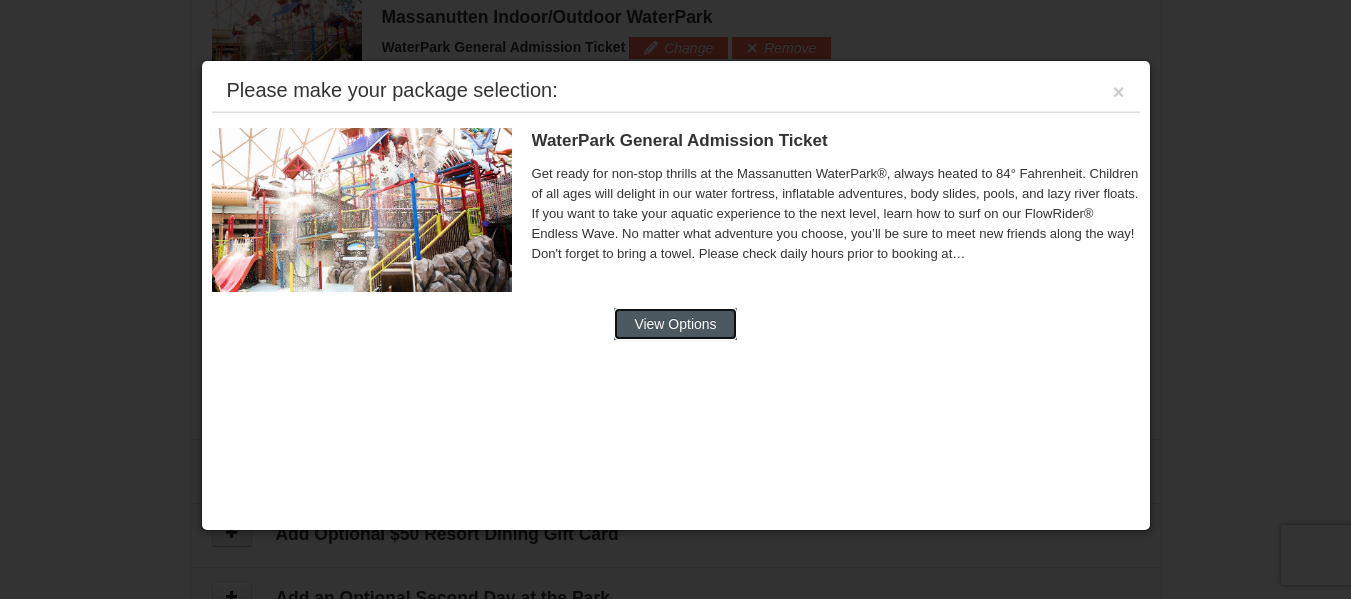 click on "View Options" at bounding box center (675, 324) 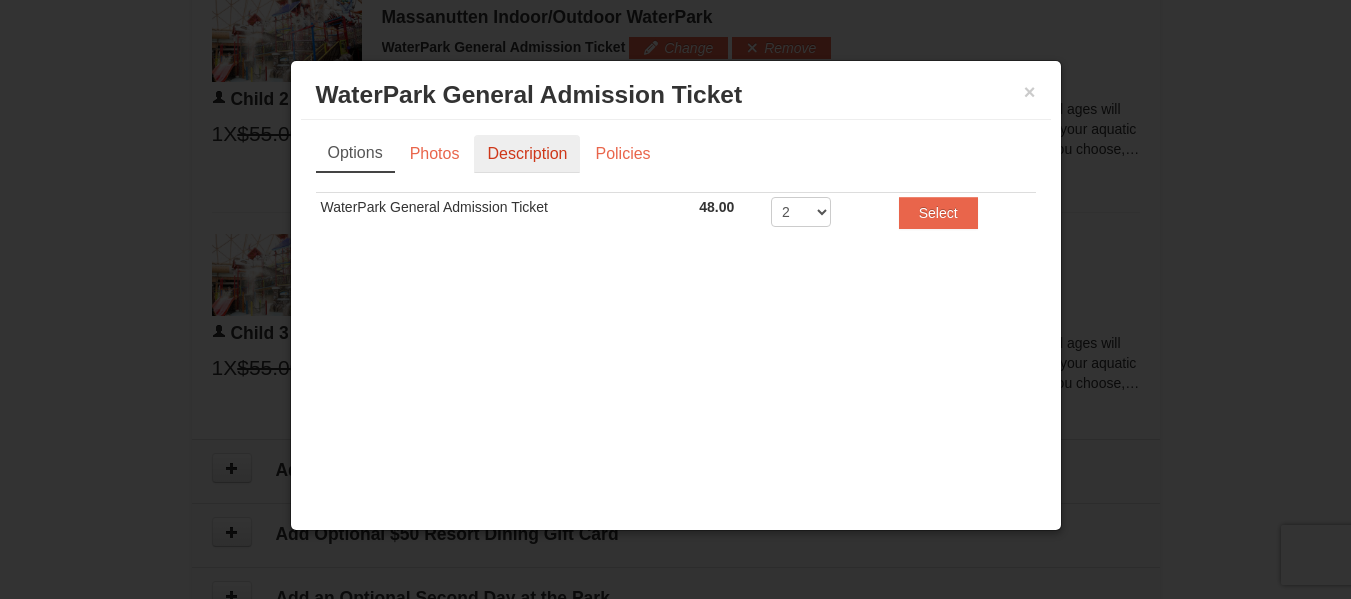 click on "Description" at bounding box center (527, 154) 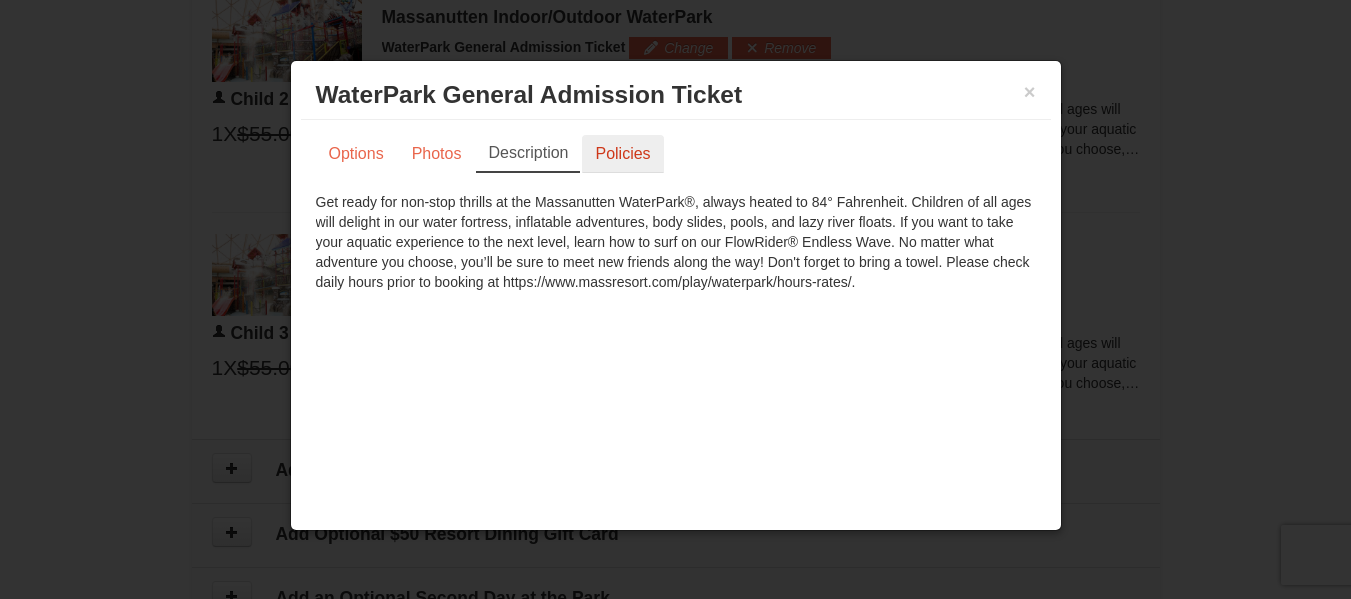 click on "Policies" at bounding box center [622, 154] 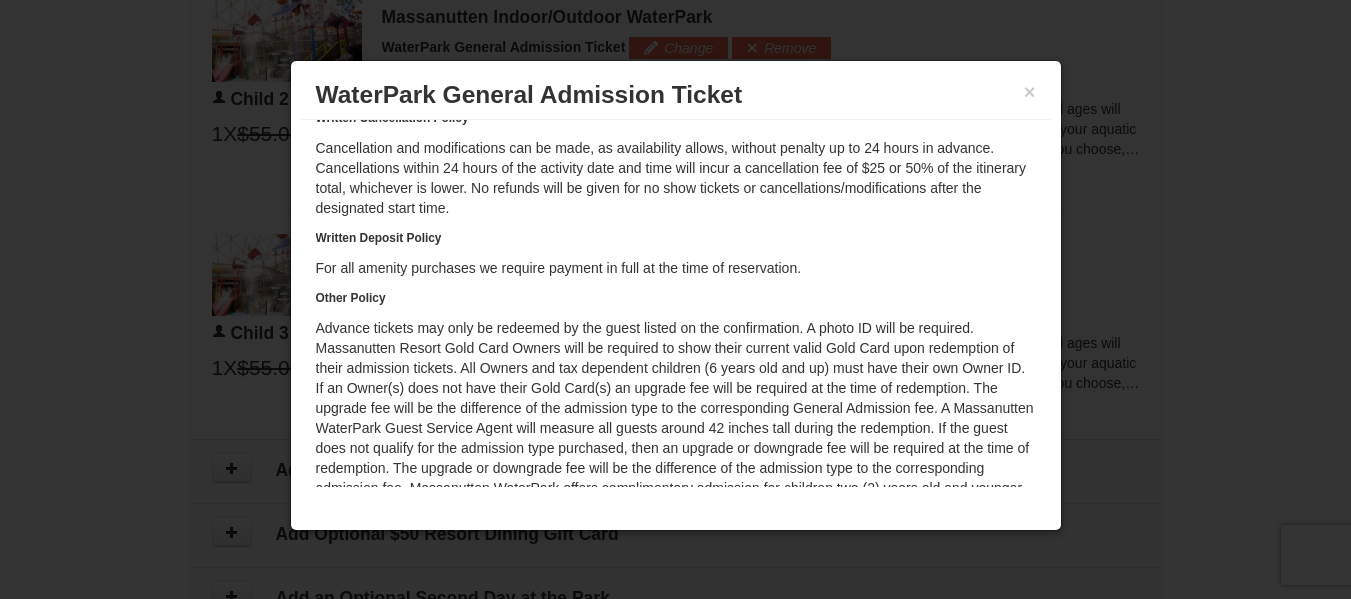 scroll, scrollTop: 95, scrollLeft: 0, axis: vertical 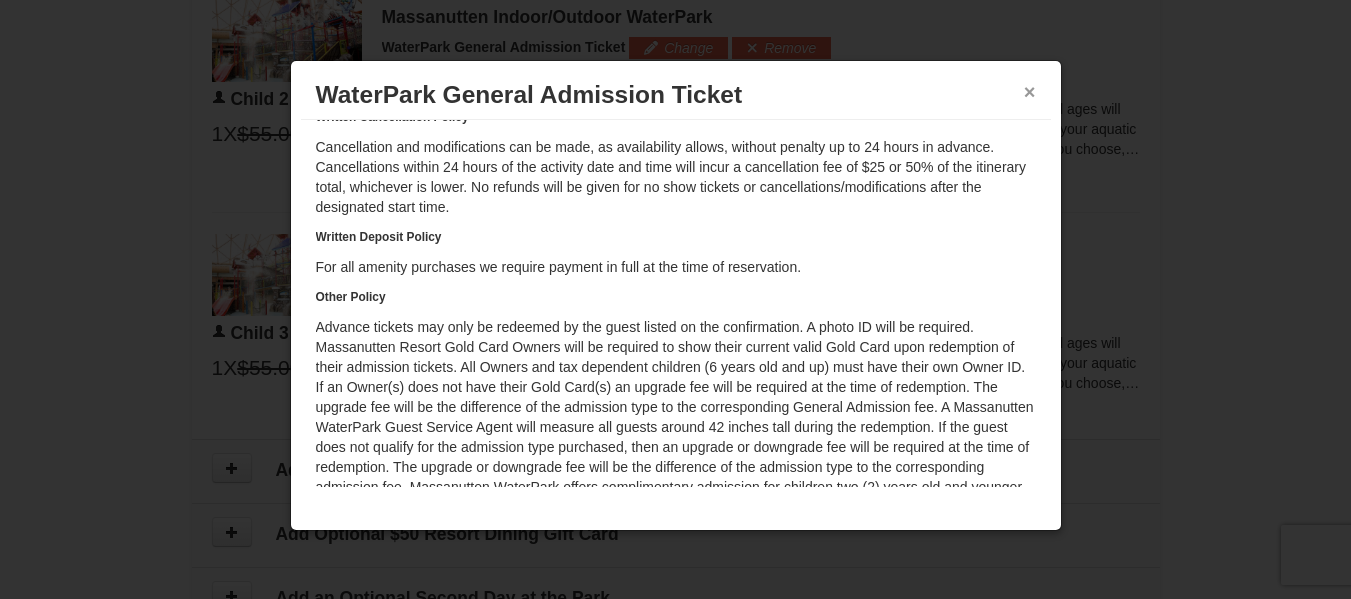 click on "×" at bounding box center [1030, 92] 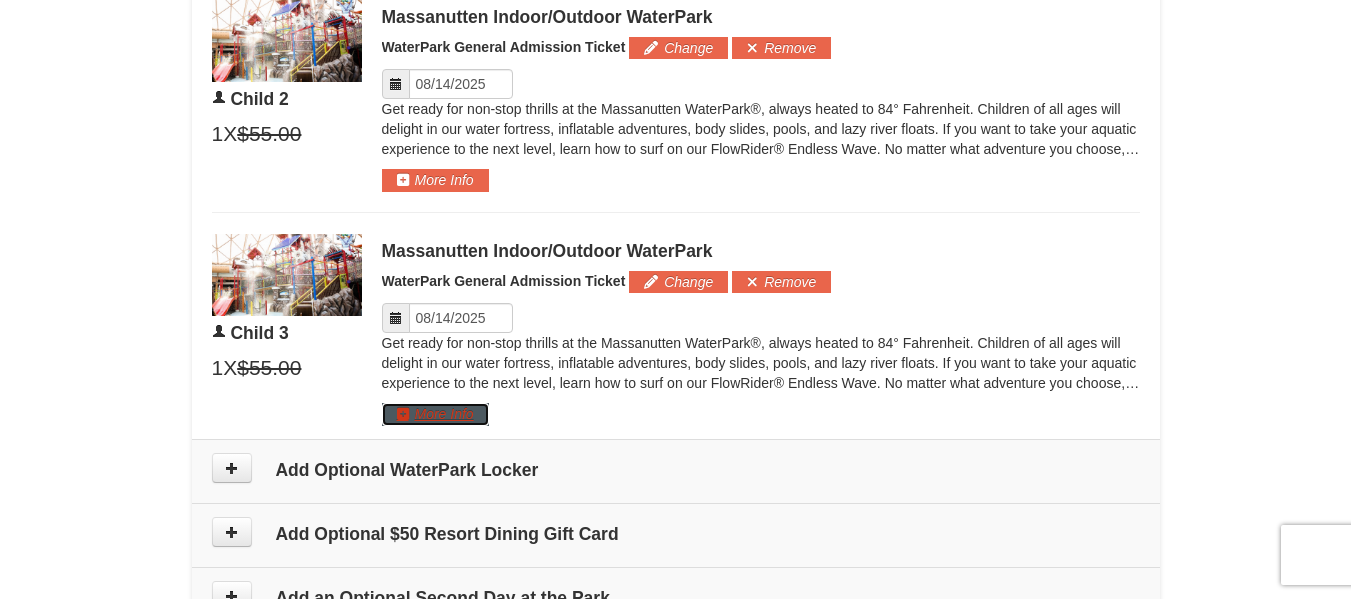 click on "More Info" at bounding box center (435, 414) 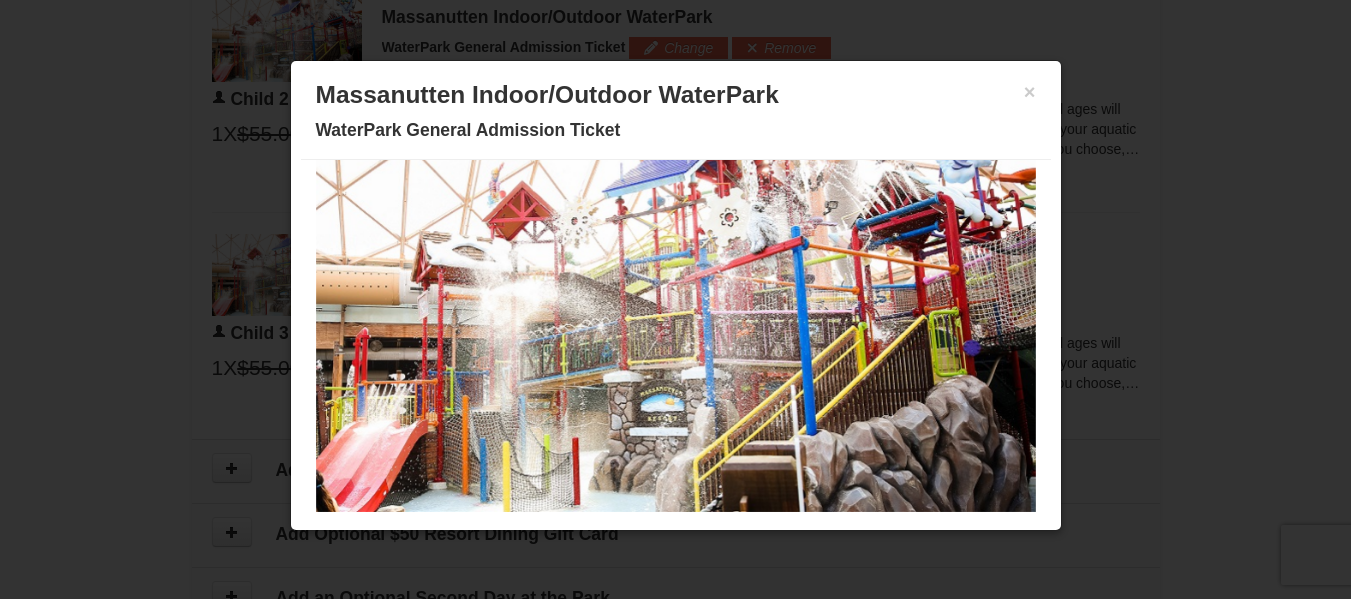 scroll, scrollTop: 99, scrollLeft: 0, axis: vertical 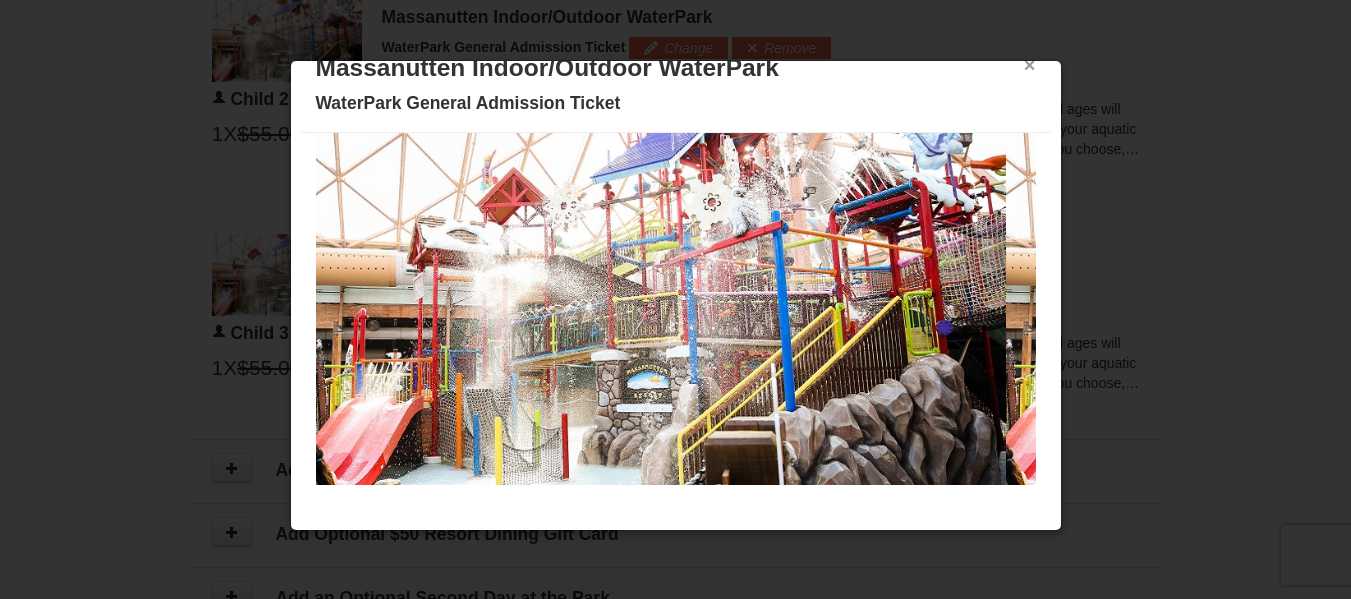 click on "×" at bounding box center (1030, 65) 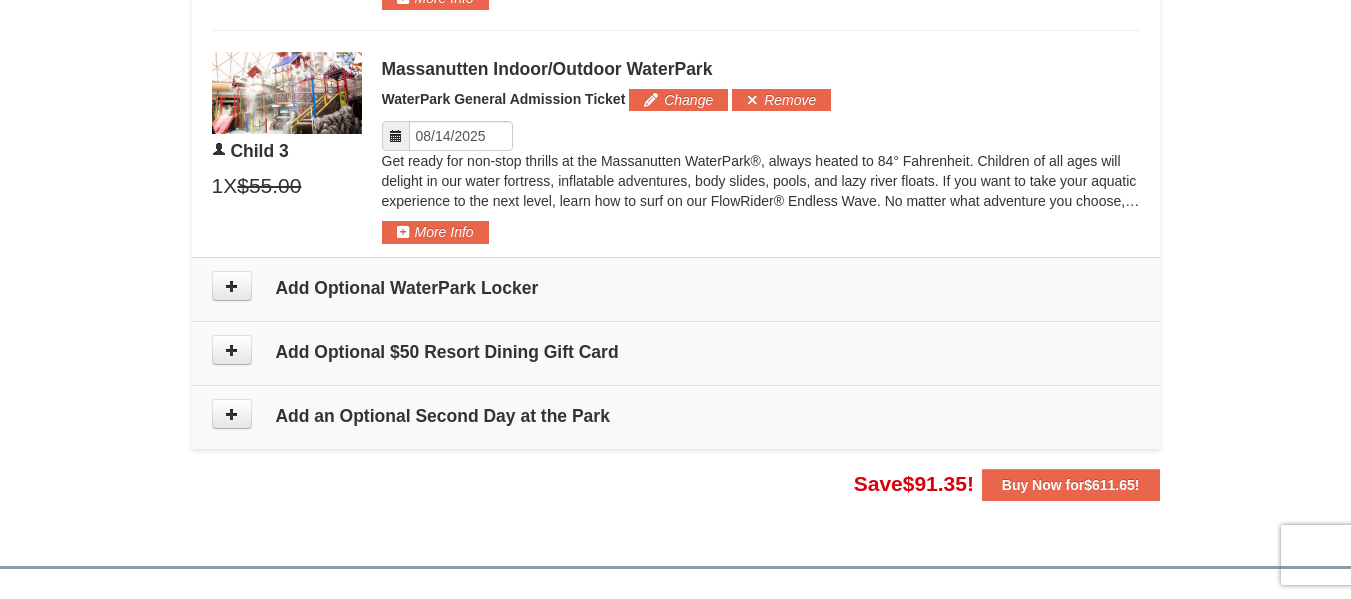 scroll, scrollTop: 2172, scrollLeft: 0, axis: vertical 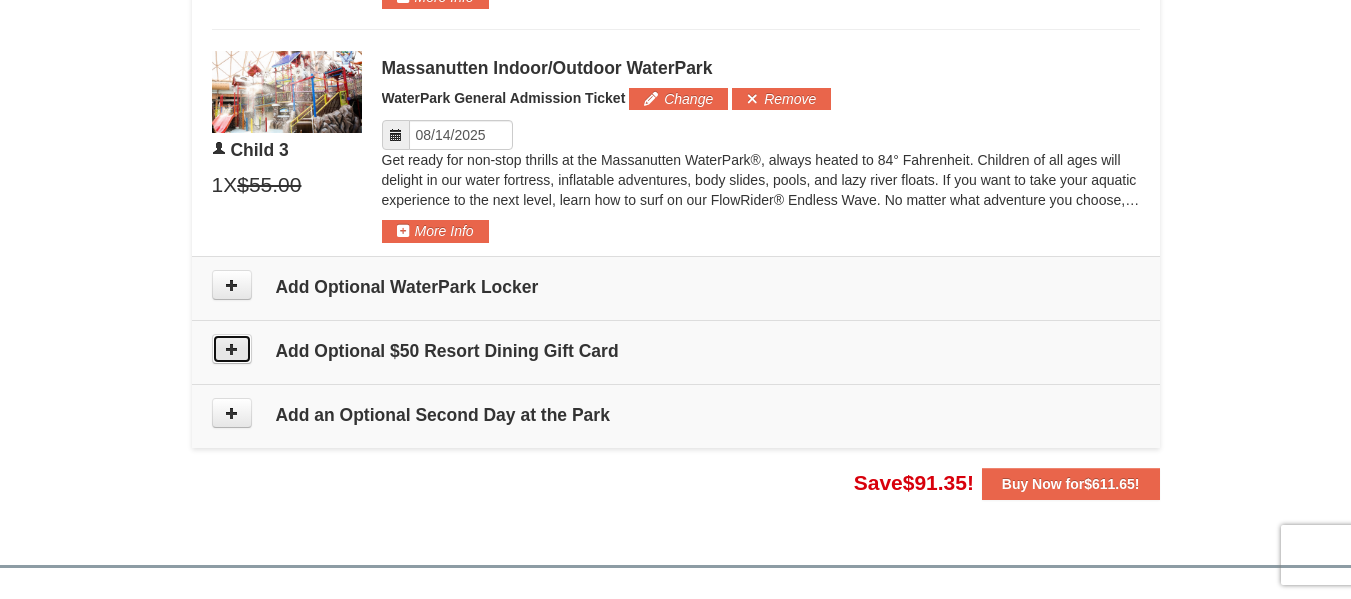 click at bounding box center [232, 349] 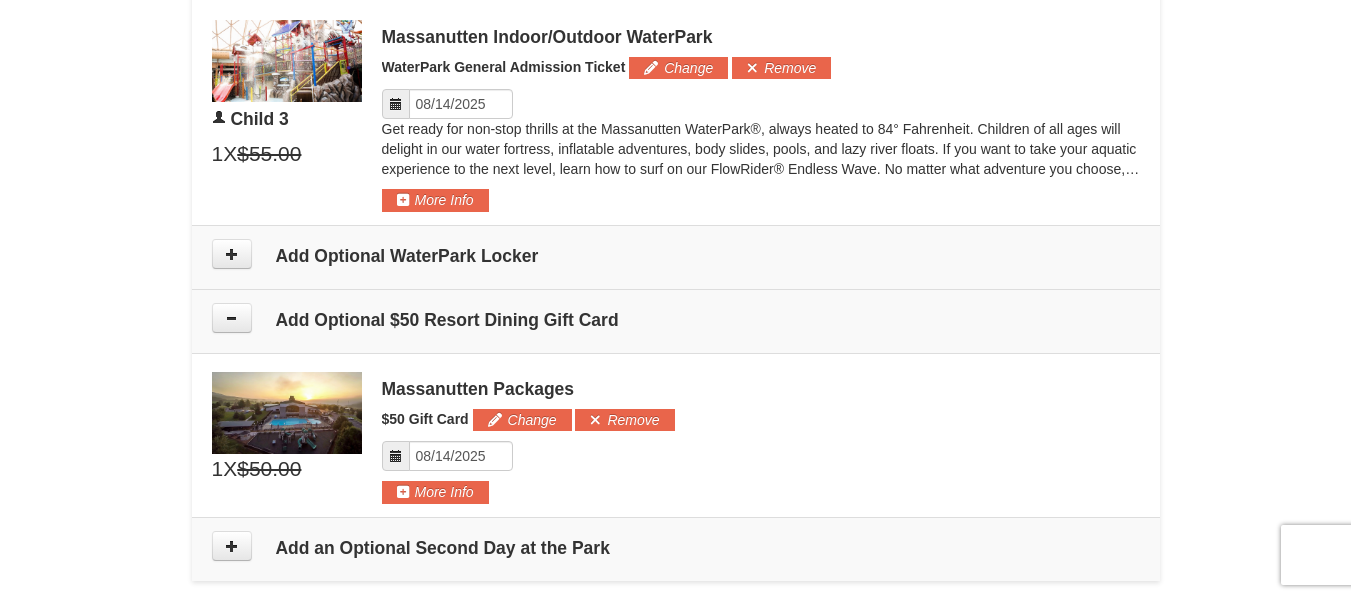 scroll, scrollTop: 2492, scrollLeft: 0, axis: vertical 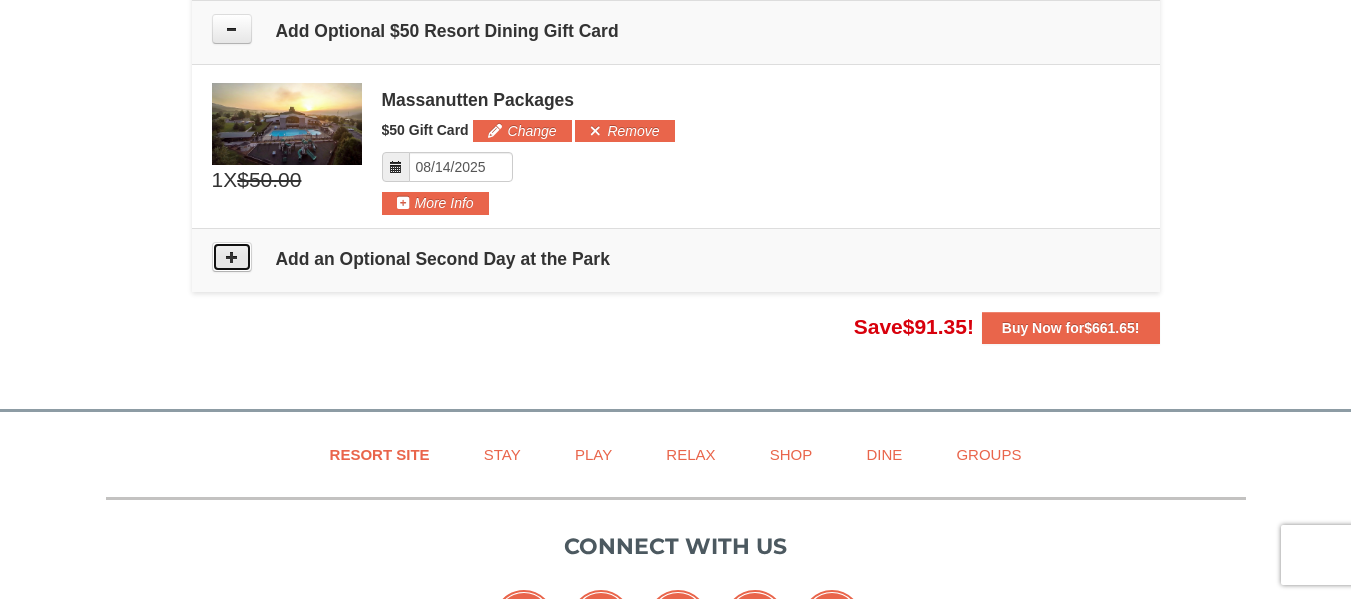 click at bounding box center [232, 257] 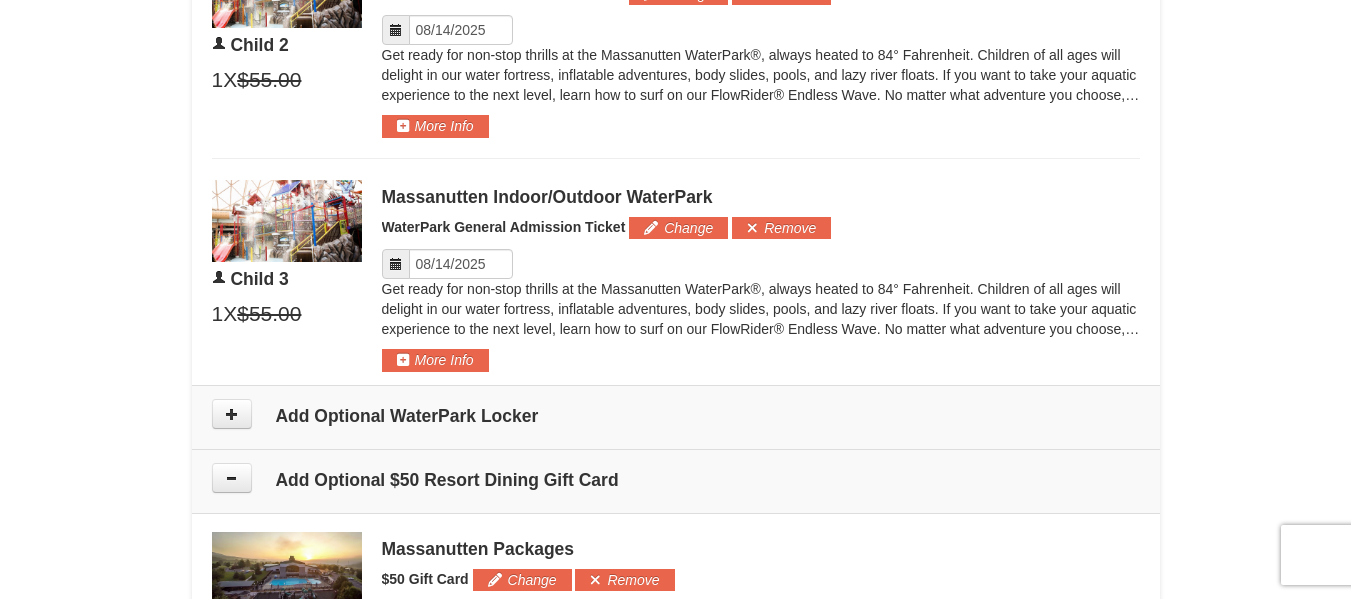 scroll, scrollTop: 2003, scrollLeft: 0, axis: vertical 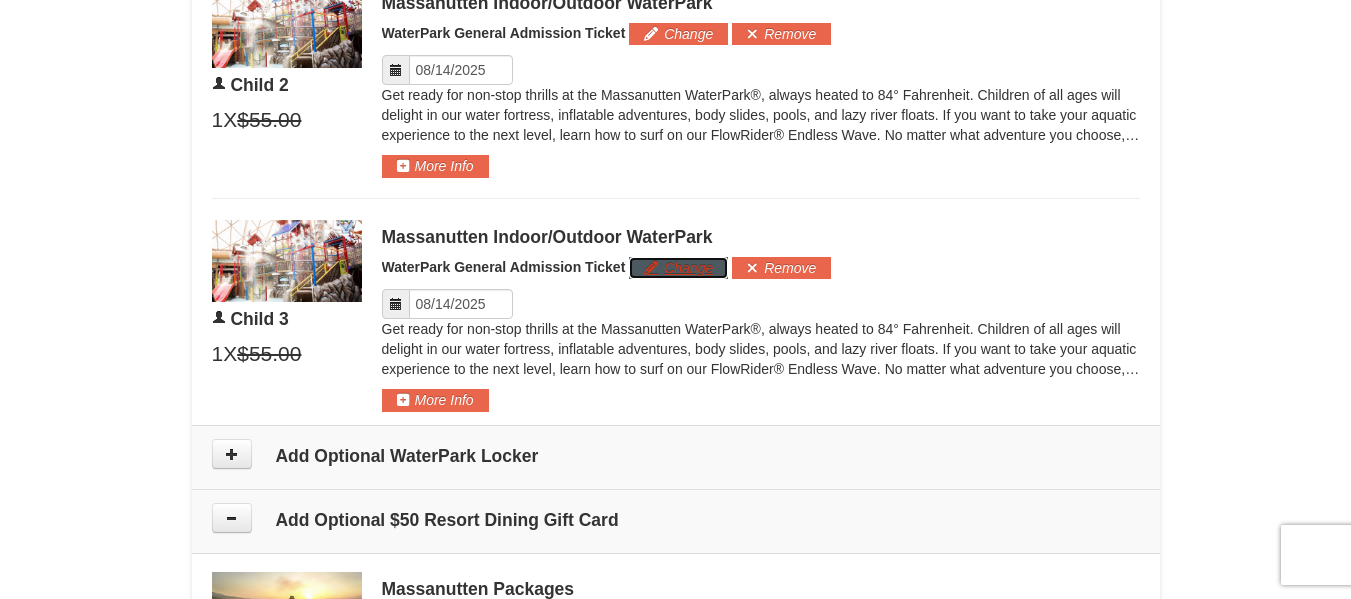 click on "Change" at bounding box center [678, 268] 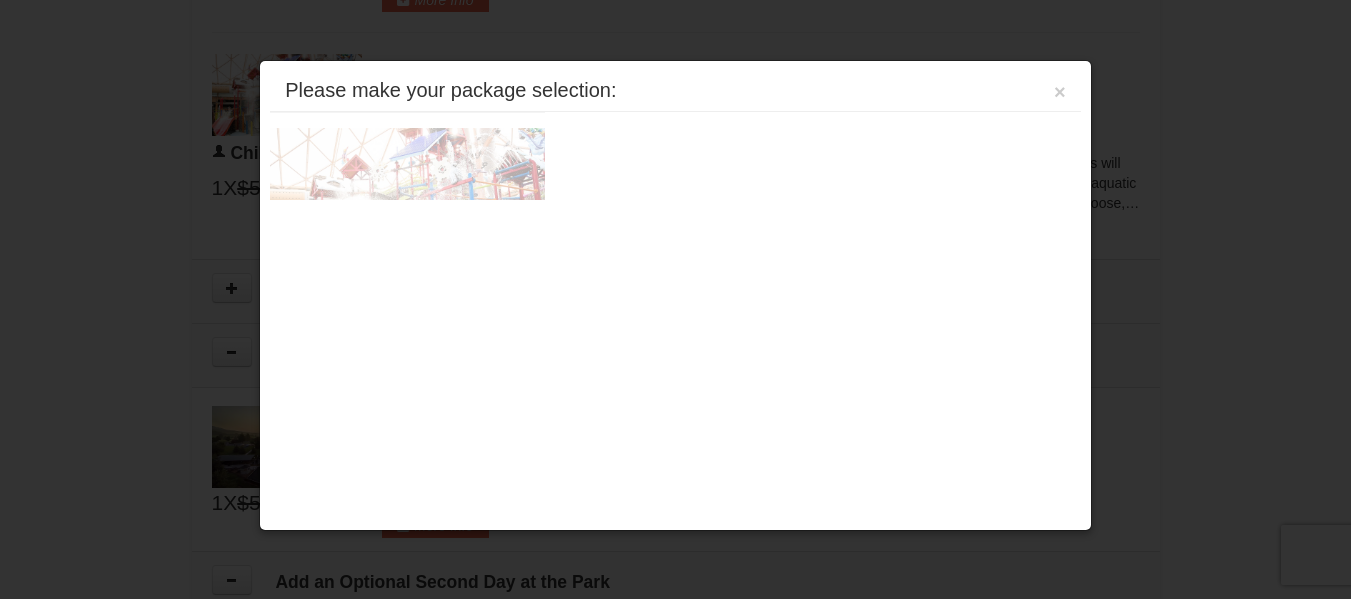 scroll, scrollTop: 2223, scrollLeft: 0, axis: vertical 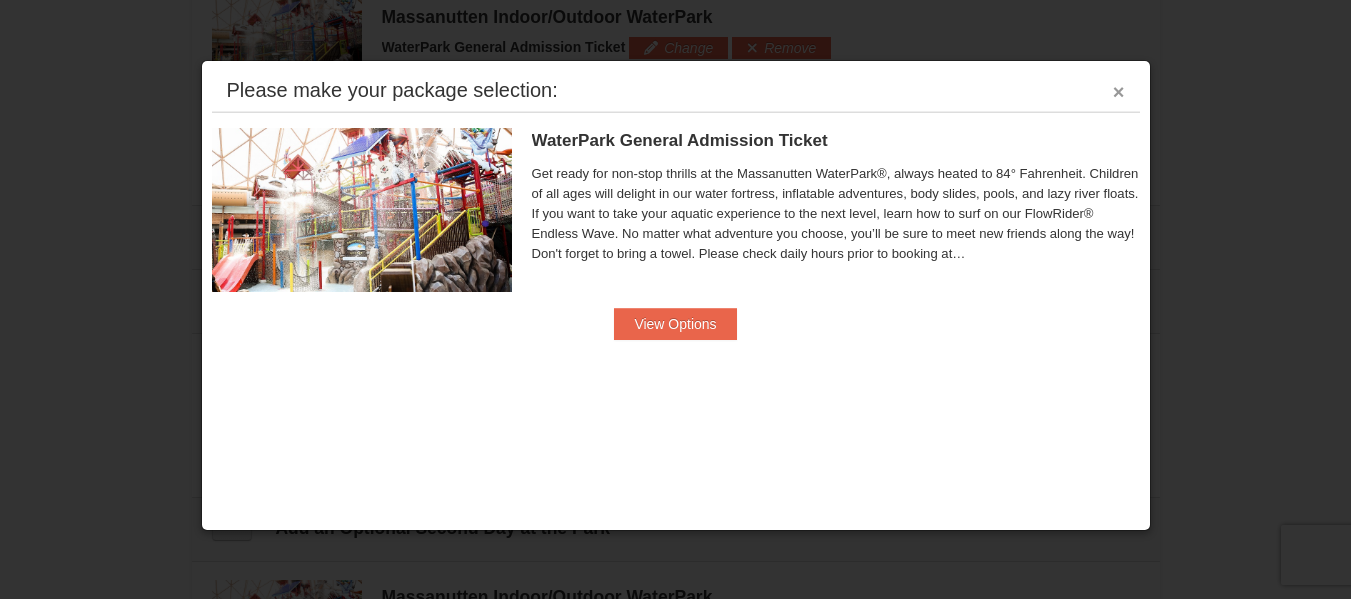 click on "×" at bounding box center (1119, 92) 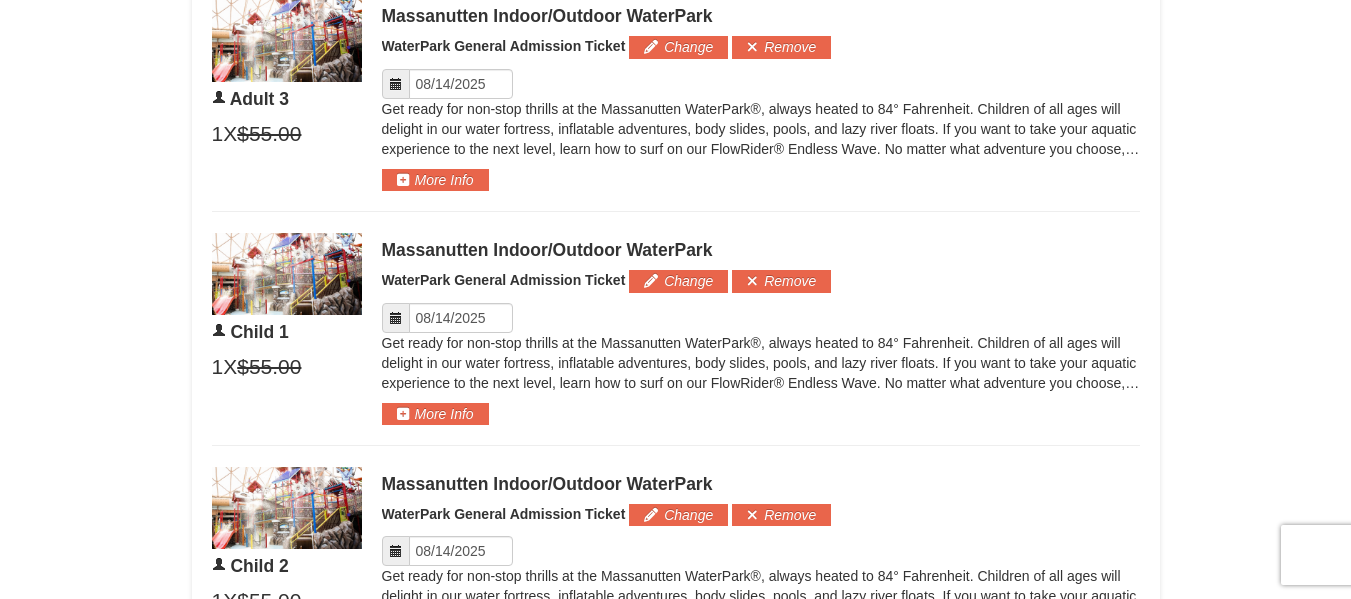 scroll, scrollTop: 1523, scrollLeft: 0, axis: vertical 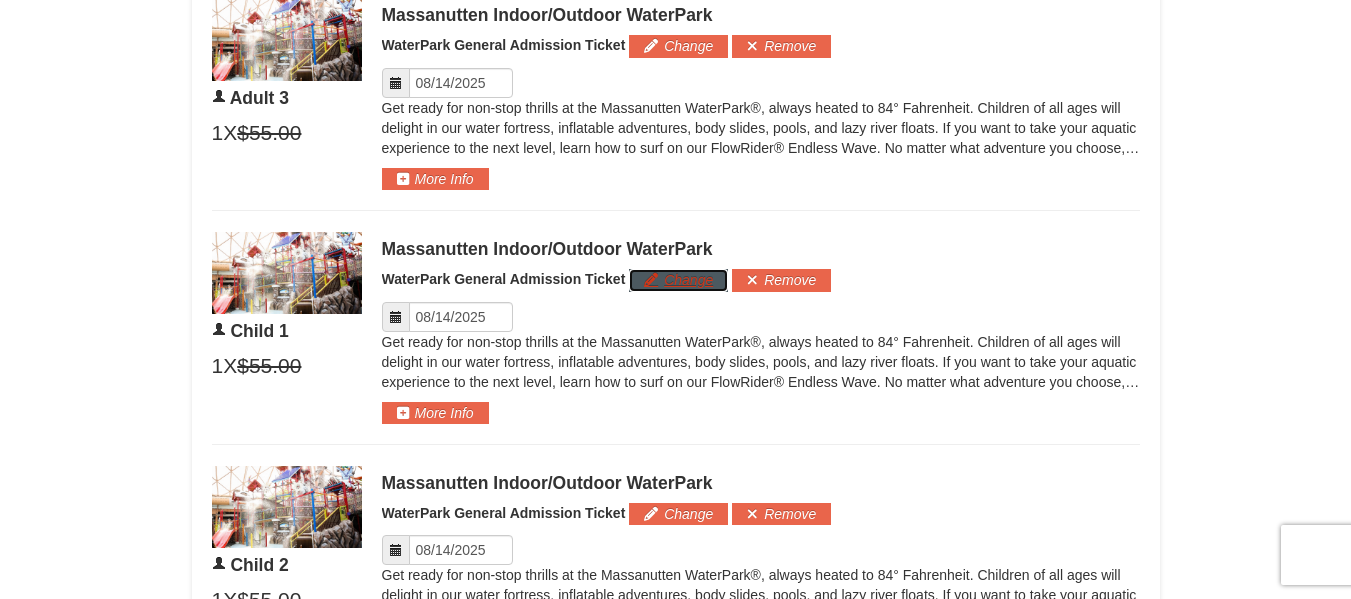 click on "Change" at bounding box center (678, 280) 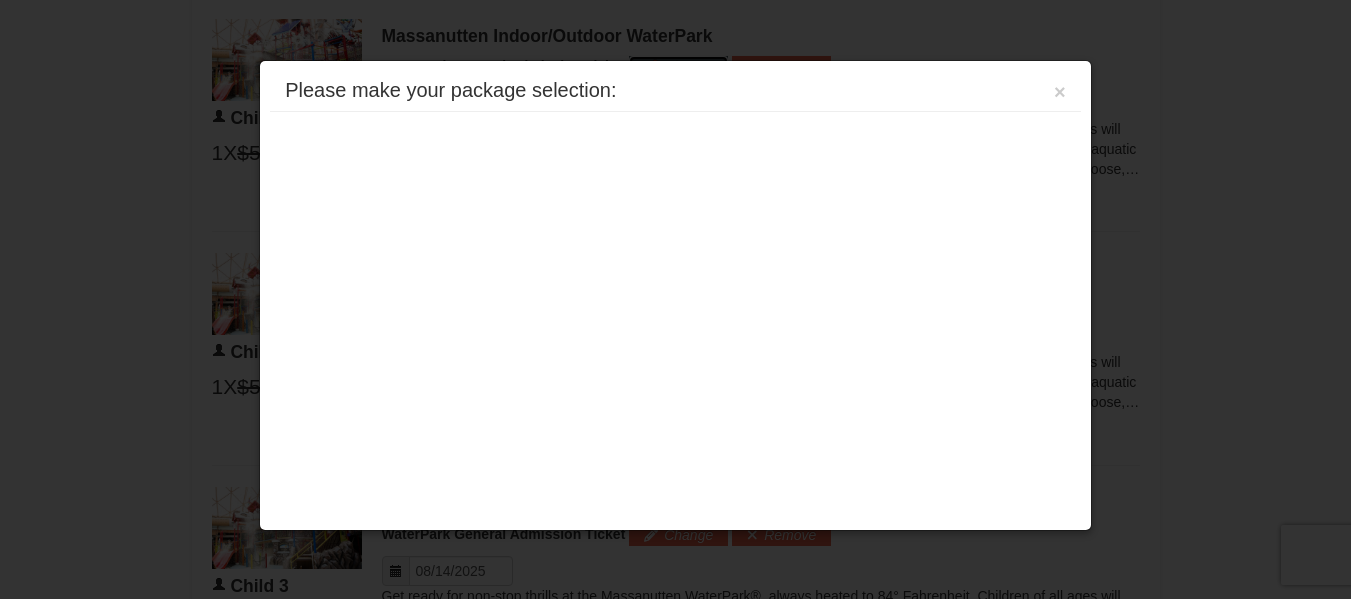 scroll, scrollTop: 1755, scrollLeft: 0, axis: vertical 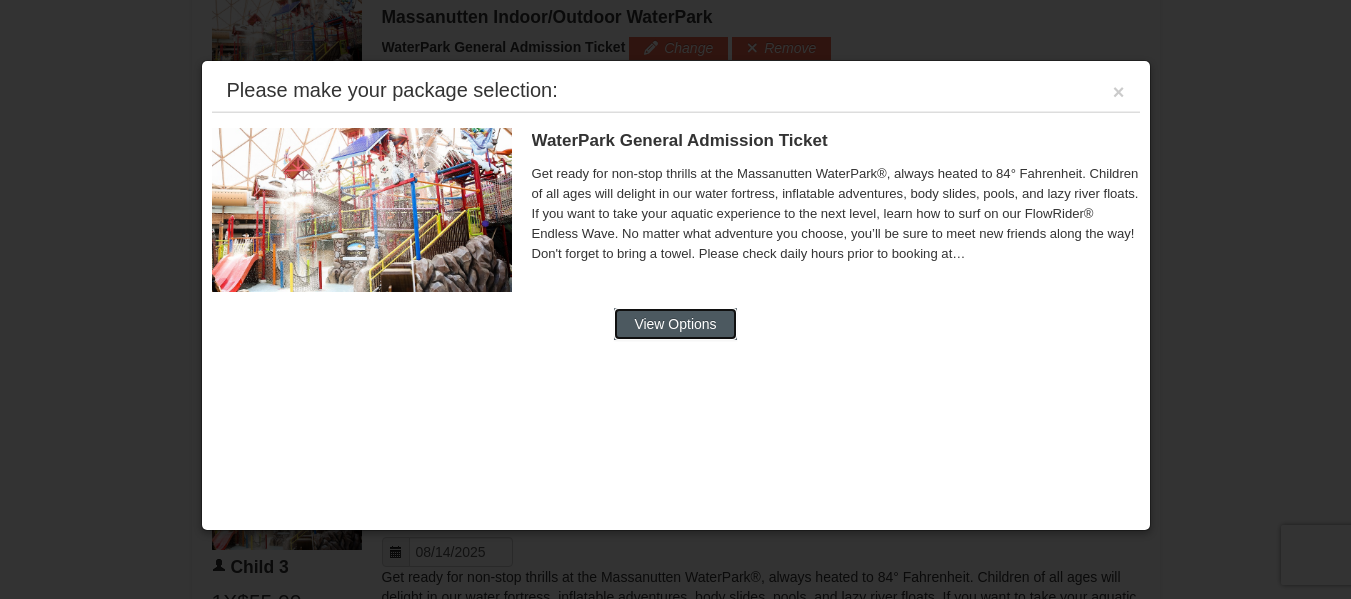 click on "View Options" at bounding box center [675, 324] 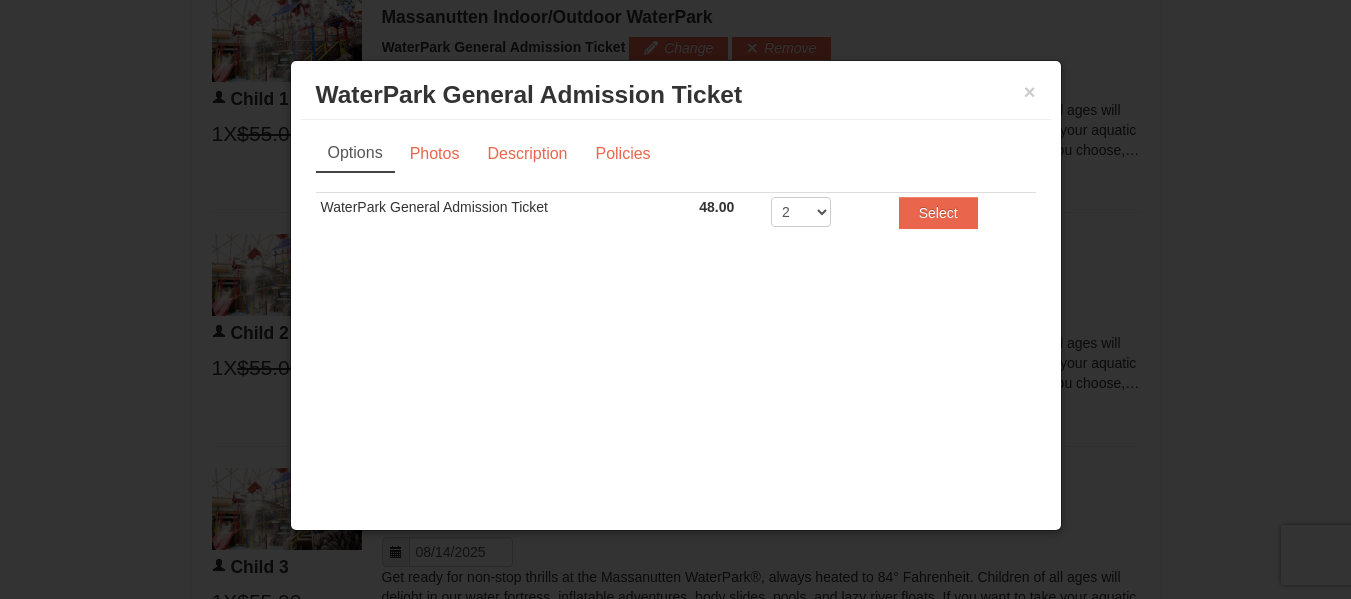 scroll, scrollTop: 0, scrollLeft: 0, axis: both 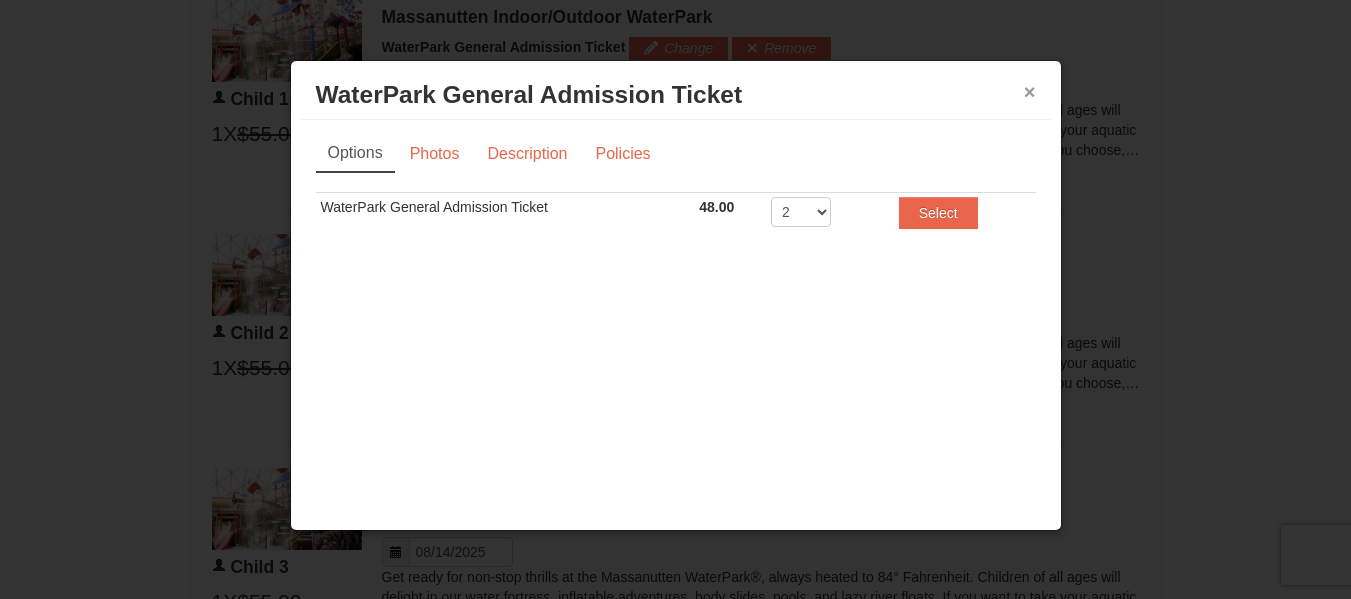 click on "×" at bounding box center [1030, 92] 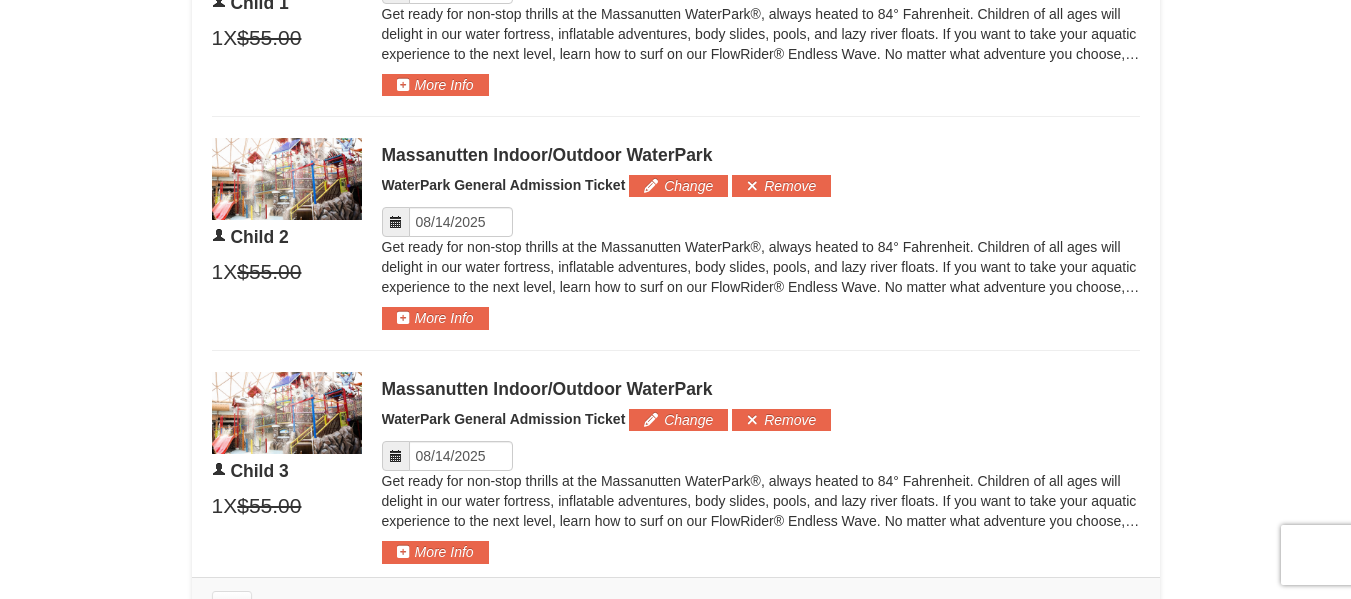 scroll, scrollTop: 1852, scrollLeft: 0, axis: vertical 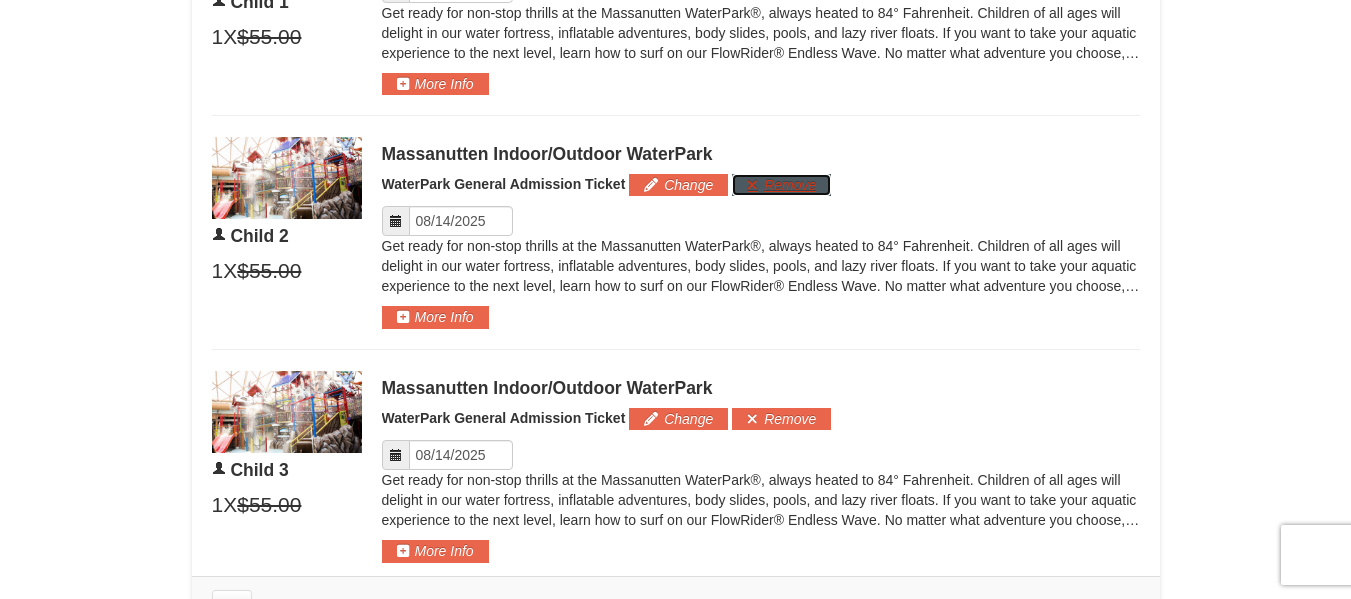 click on "Remove" at bounding box center [781, 185] 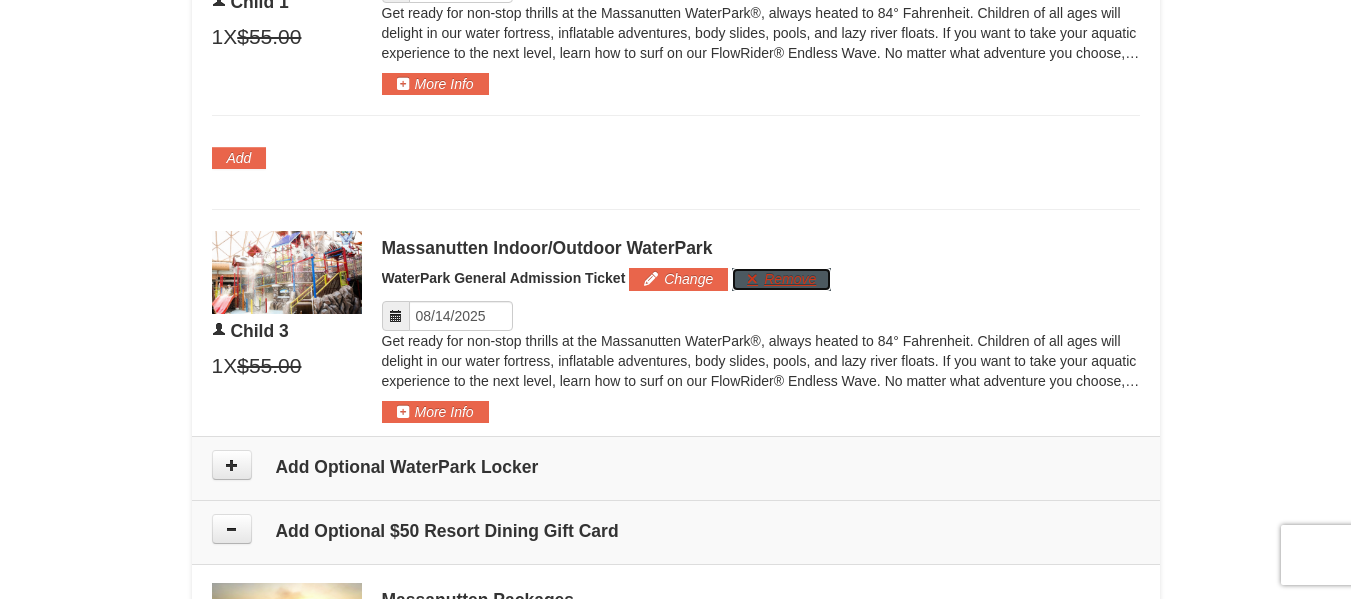 click on "Remove" at bounding box center [781, 279] 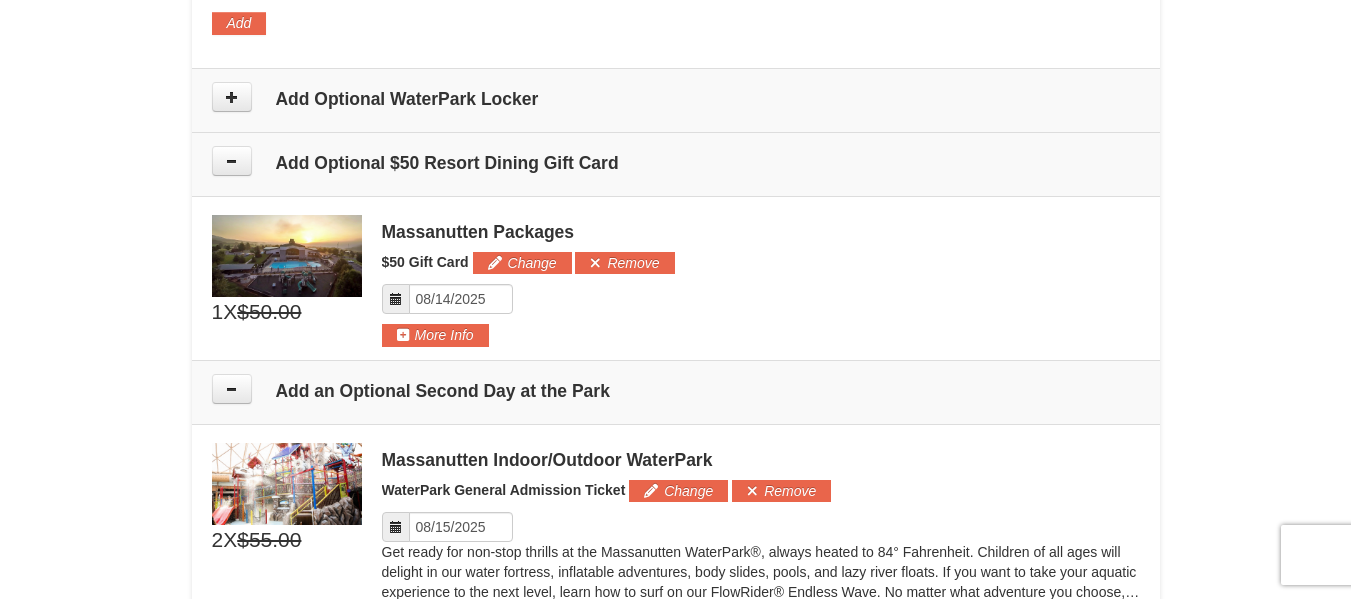 scroll, scrollTop: 2094, scrollLeft: 0, axis: vertical 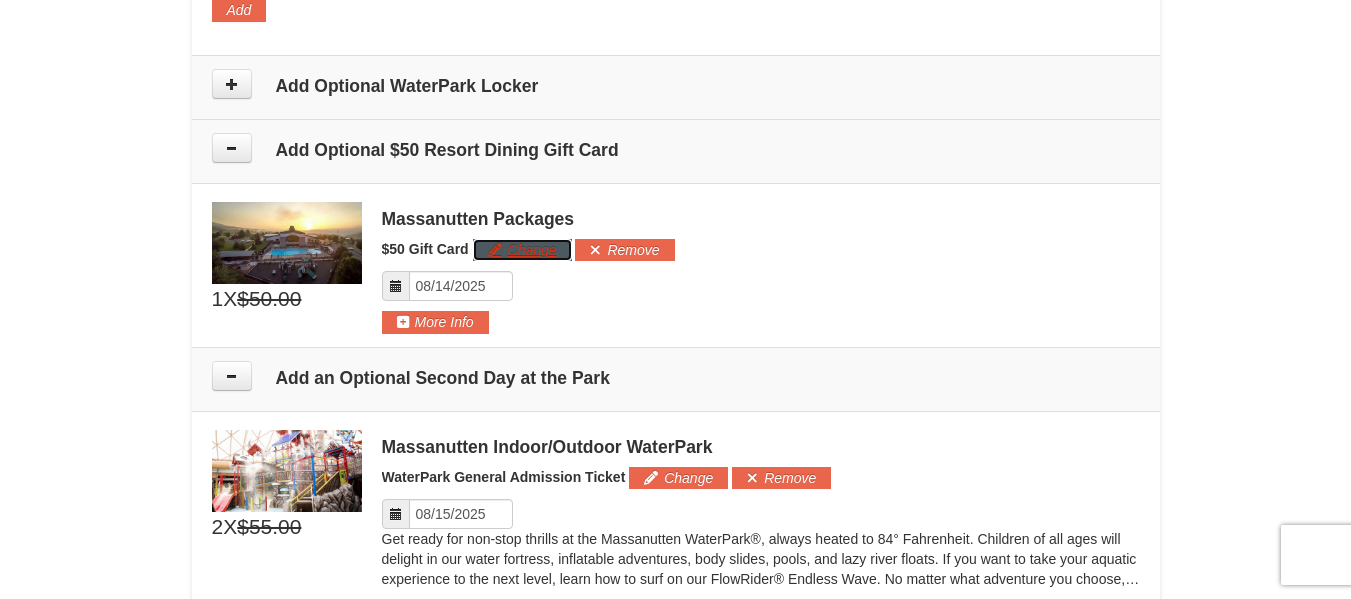 click on "Change" at bounding box center [522, 250] 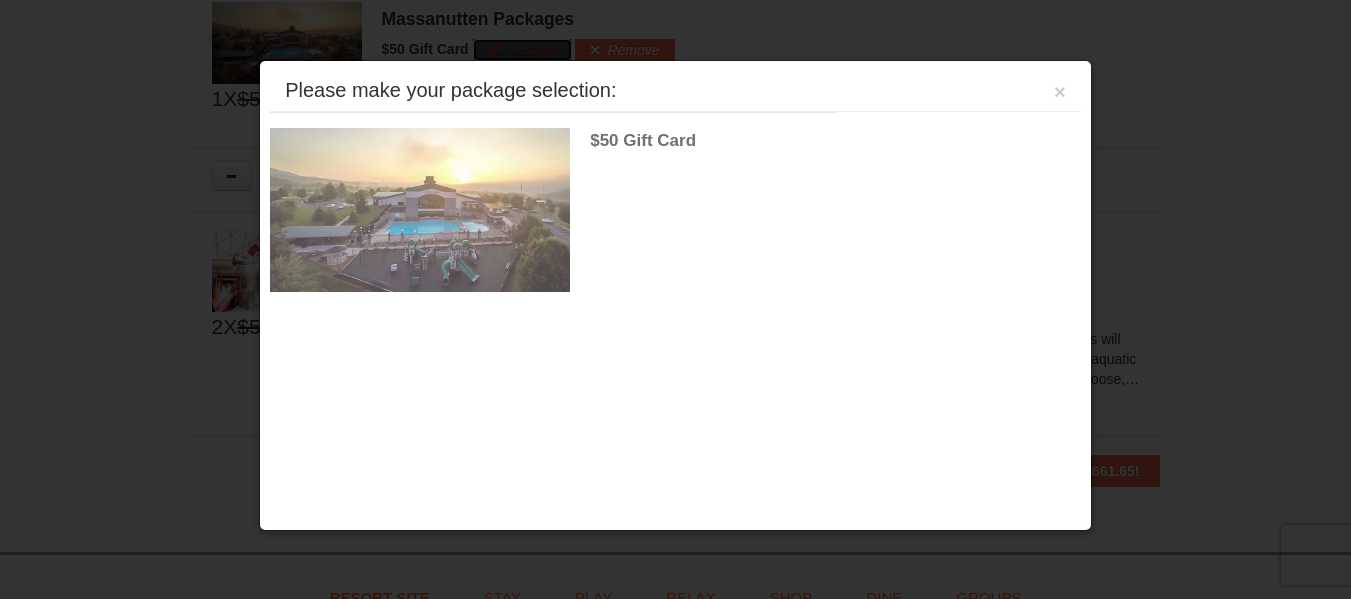scroll, scrollTop: 2296, scrollLeft: 0, axis: vertical 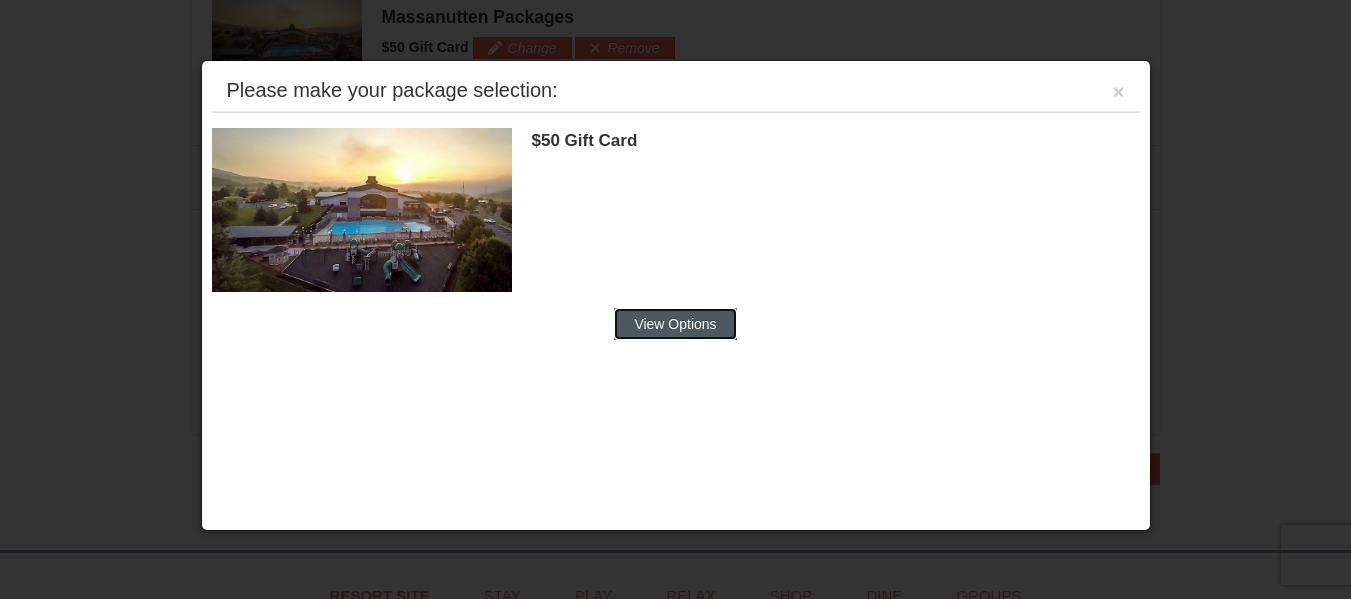 click on "View Options" at bounding box center [675, 324] 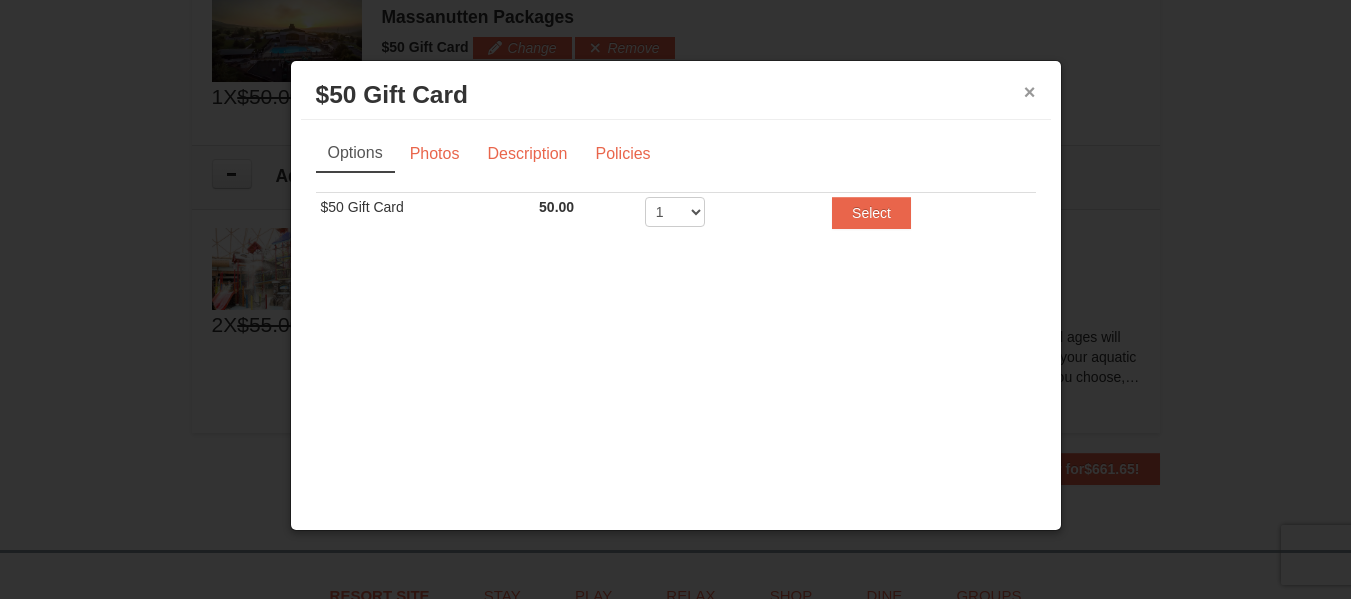 click on "×" at bounding box center (1030, 92) 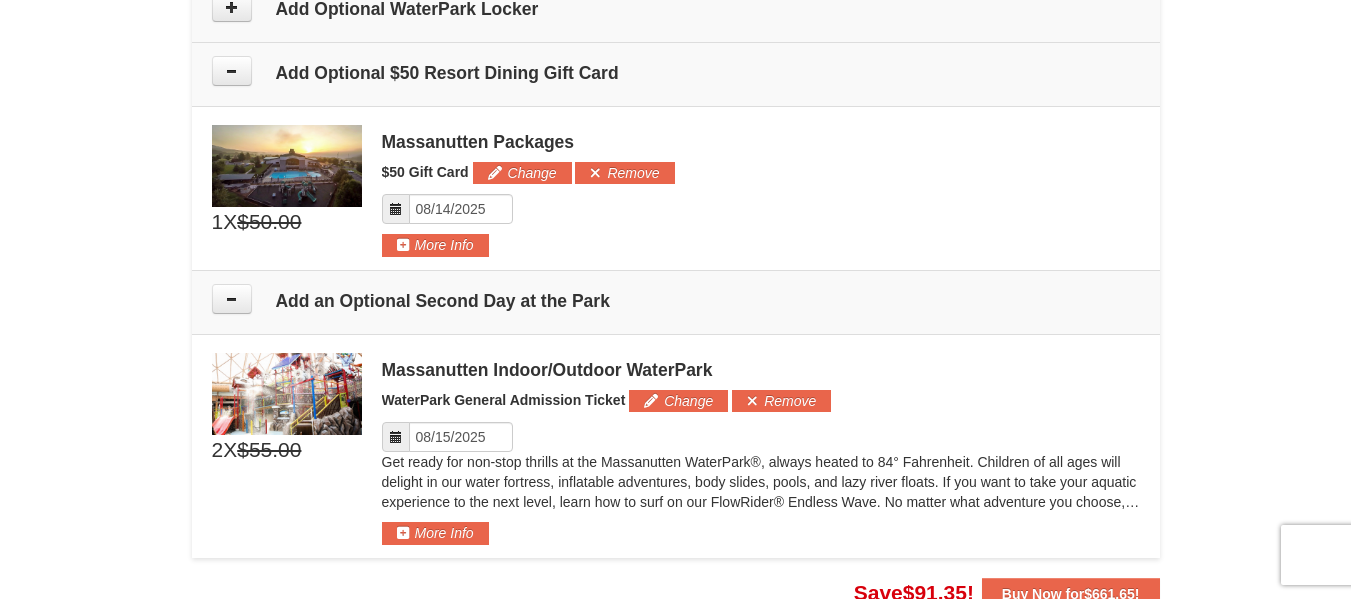 scroll, scrollTop: 2170, scrollLeft: 0, axis: vertical 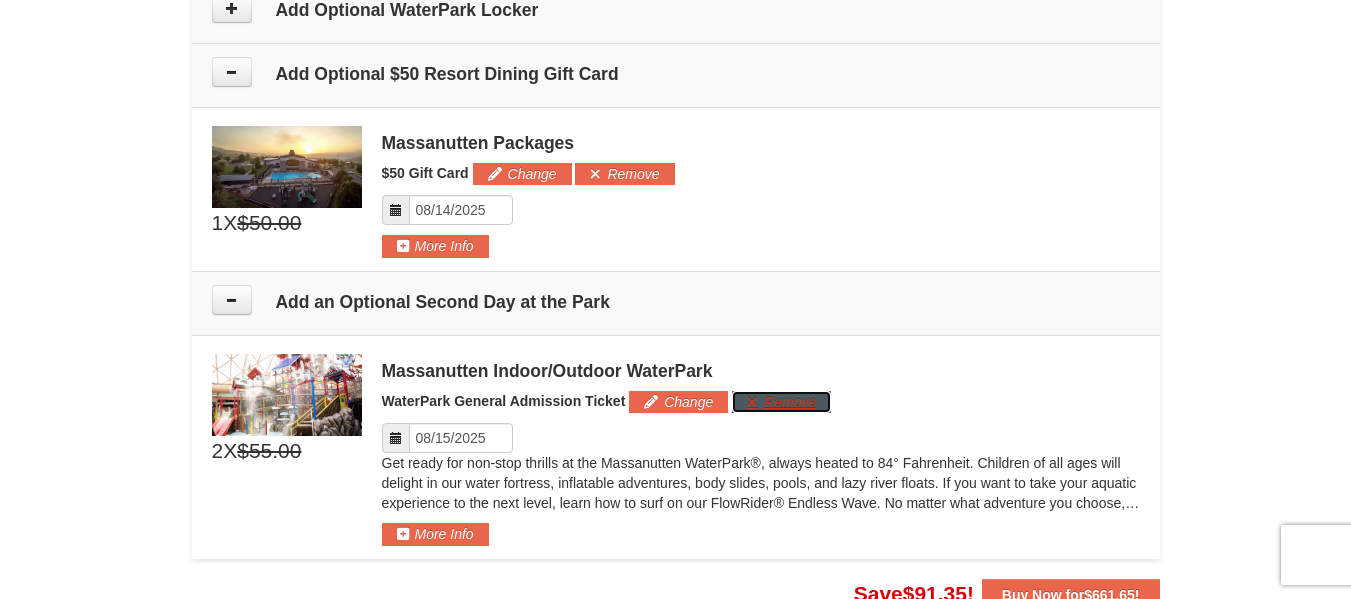 click on "Remove" at bounding box center (781, 402) 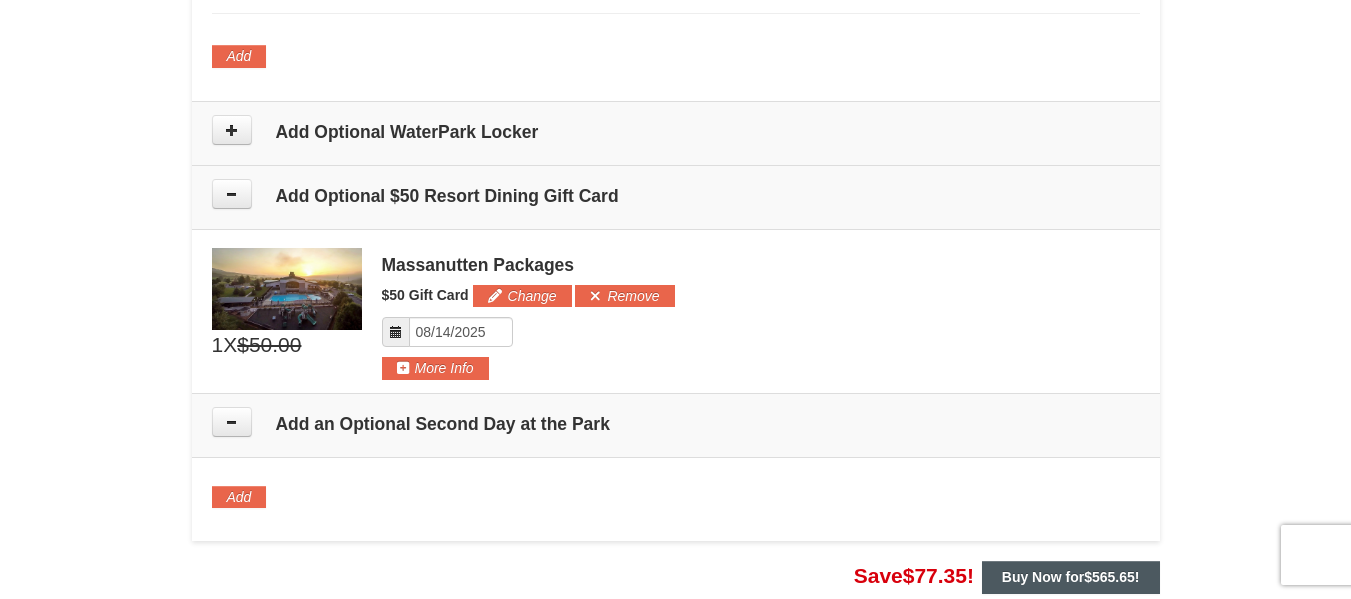 scroll, scrollTop: 2056, scrollLeft: 0, axis: vertical 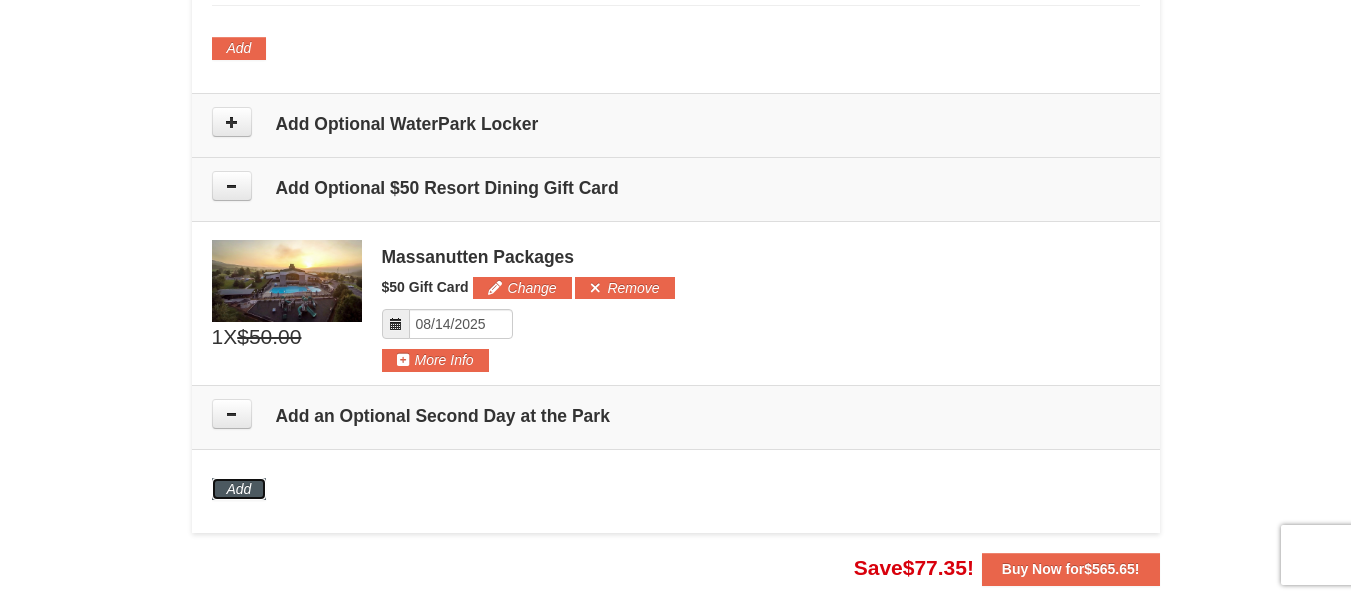 click on "Add" at bounding box center [239, 489] 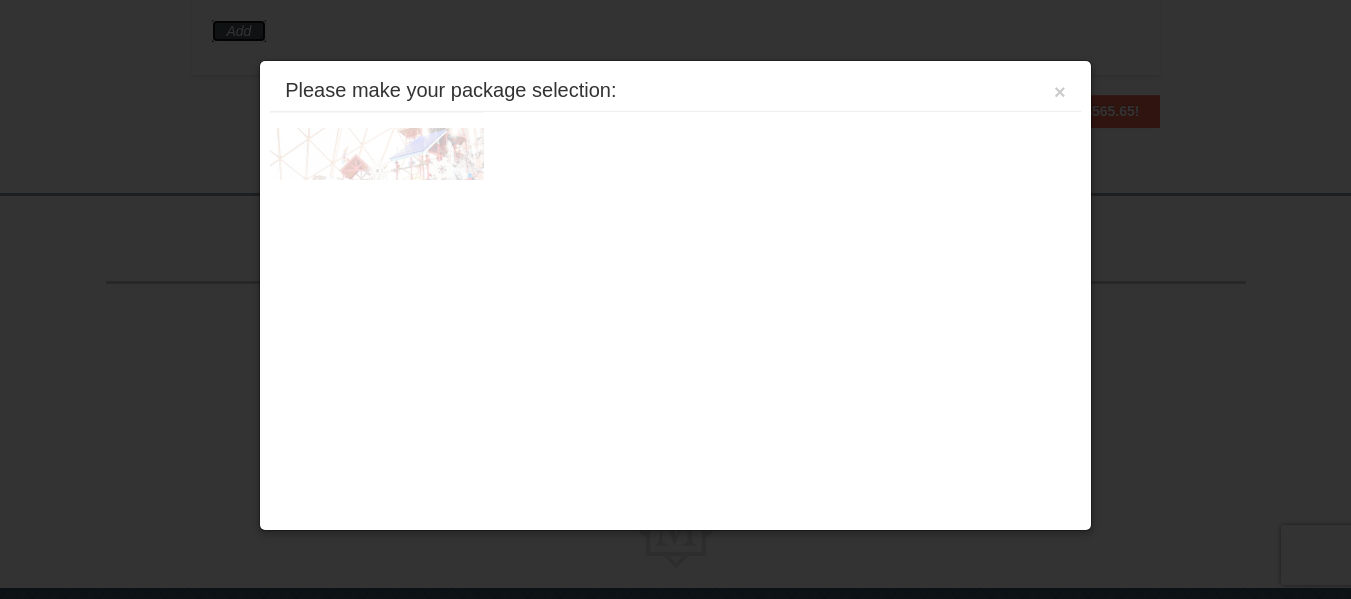 scroll, scrollTop: 2524, scrollLeft: 0, axis: vertical 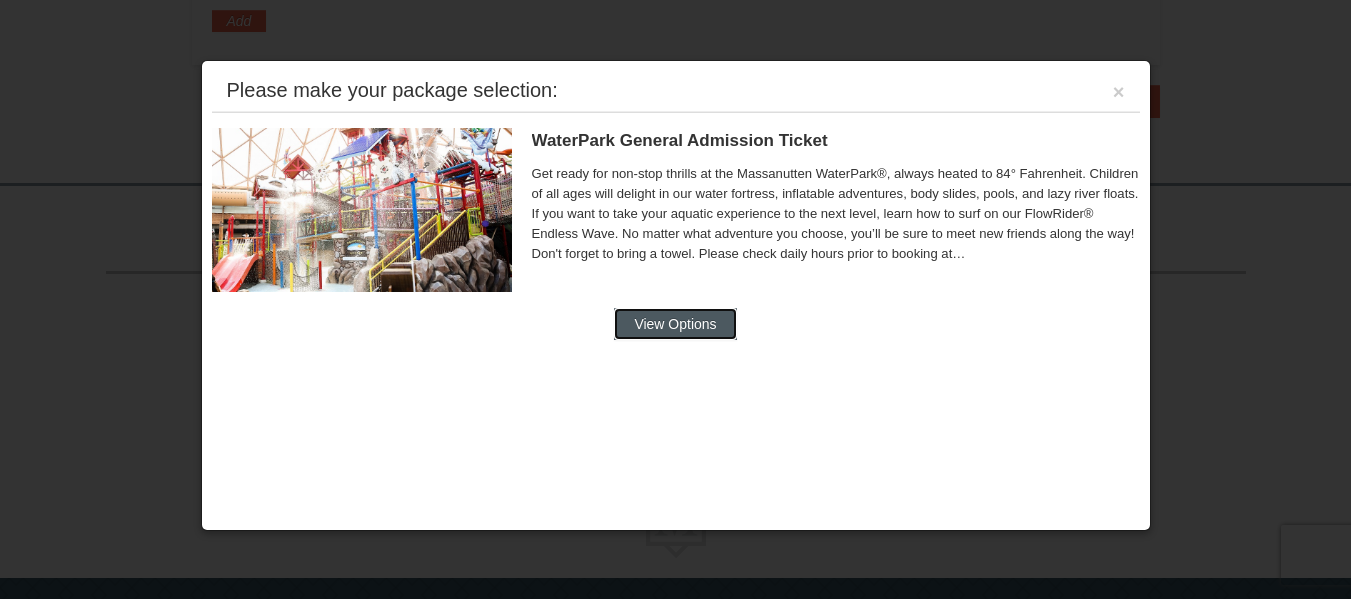 click on "View Options" at bounding box center [675, 324] 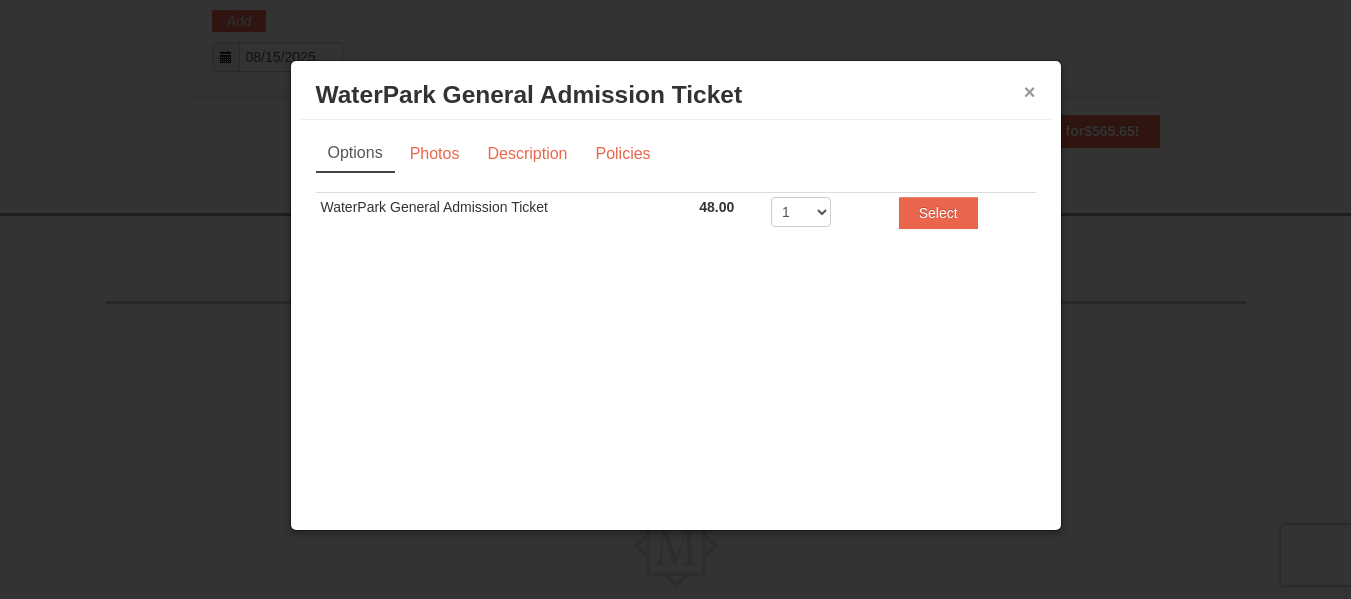 click on "×" at bounding box center [1030, 92] 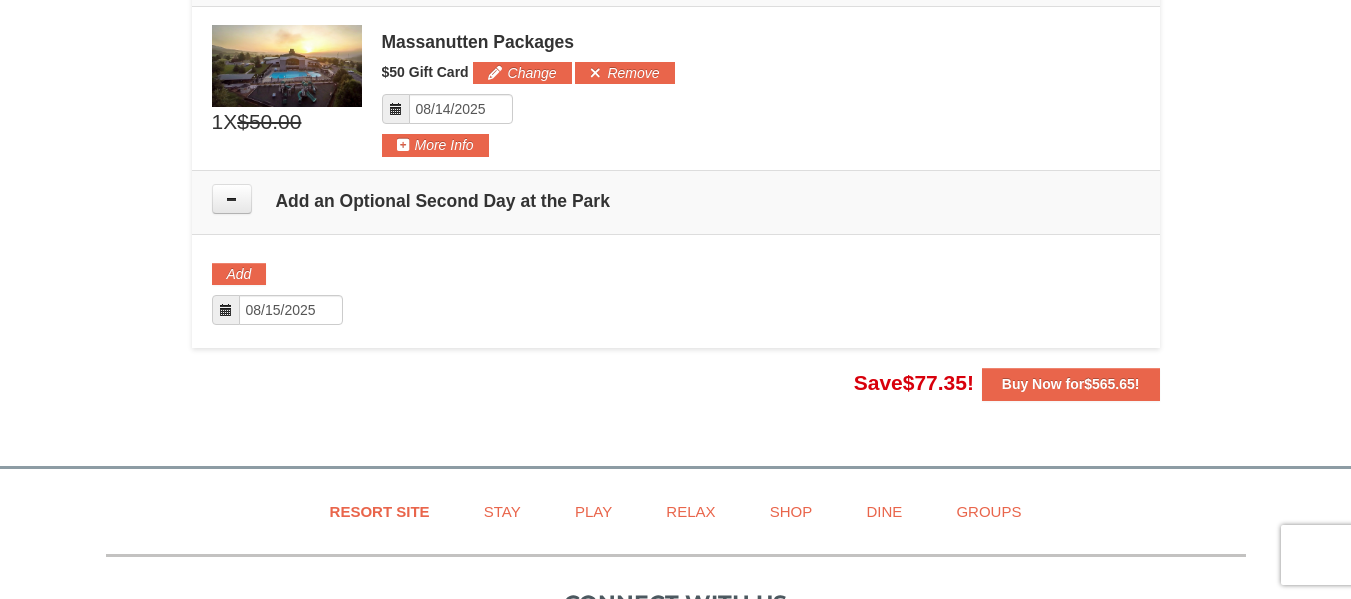 scroll, scrollTop: 2289, scrollLeft: 0, axis: vertical 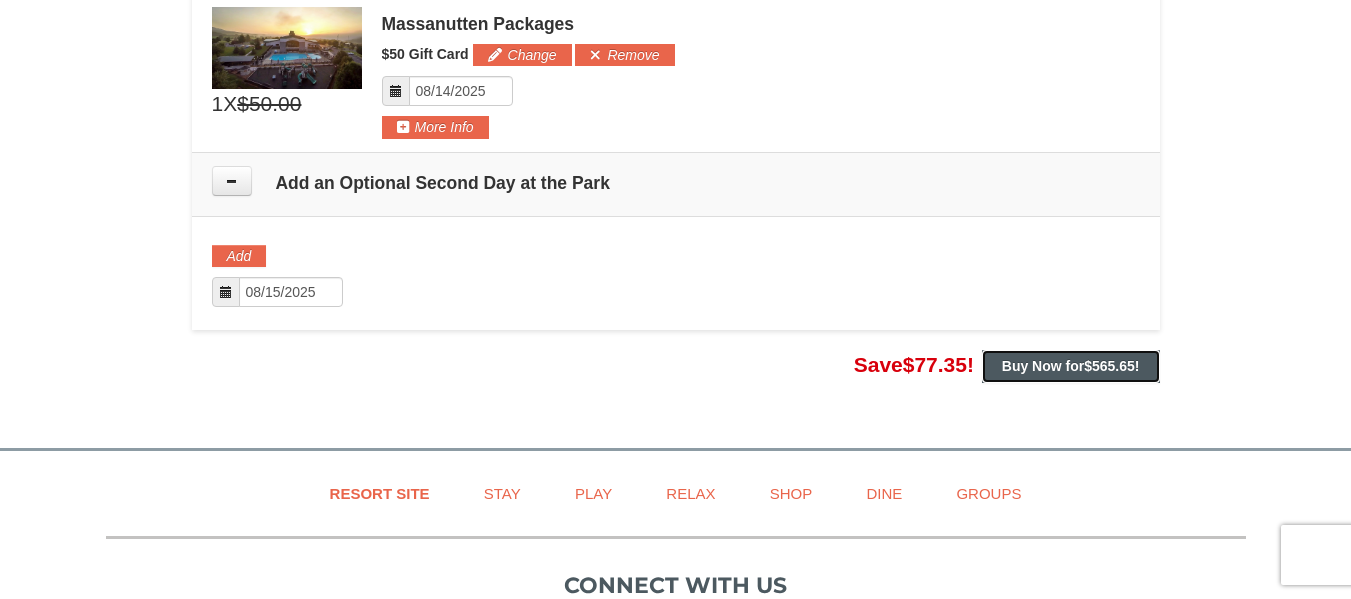 click on "Buy Now for
$565.65 !" at bounding box center (1071, 366) 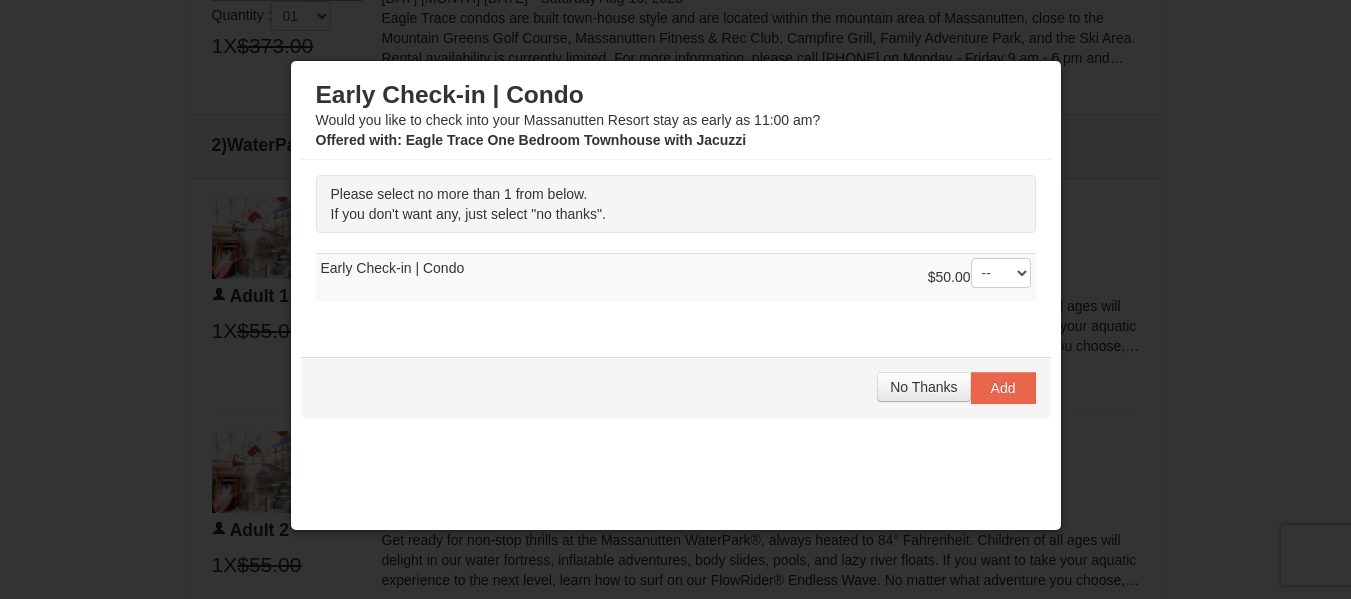 scroll, scrollTop: 854, scrollLeft: 0, axis: vertical 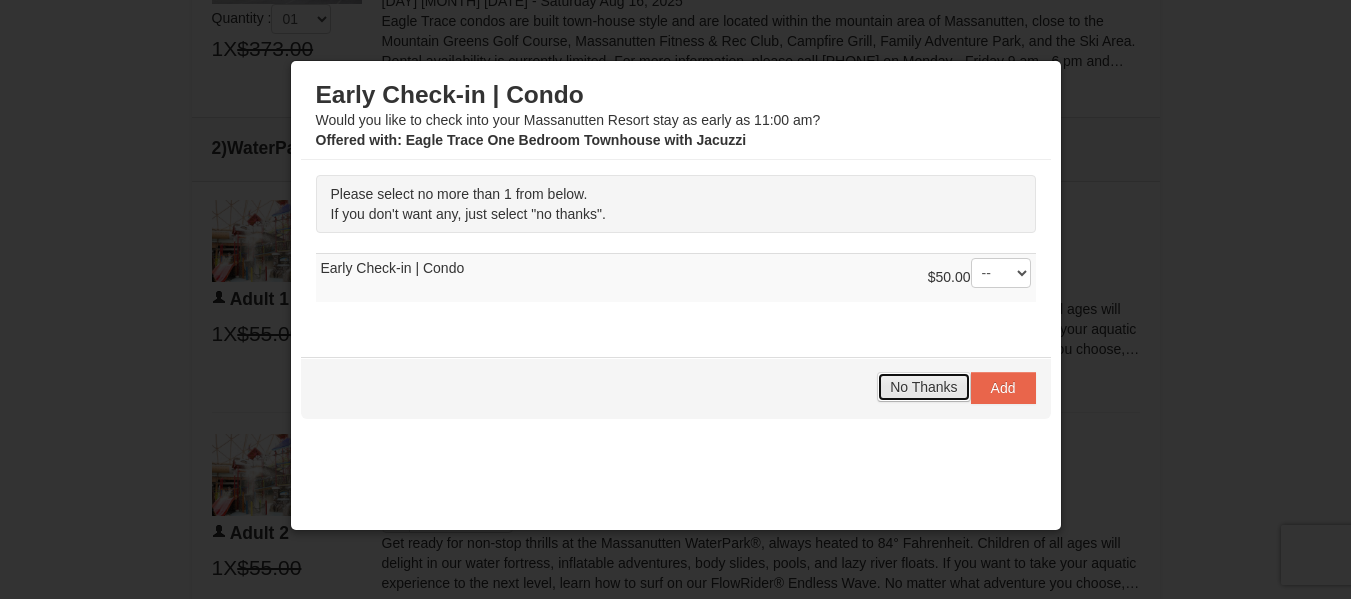 click on "No Thanks" at bounding box center [923, 387] 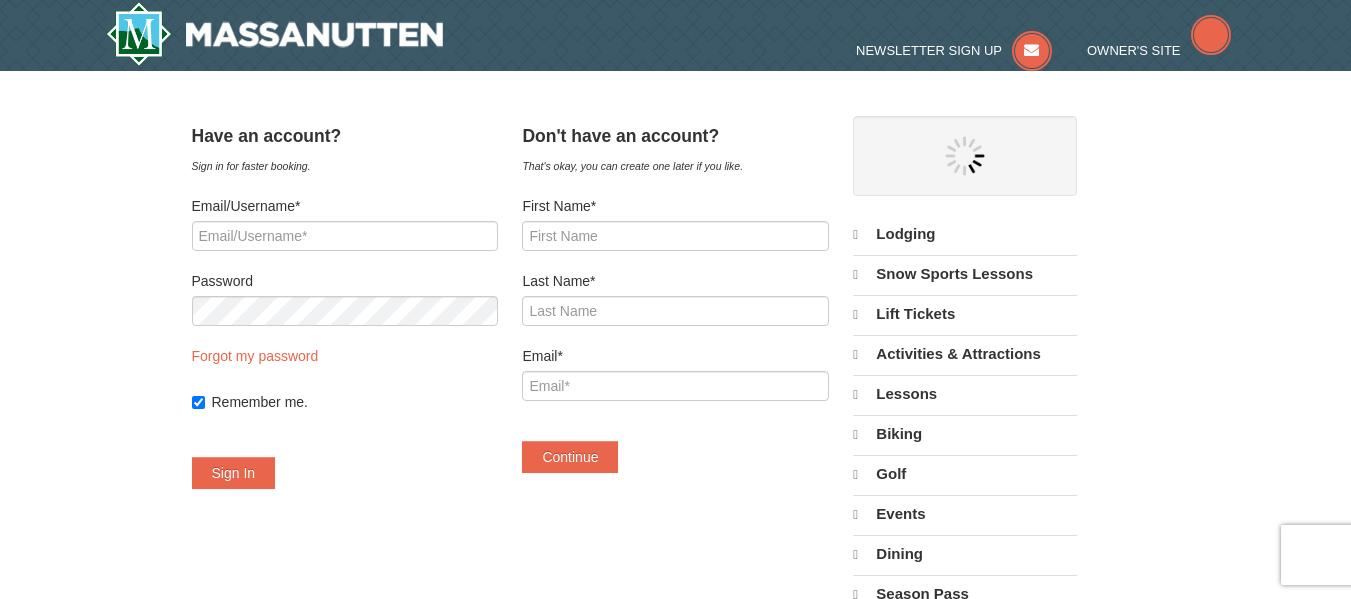 scroll, scrollTop: 0, scrollLeft: 0, axis: both 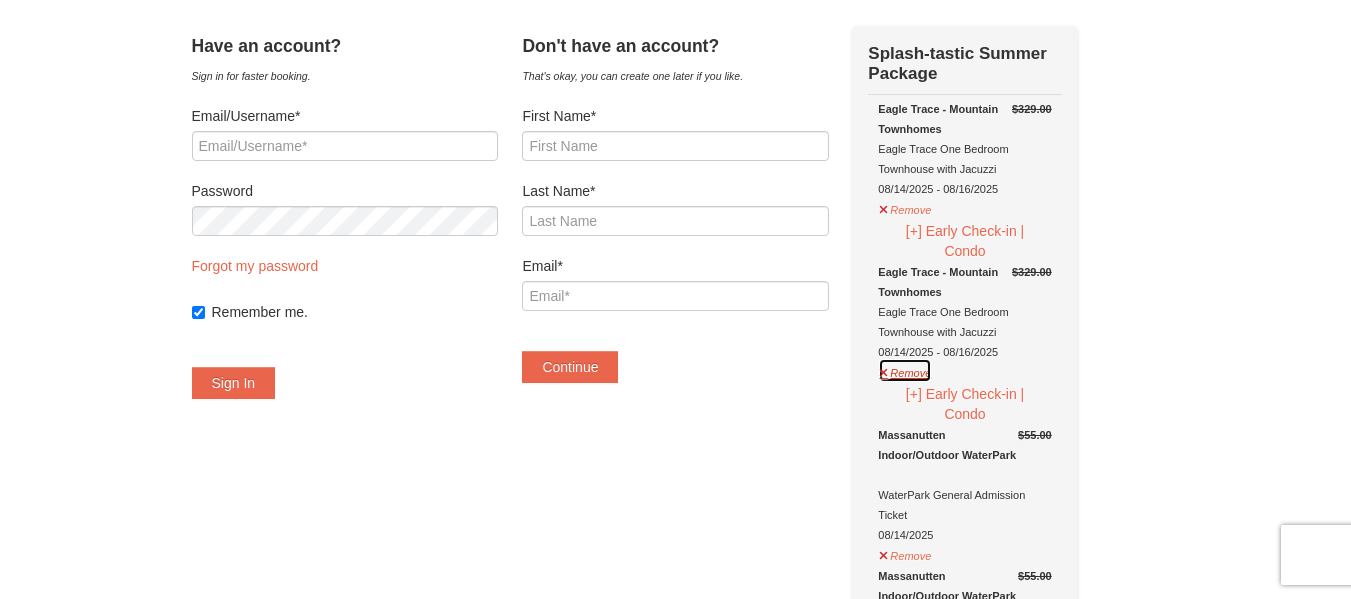 click on "Remove" at bounding box center [905, 370] 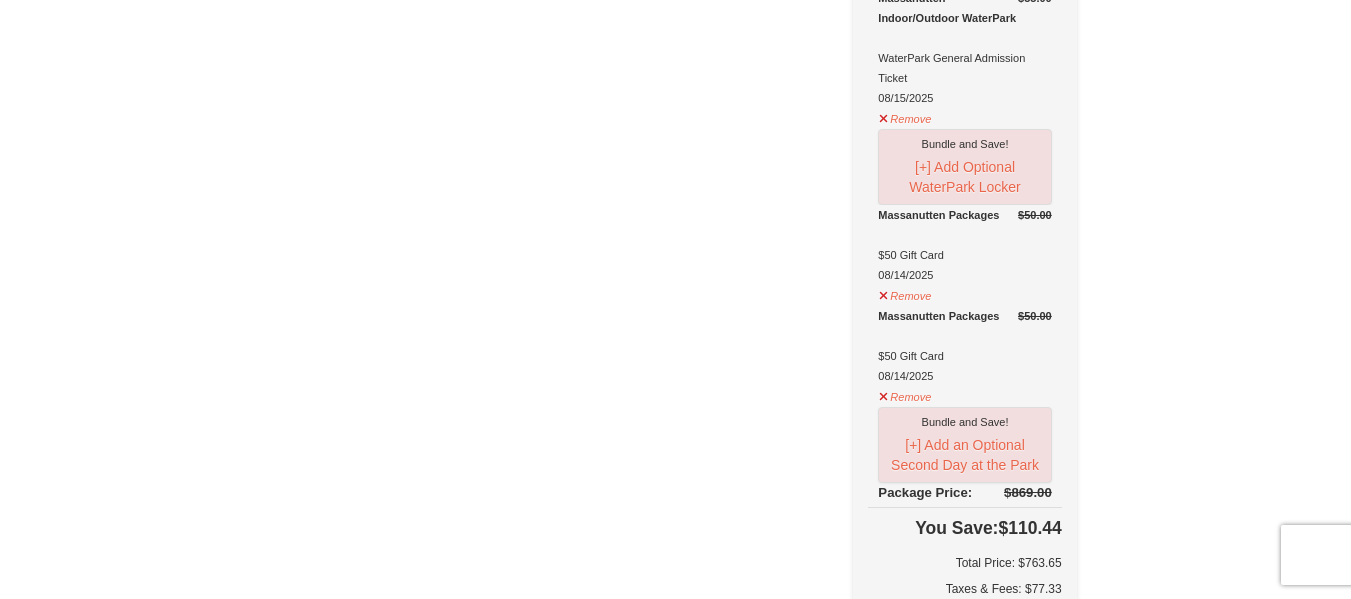 scroll, scrollTop: 1349, scrollLeft: 0, axis: vertical 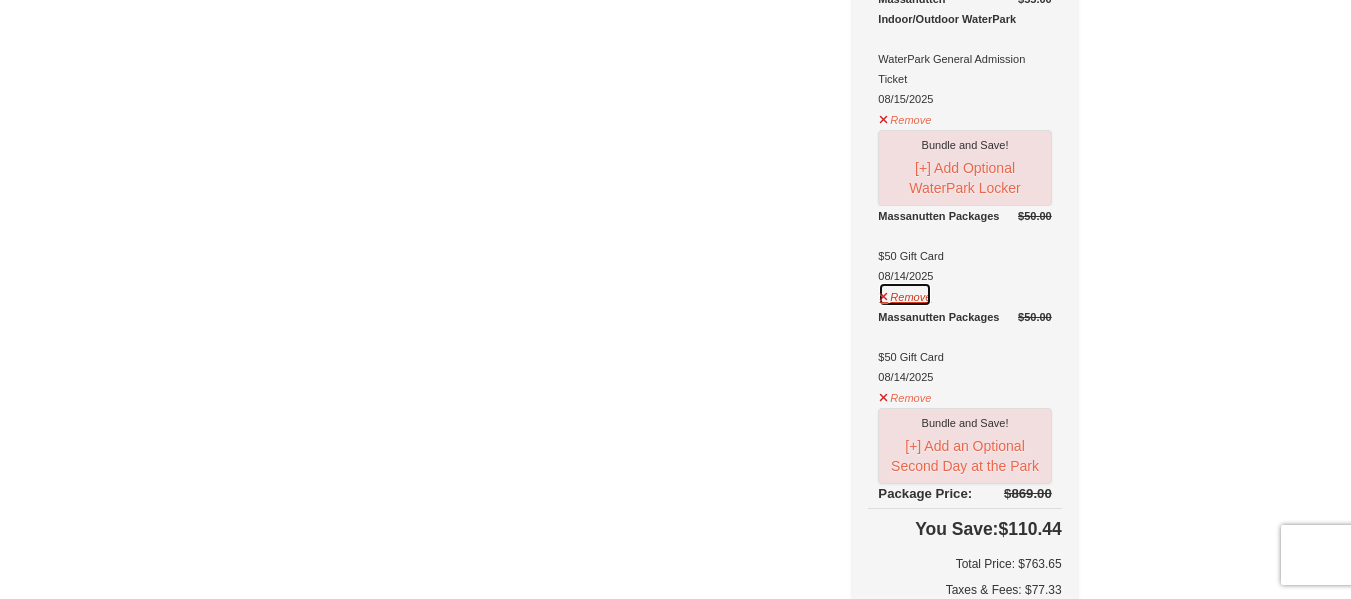 click on "Remove" at bounding box center (905, 294) 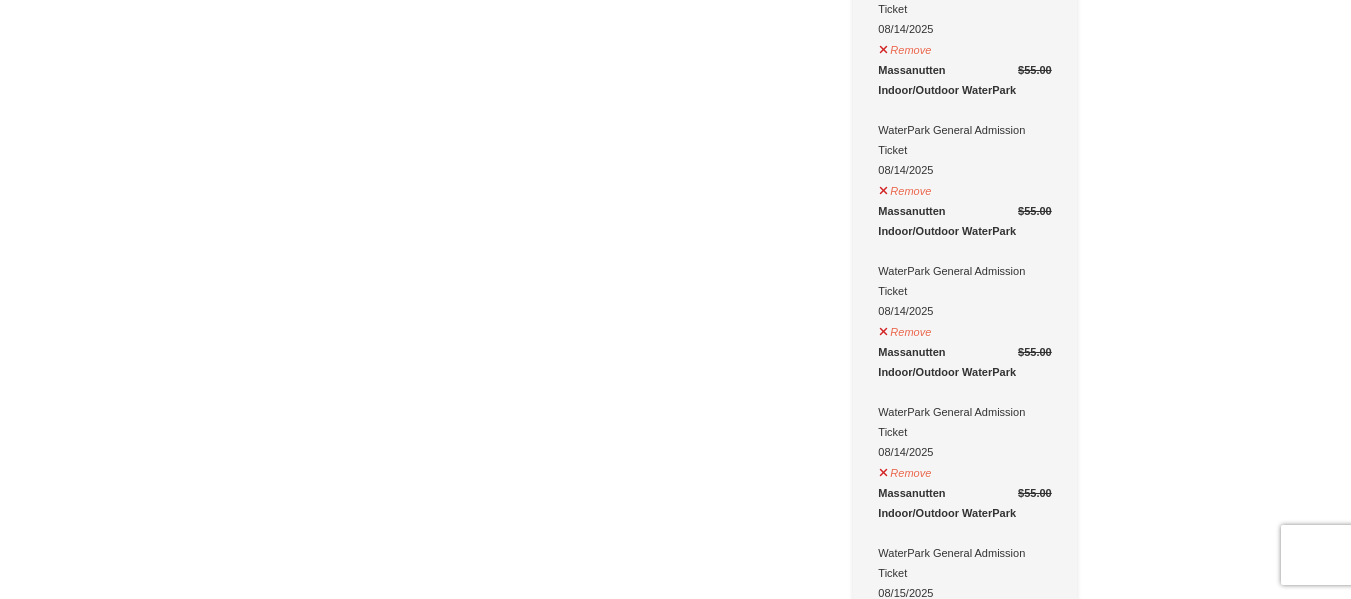 scroll, scrollTop: 715, scrollLeft: 0, axis: vertical 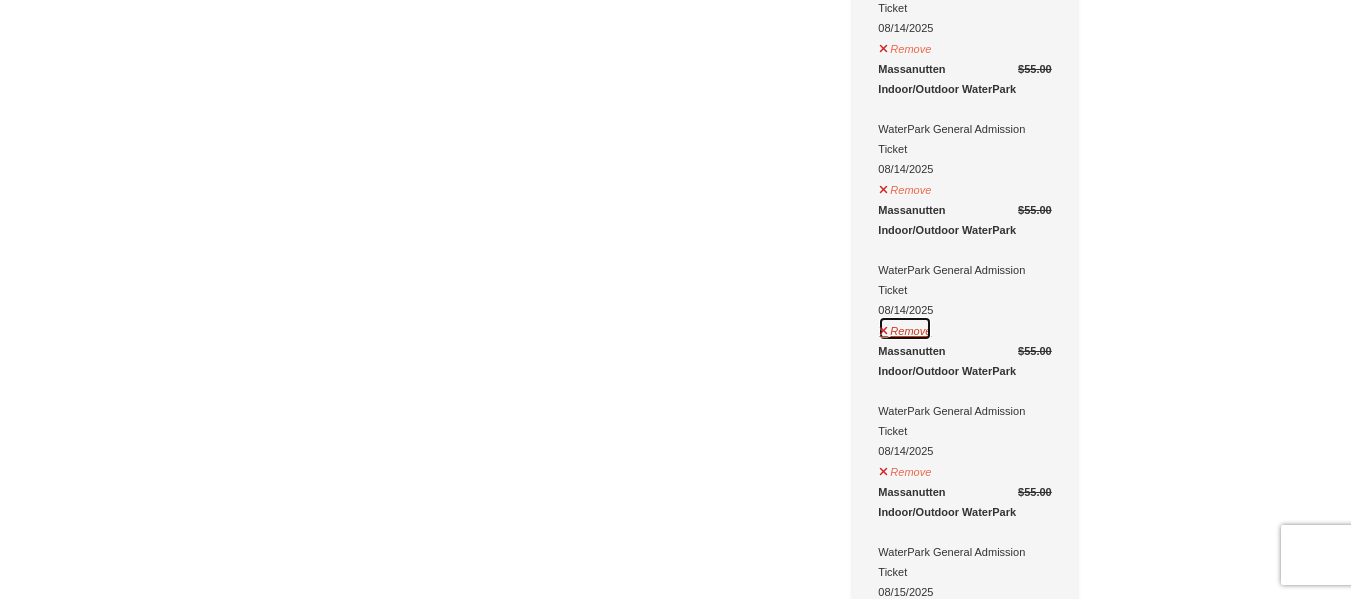 click on "Remove" at bounding box center [905, 328] 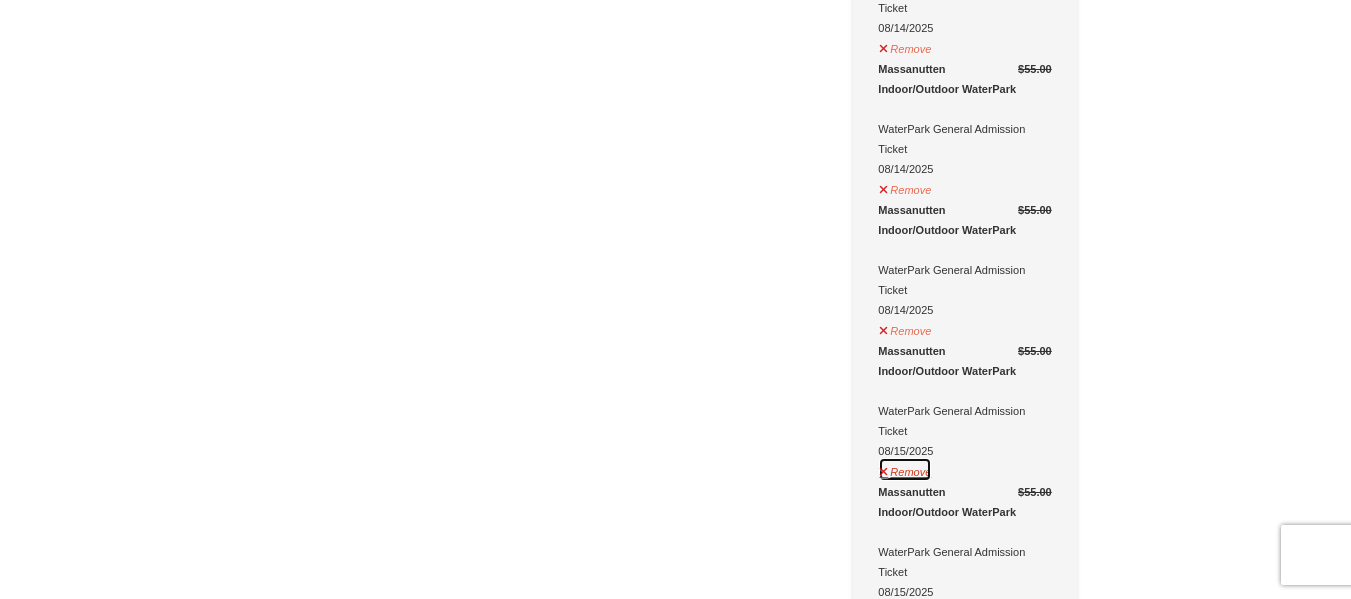 click on "Remove" at bounding box center (905, 469) 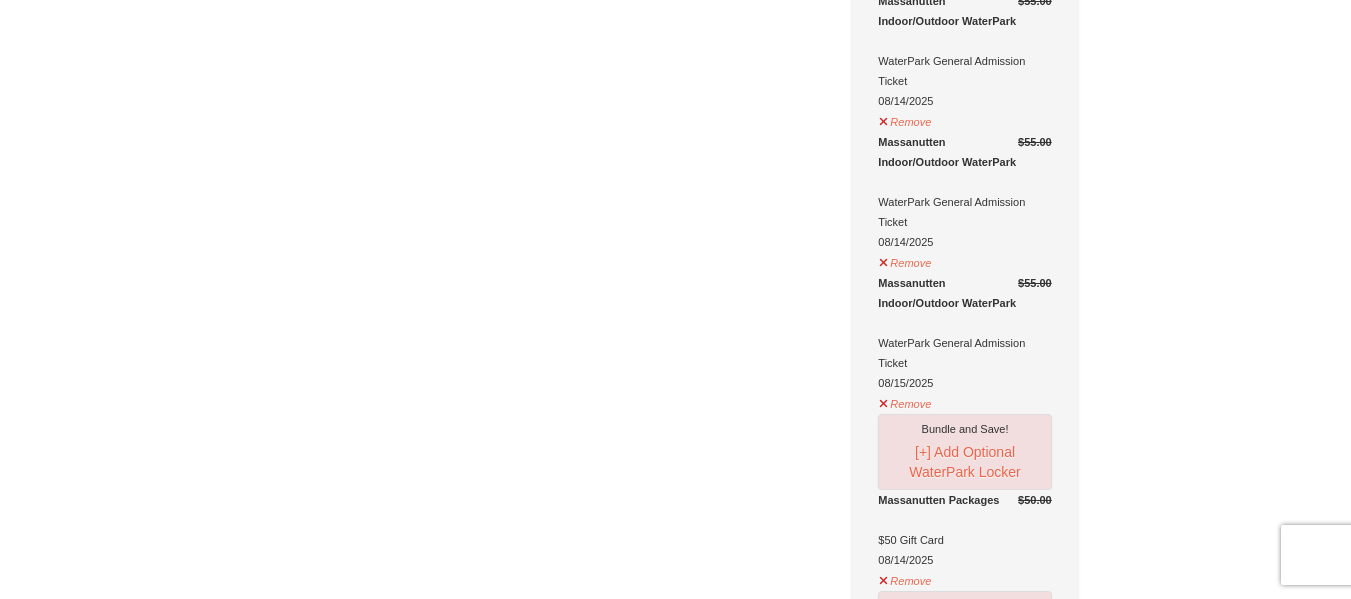 scroll, scrollTop: 784, scrollLeft: 0, axis: vertical 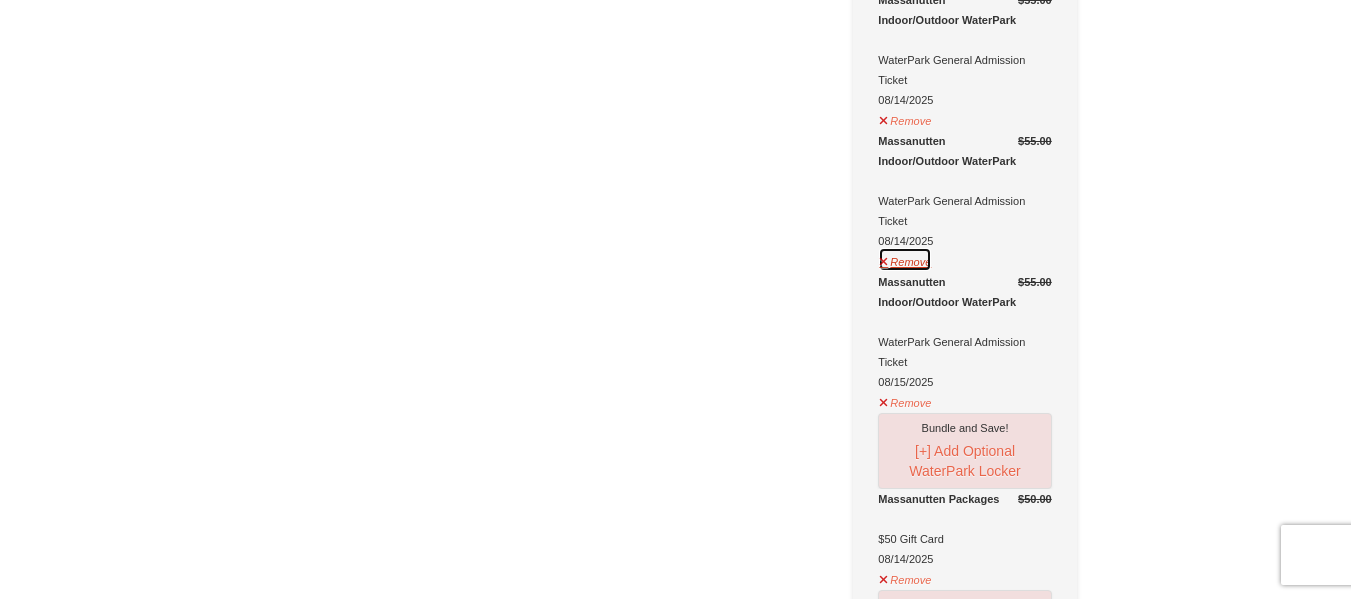 click on "Remove" at bounding box center (905, 259) 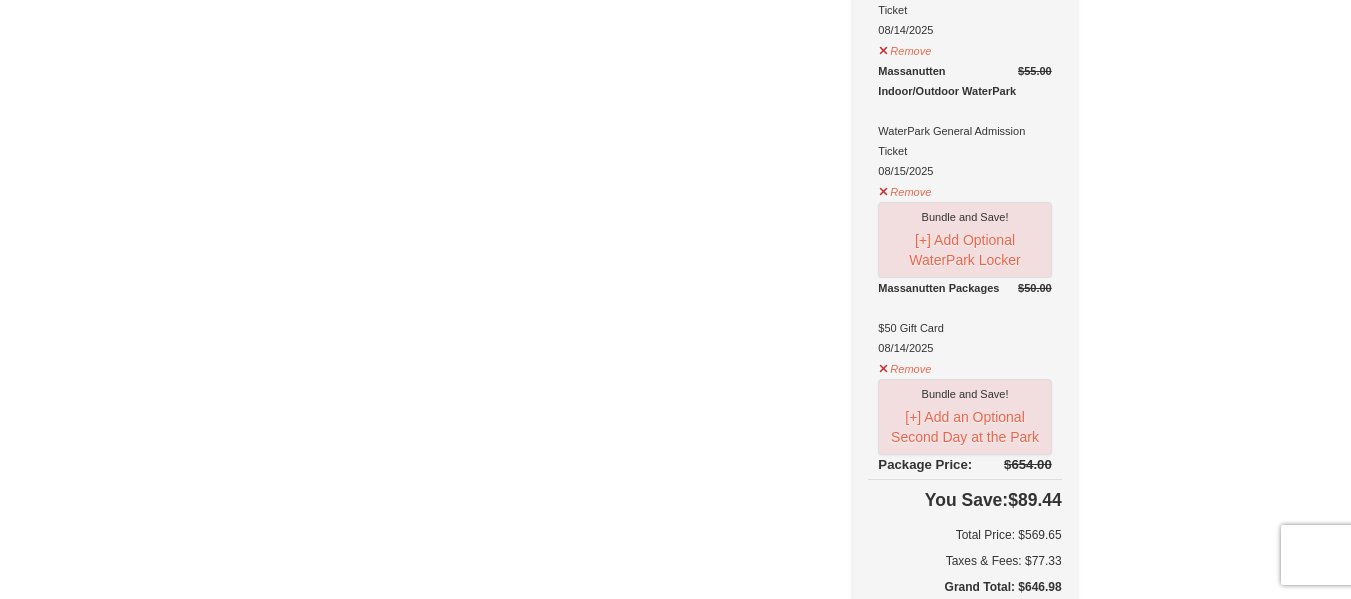 scroll, scrollTop: 852, scrollLeft: 0, axis: vertical 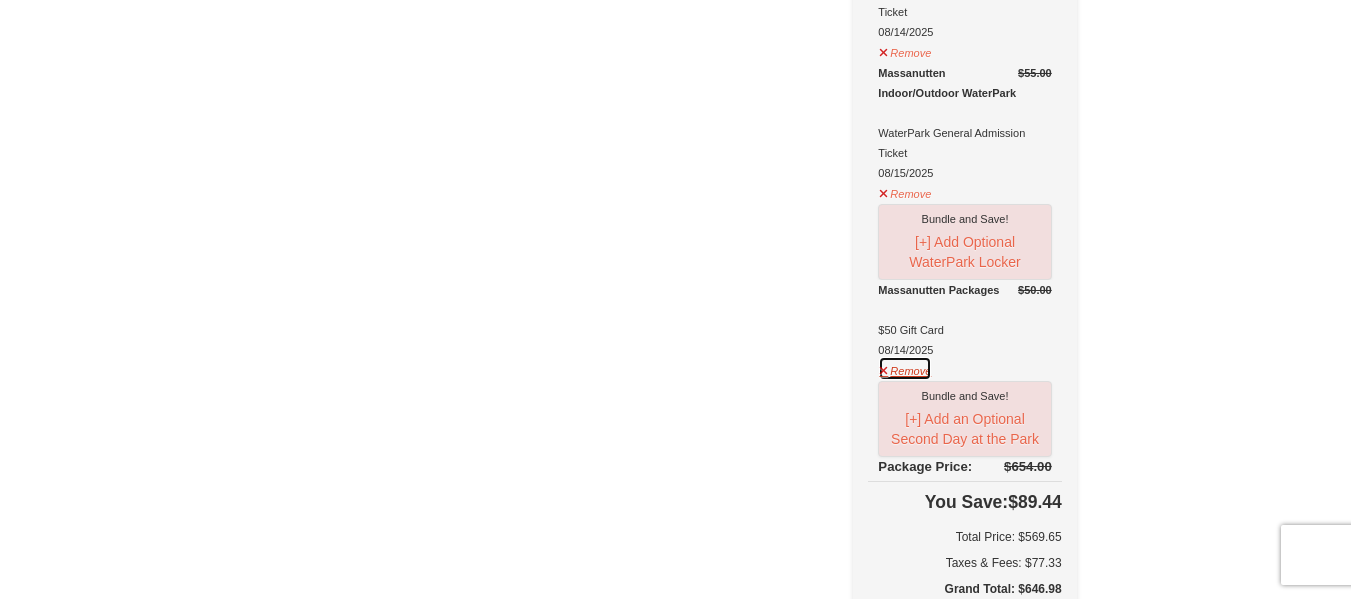 click on "Remove" at bounding box center [905, 368] 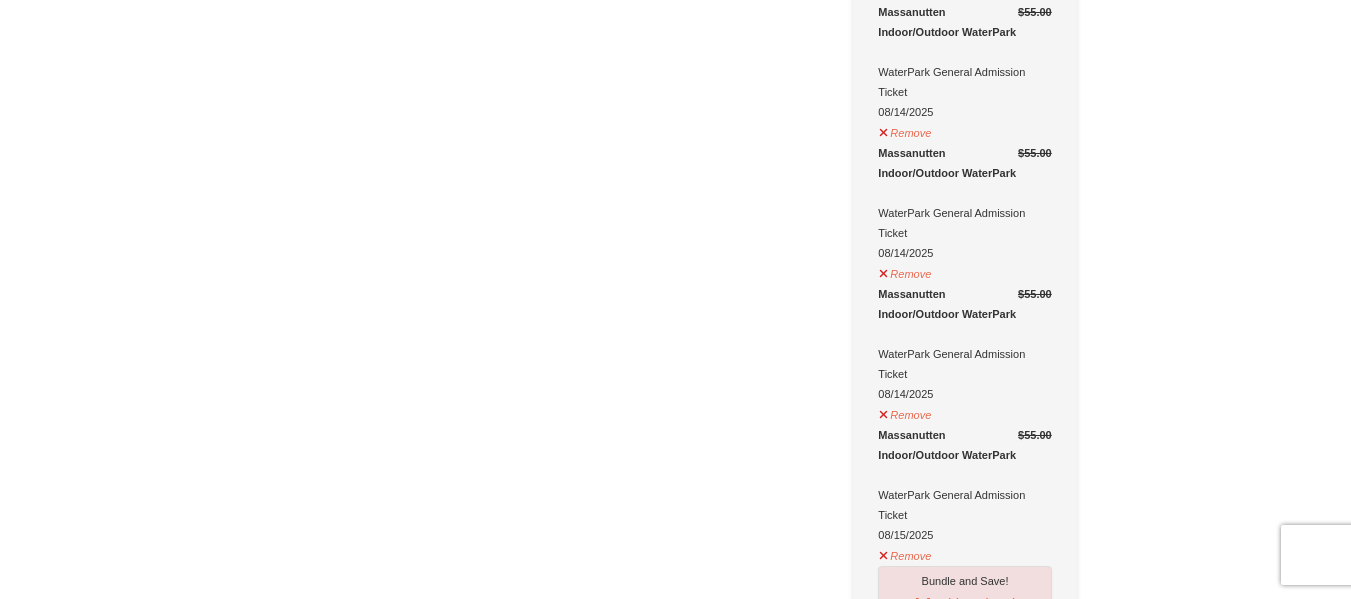 scroll, scrollTop: 498, scrollLeft: 0, axis: vertical 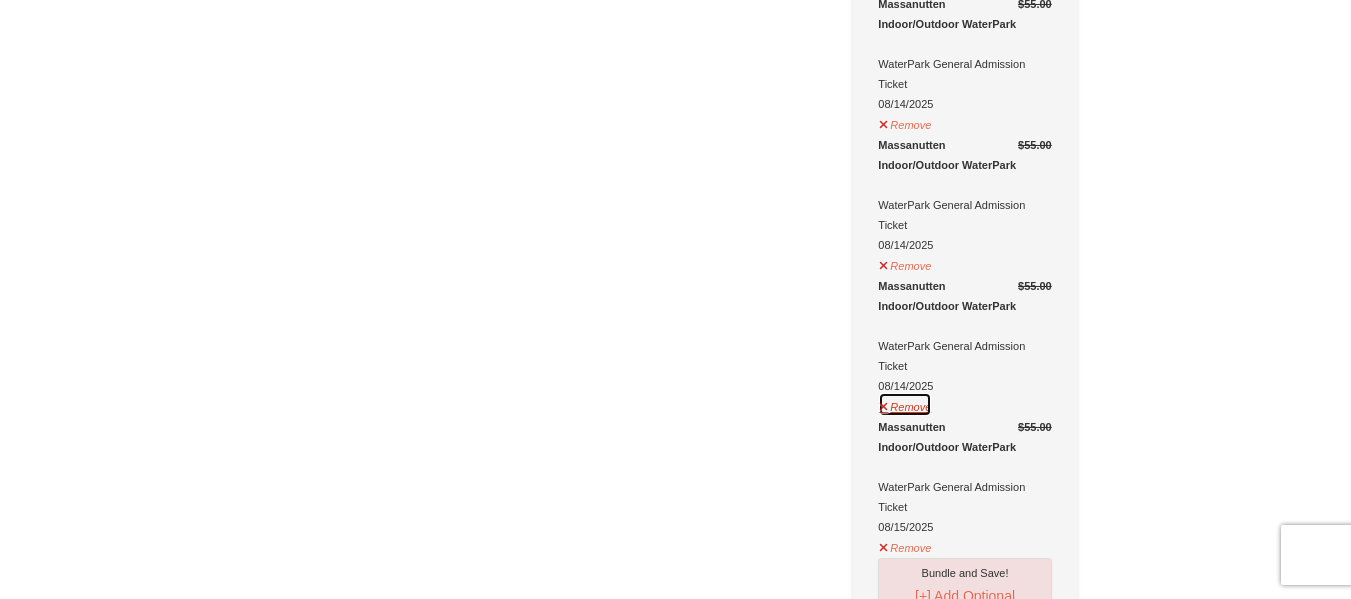 click on "Remove" at bounding box center [905, 404] 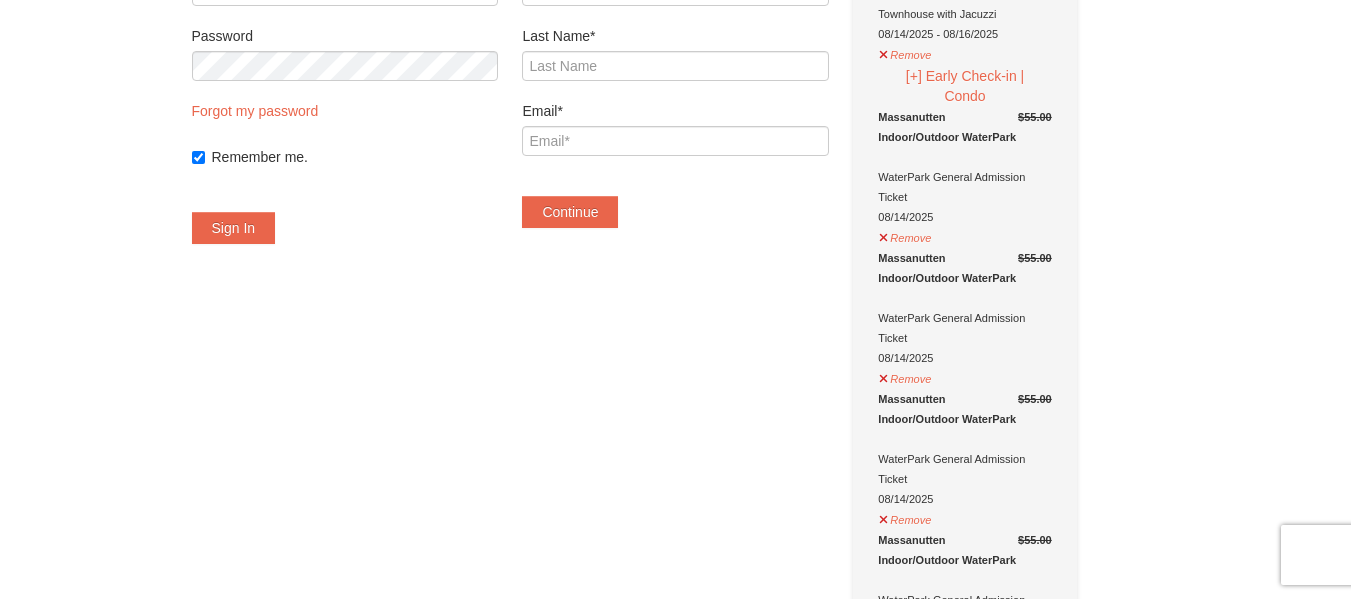 scroll, scrollTop: 0, scrollLeft: 0, axis: both 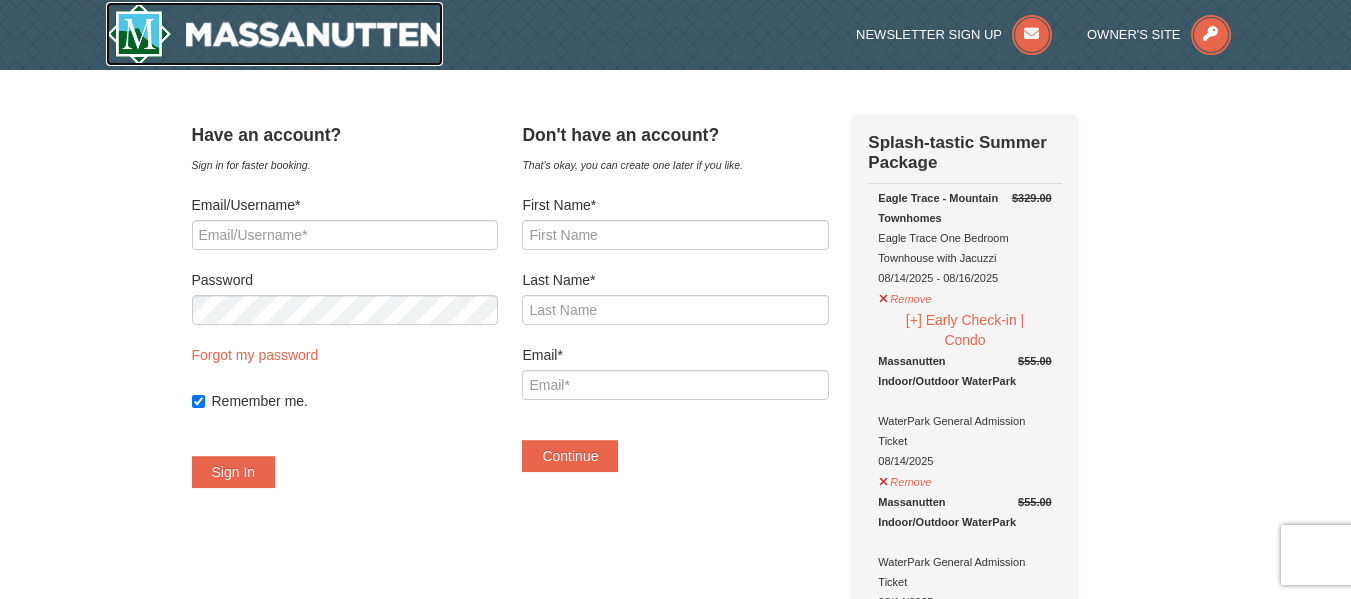 click at bounding box center (275, 34) 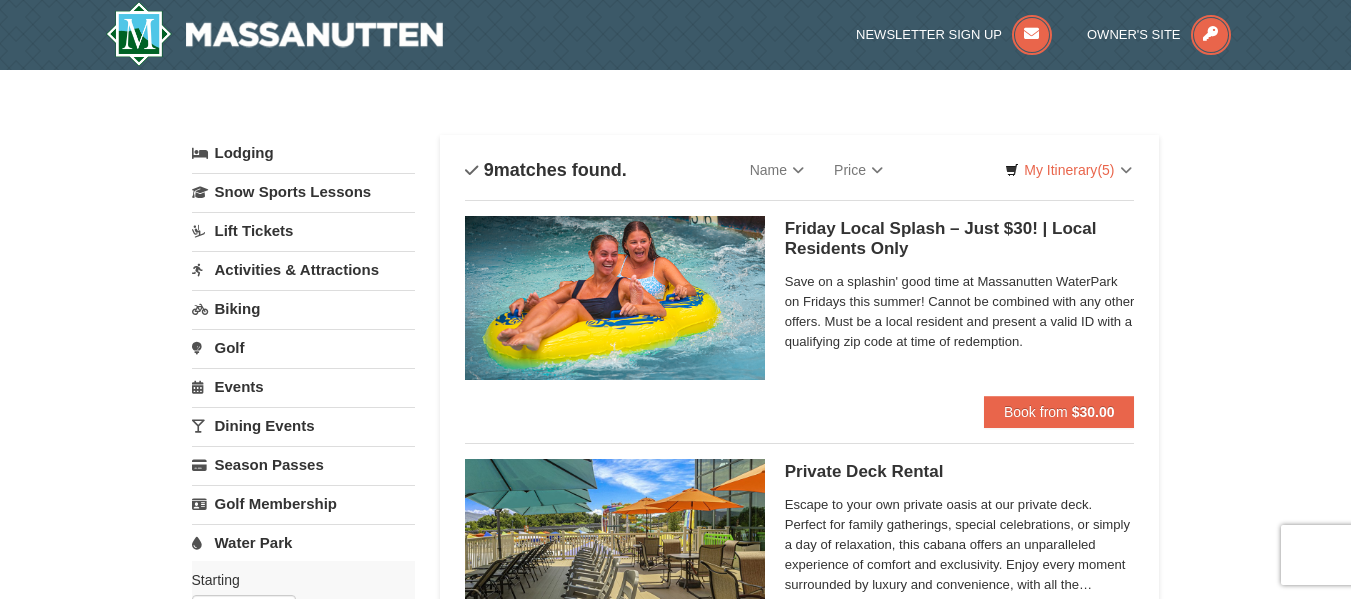 scroll, scrollTop: 0, scrollLeft: 0, axis: both 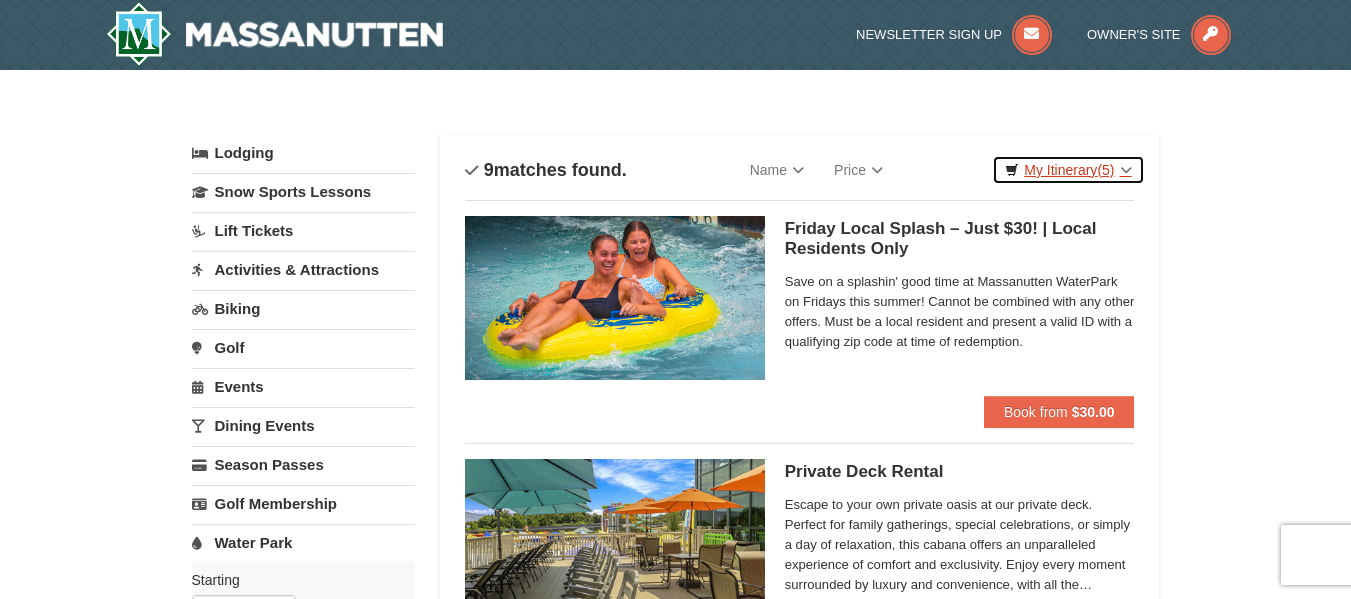 click on "My Itinerary (5)" at bounding box center [1068, 170] 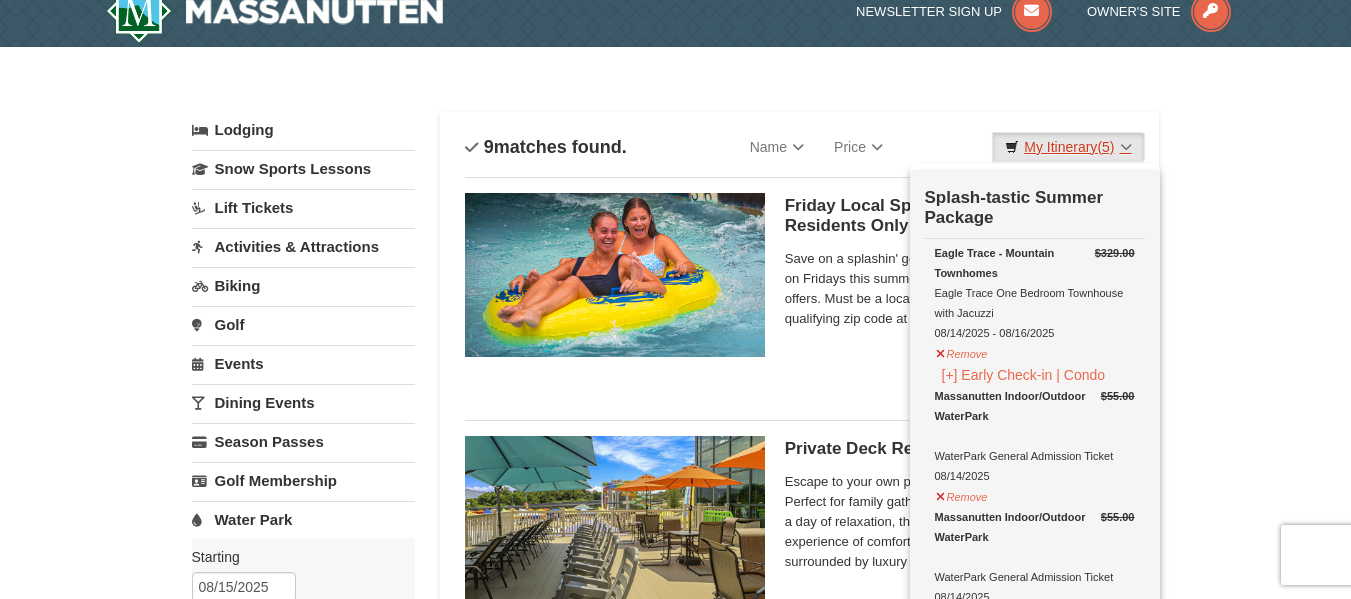 scroll, scrollTop: 21, scrollLeft: 0, axis: vertical 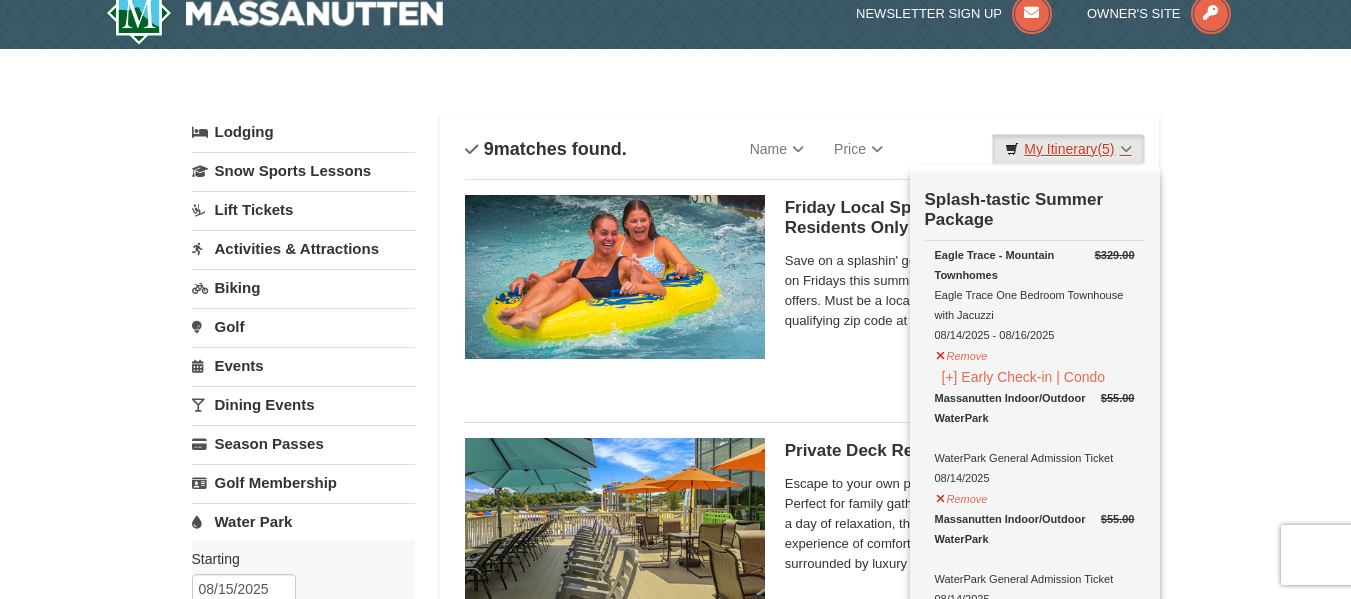 click on "My Itinerary (5)" at bounding box center (1068, 149) 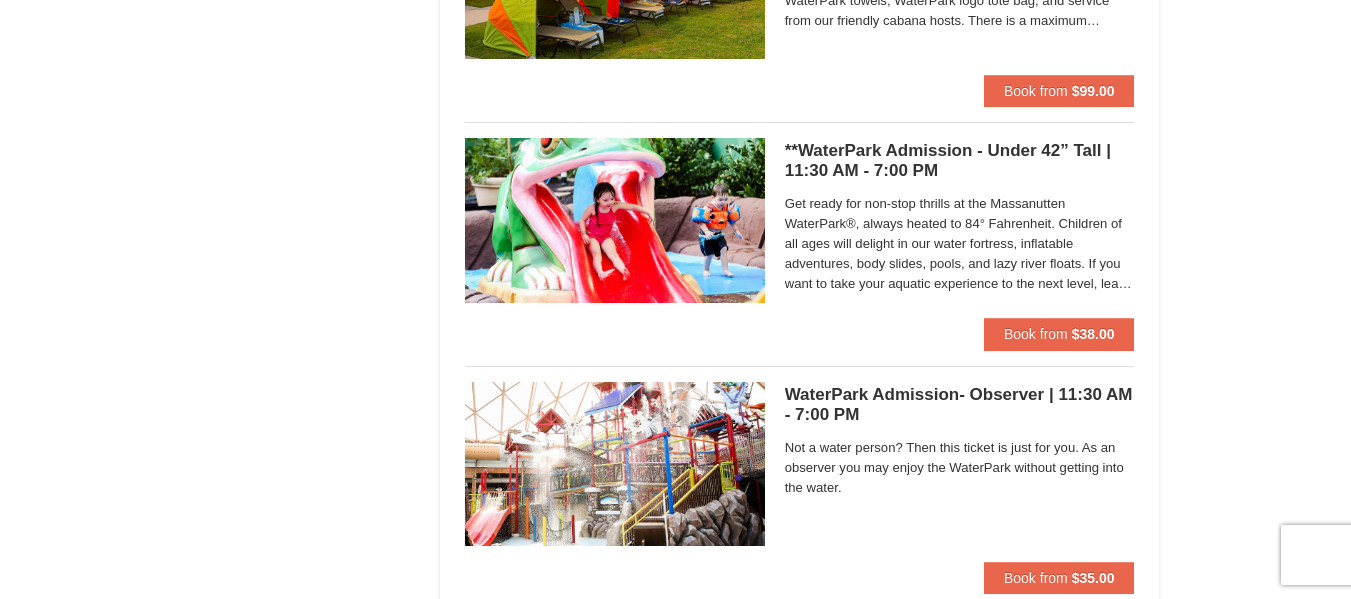 scroll, scrollTop: 1536, scrollLeft: 0, axis: vertical 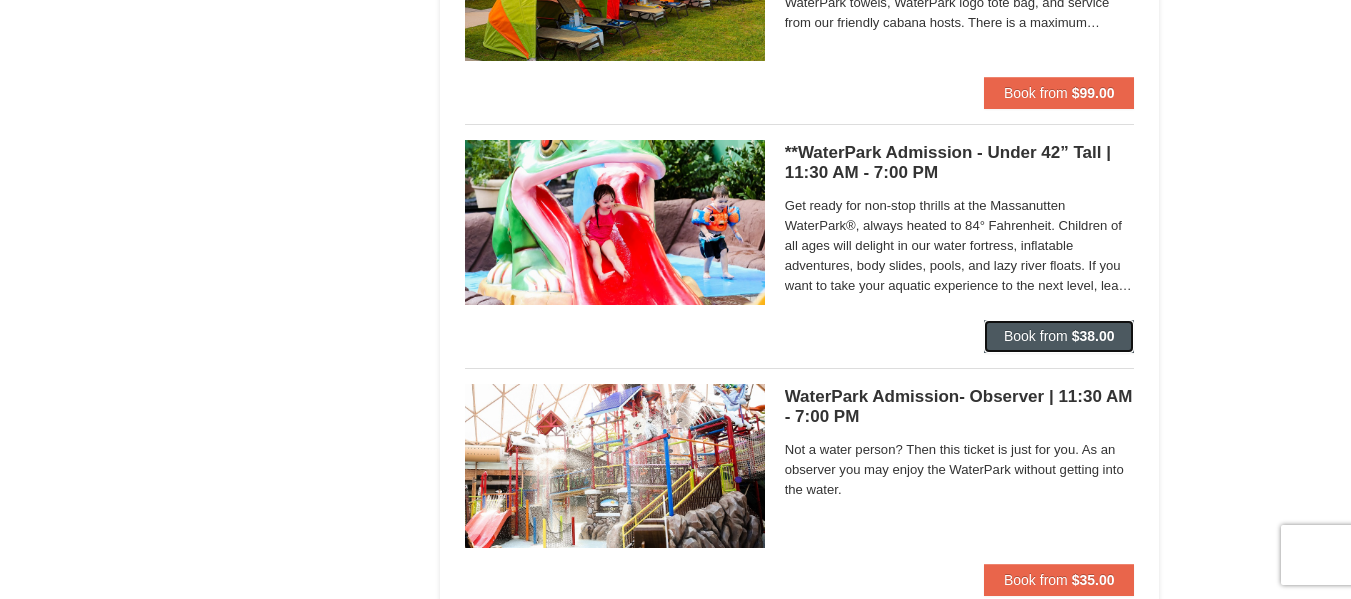 click on "Book from" at bounding box center [1036, 336] 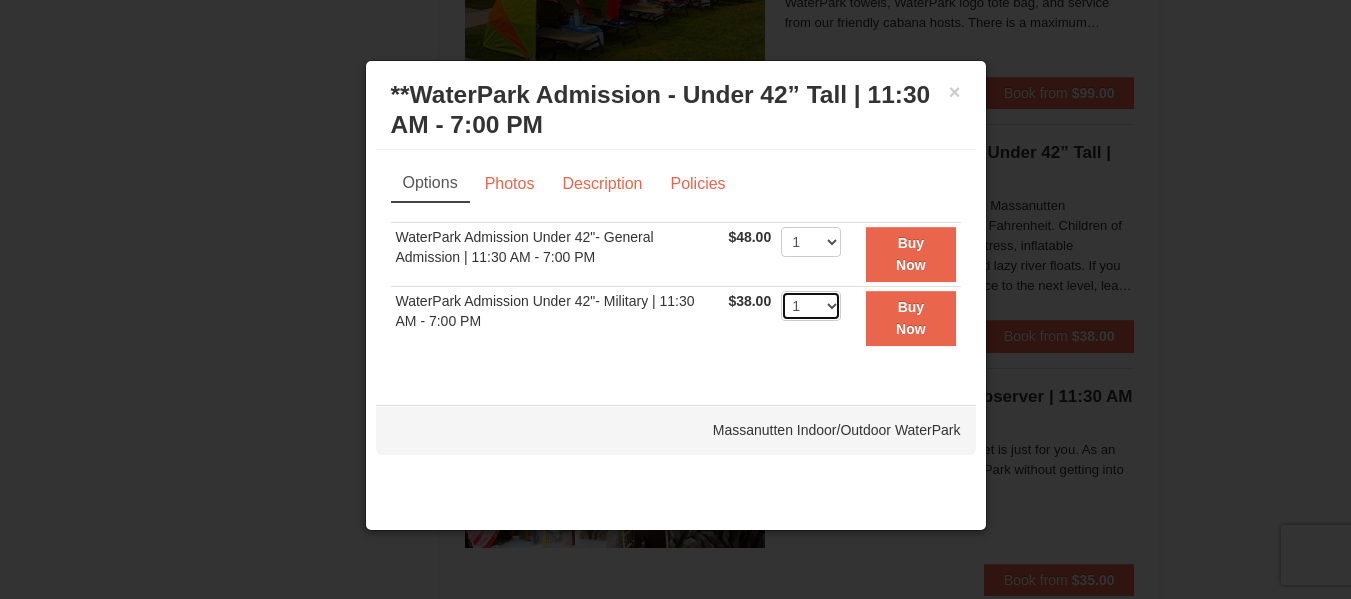 click on "1
2
3
4
5
6
7
8
9
10
11
12
13
14
15
16
17
18
19
20
21 22" at bounding box center (811, 306) 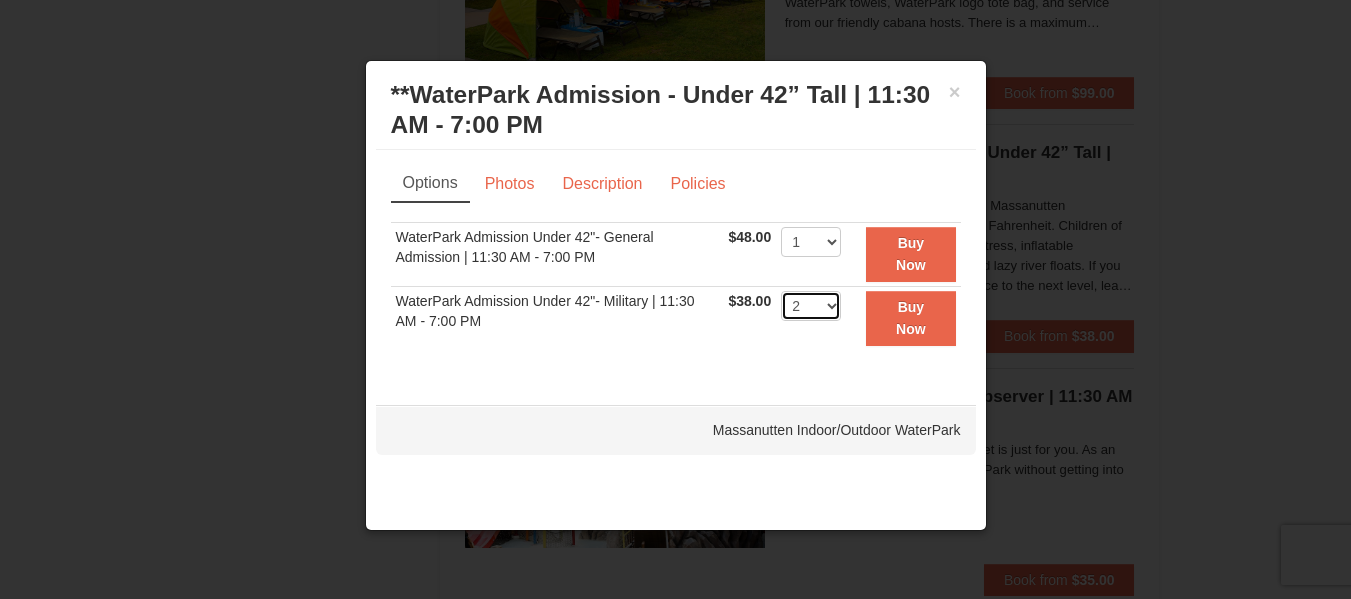 click on "1
2
3
4
5
6
7
8
9
10
11
12
13
14
15
16
17
18
19
20
21 22" at bounding box center (811, 306) 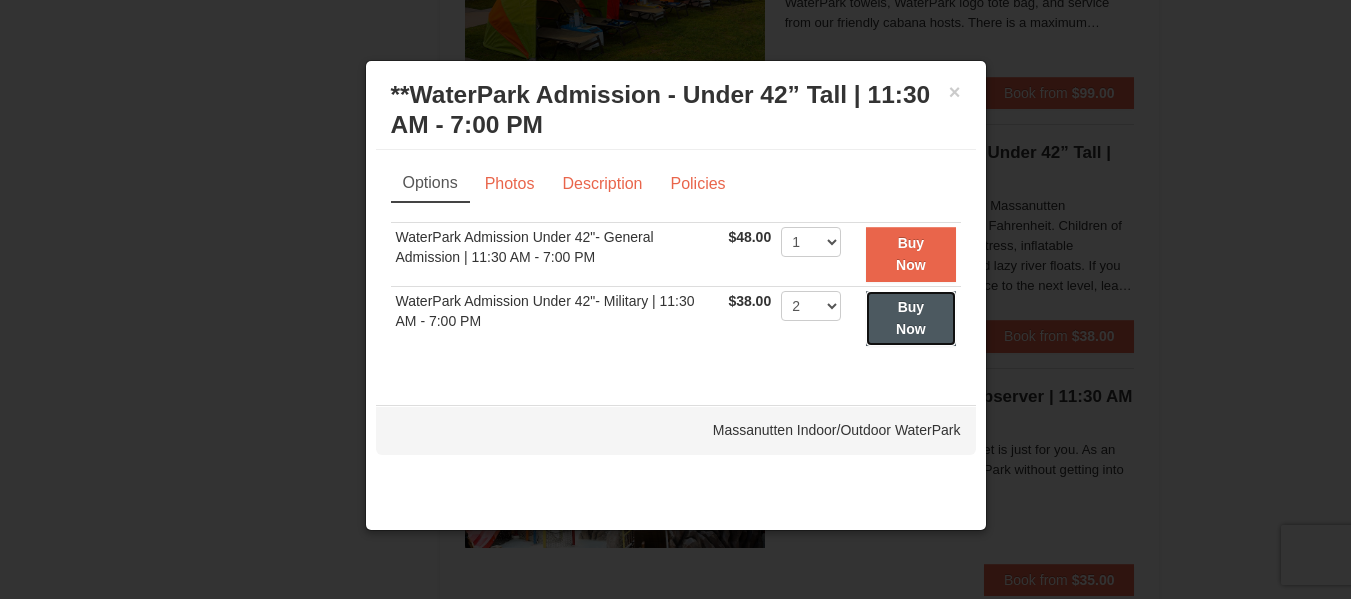 click on "Buy Now" at bounding box center [910, 318] 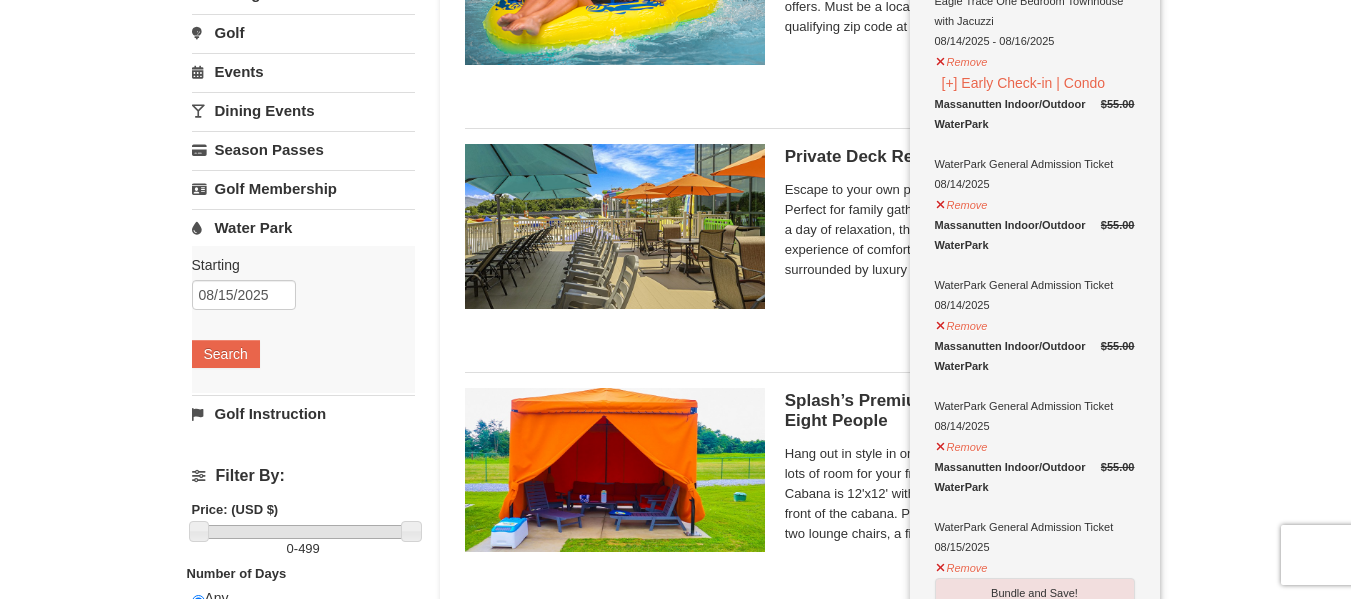 scroll, scrollTop: 312, scrollLeft: 0, axis: vertical 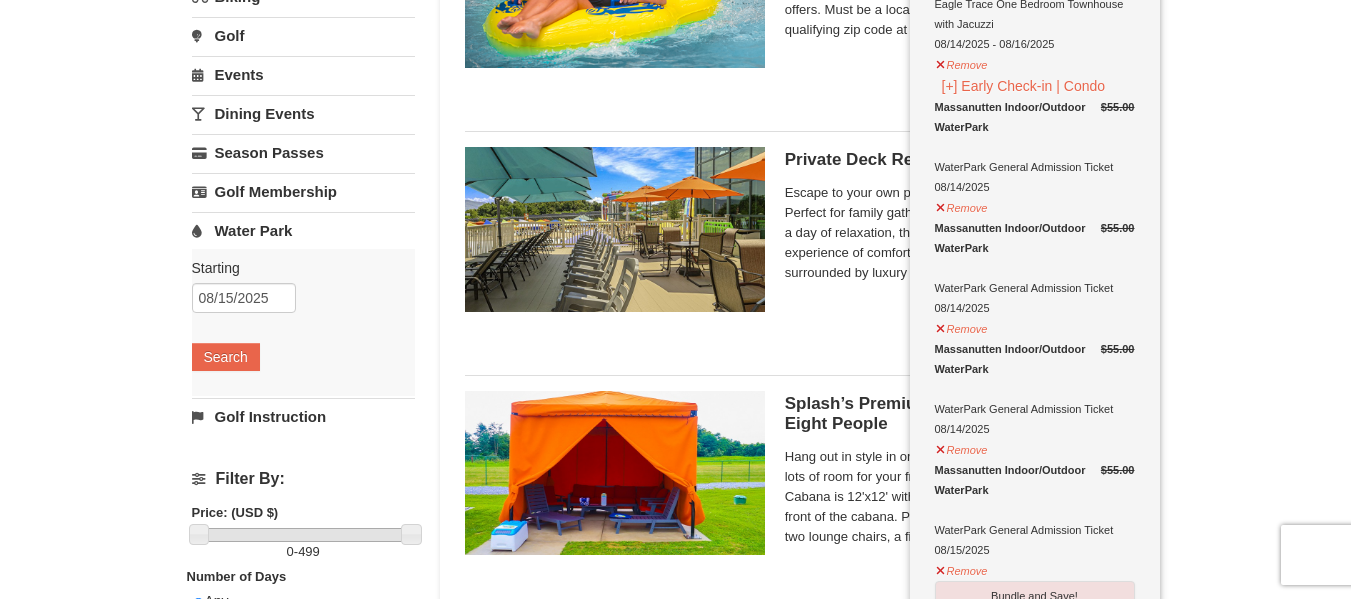 click on "Private Deck Rental  Massanutten Indoor/Outdoor WaterPark
Escape to your own private oasis at our private deck. Perfect for family gatherings, special celebrations, or simply a day of relaxation, this cabana offers an unparalleled experience of comfort and exclusivity. Enjoy every moment surrounded by luxury and convenience, with all the amenities you need for a perfect day at the park.
The deck is equipped with nine lounge chairs, twelve dining chairs, two patio benches, three coffee tables, five umbrellas, two rolling carts, and one cooler. Rental also includes electric service, forty bottles of water, twelve souvenir towels, six bowls of grapes (souvenir bowls to take home), and 3 WaterPark logo tote bags." at bounding box center [960, 237] 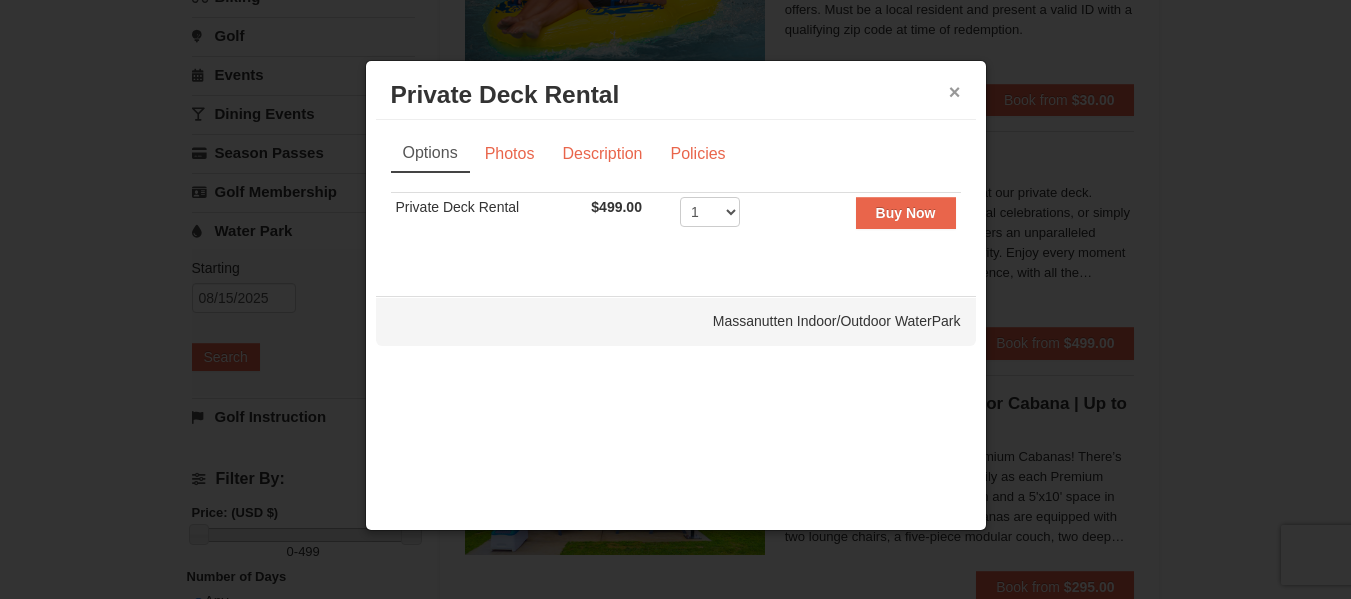 click on "×" at bounding box center [955, 92] 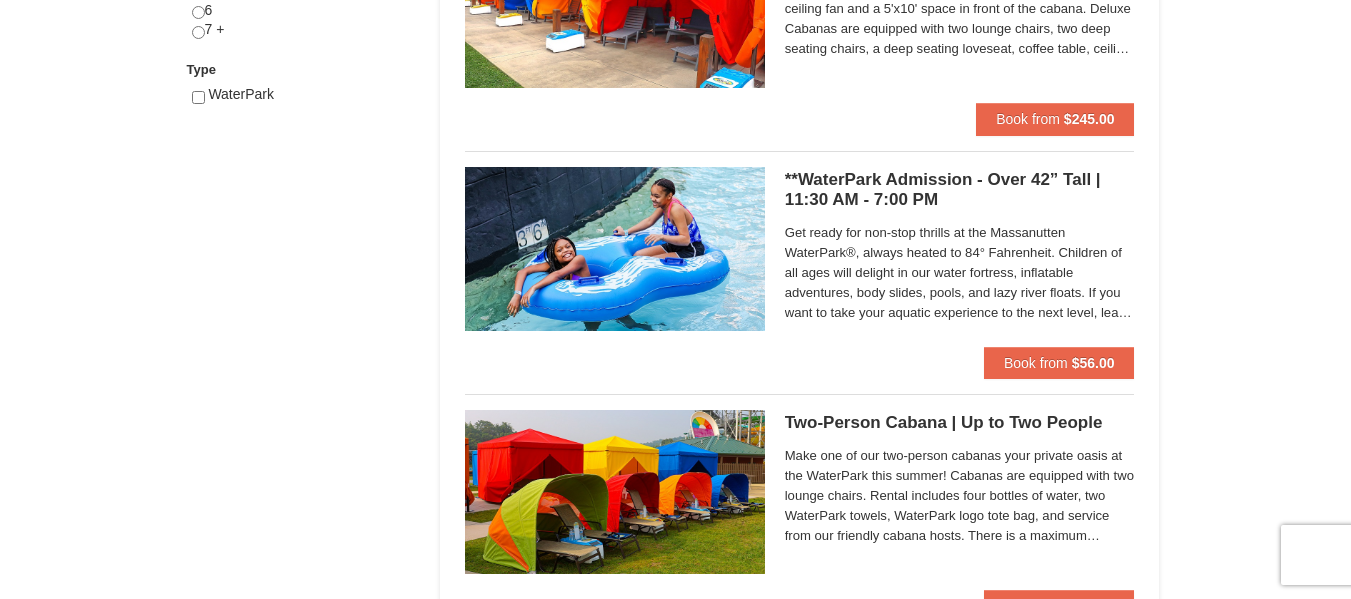 scroll, scrollTop: 1024, scrollLeft: 0, axis: vertical 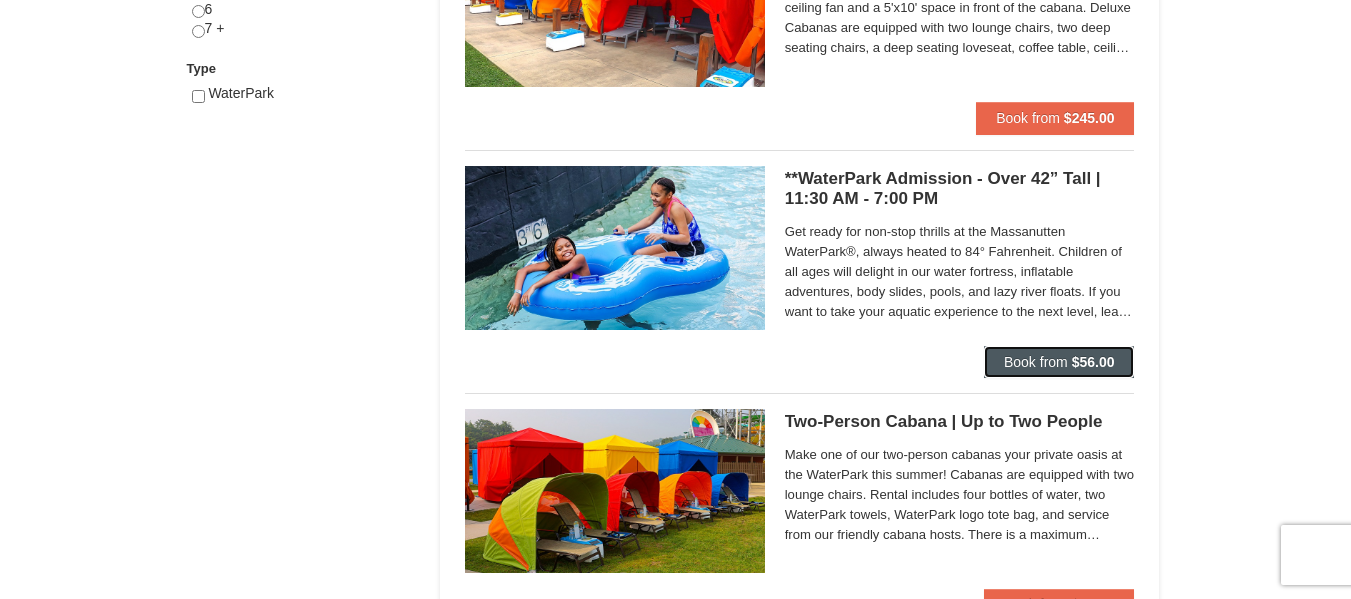 click on "Book from" at bounding box center (1036, 362) 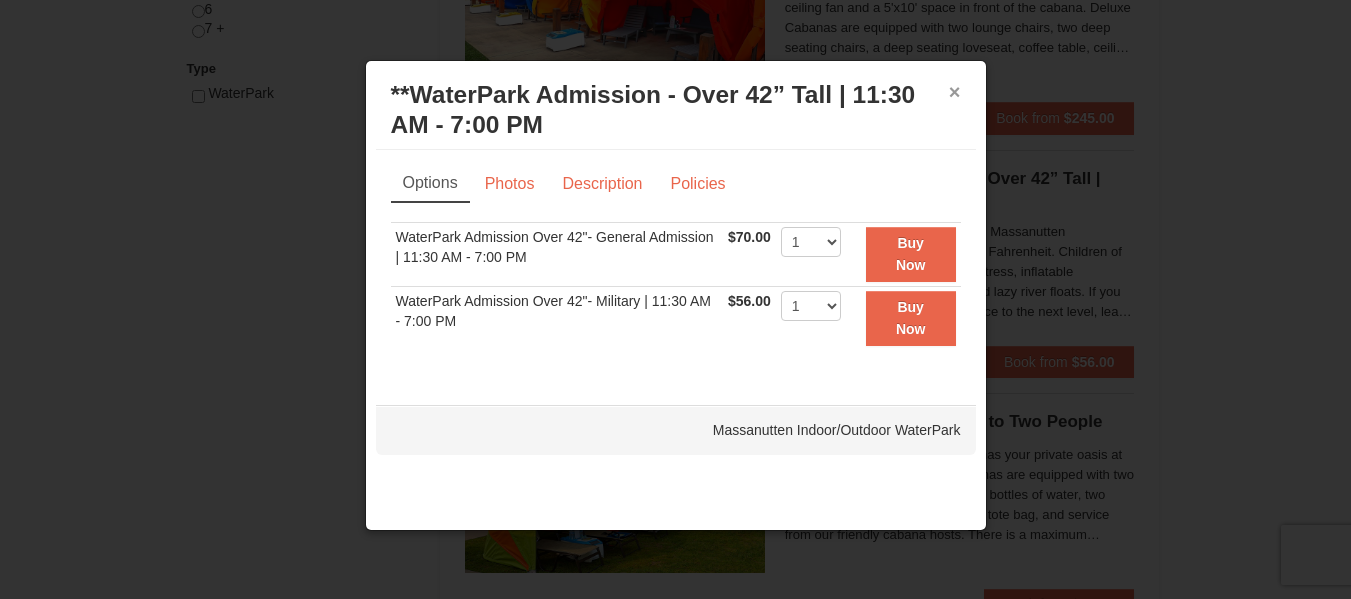 click on "×" at bounding box center (955, 92) 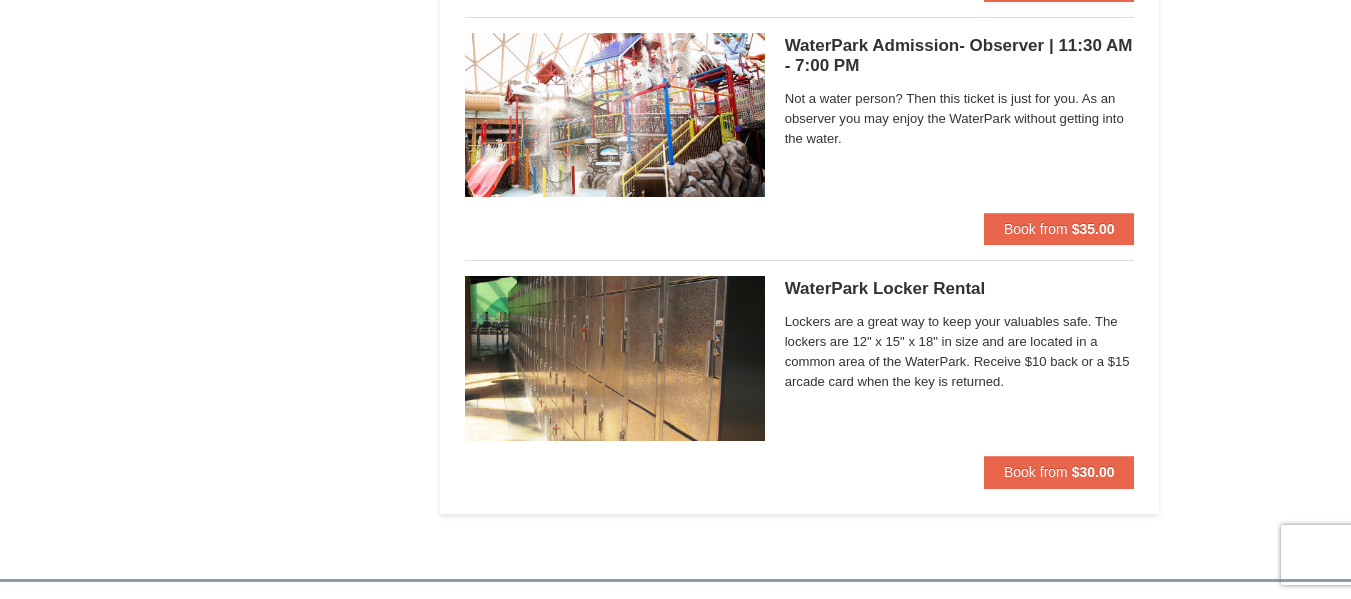 scroll, scrollTop: 1889, scrollLeft: 0, axis: vertical 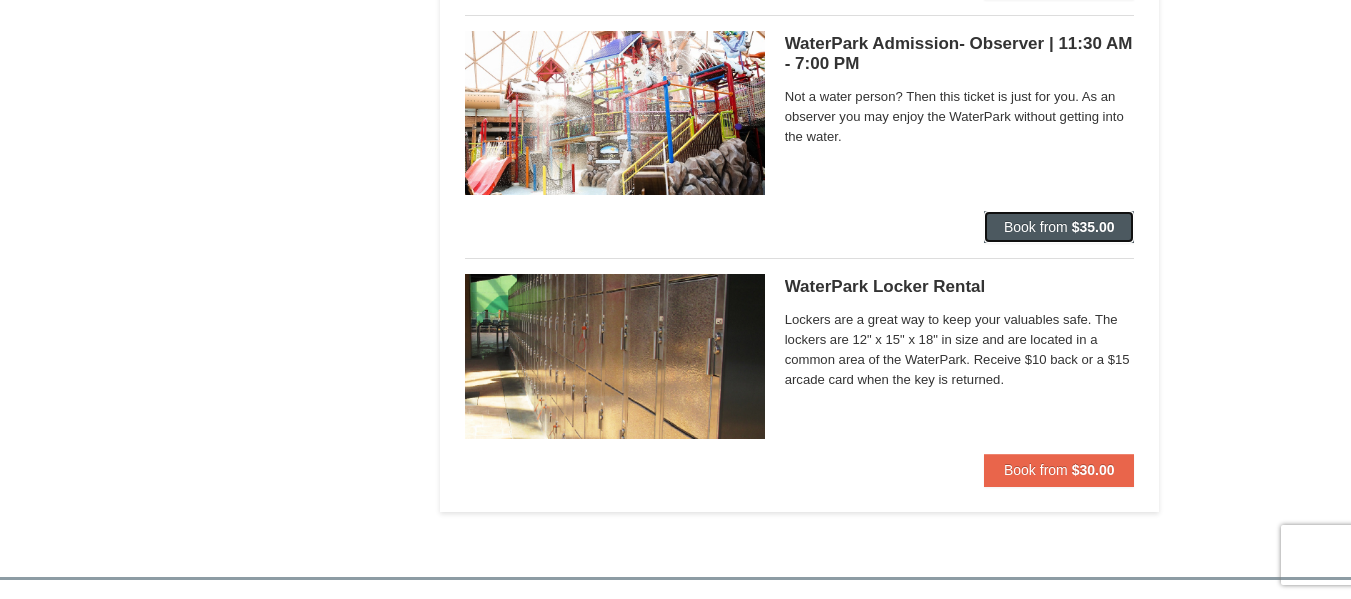 click on "Book from" at bounding box center [1036, 227] 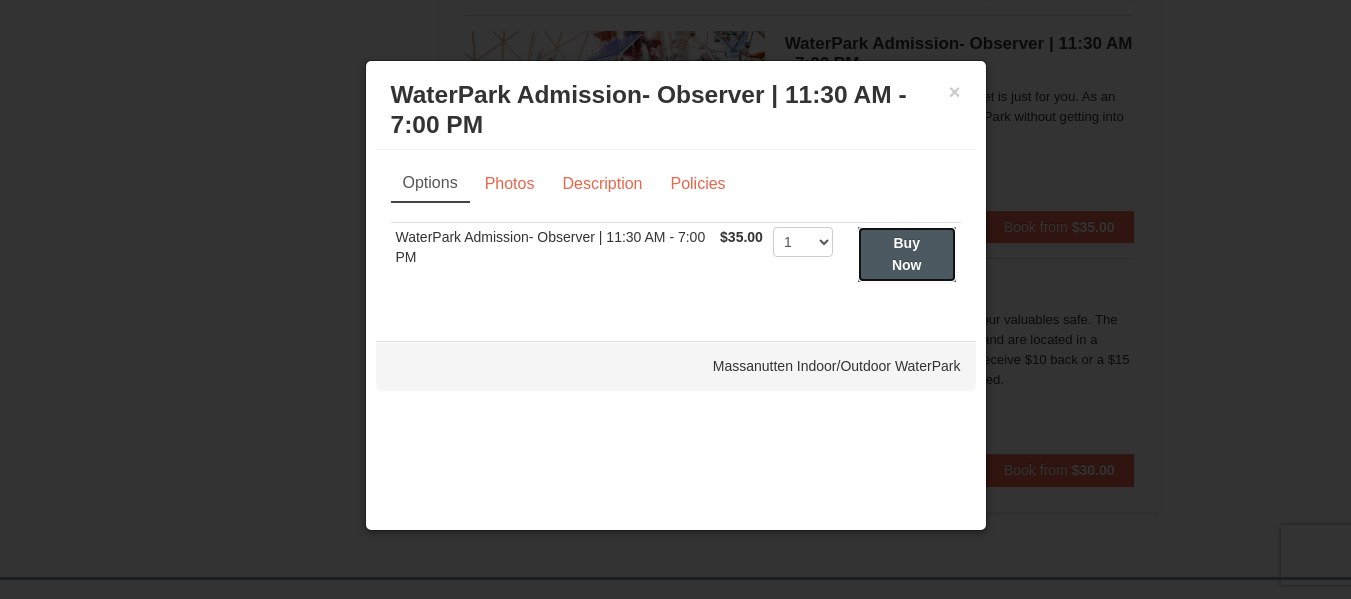 click on "Buy Now" at bounding box center (907, 254) 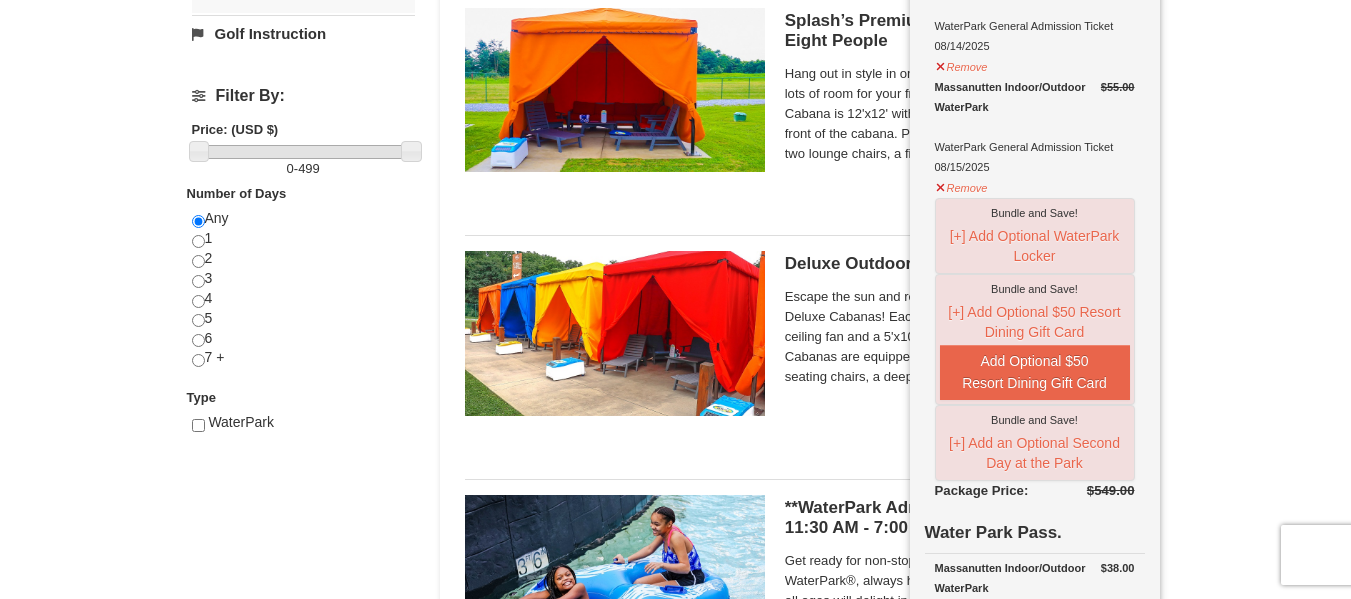scroll, scrollTop: 694, scrollLeft: 0, axis: vertical 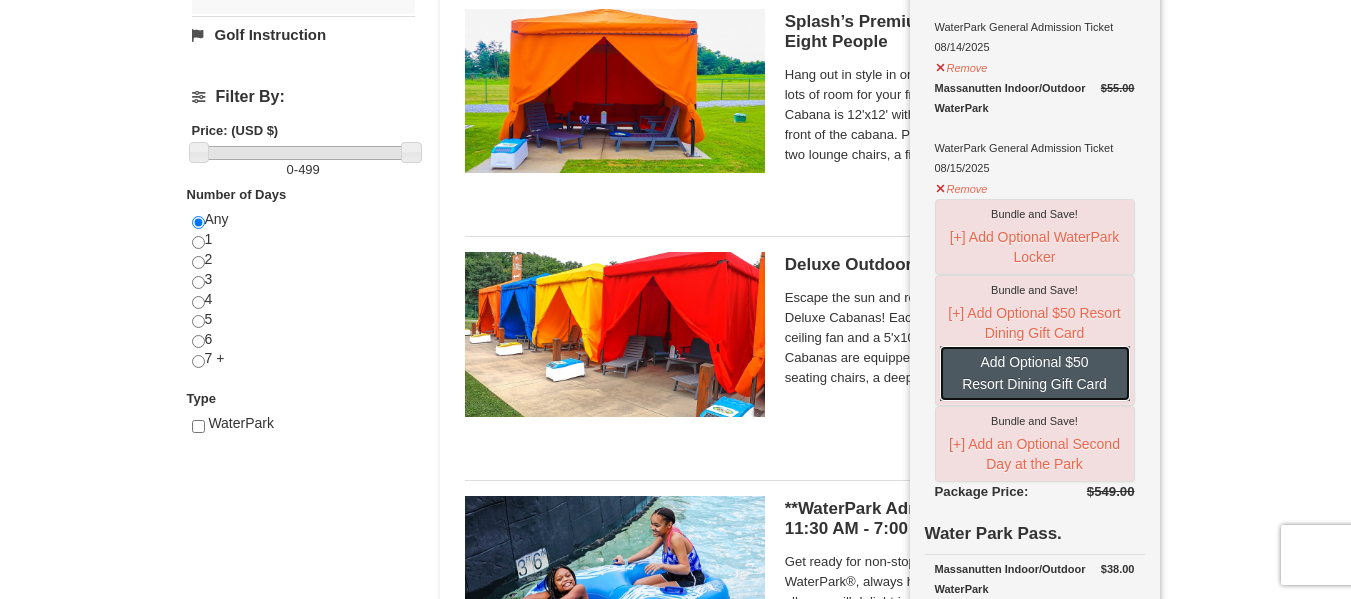 click on "Add Optional $50 Resort Dining Gift Card" at bounding box center [1035, 373] 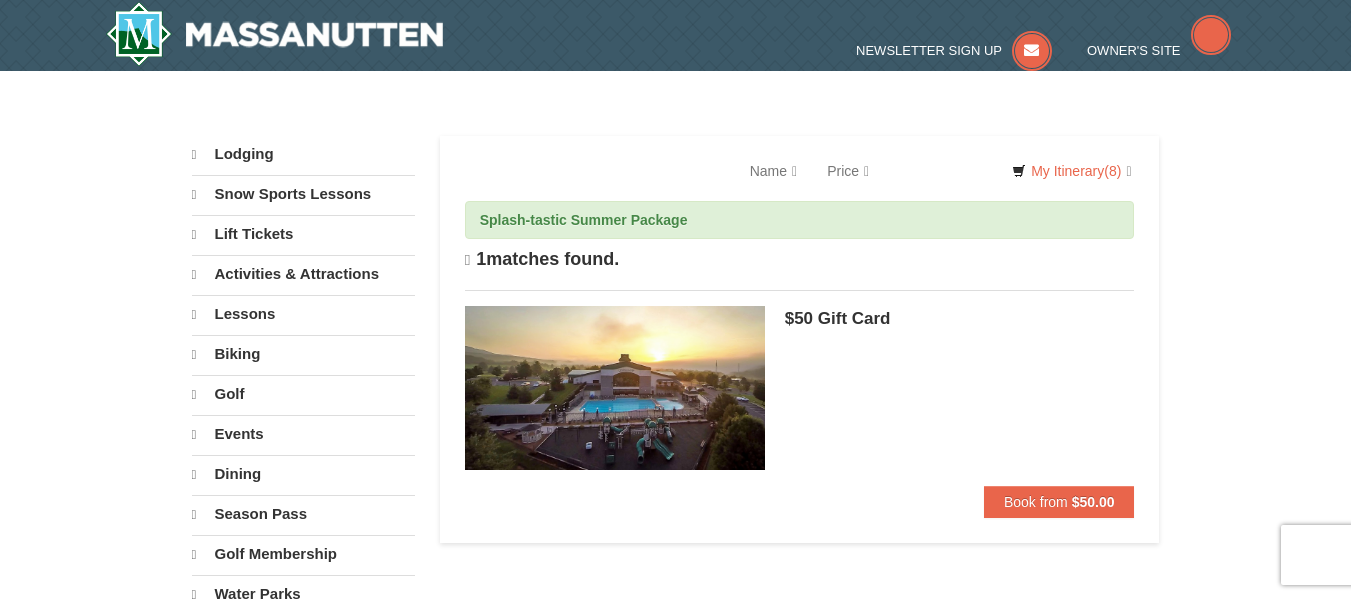 scroll, scrollTop: 0, scrollLeft: 0, axis: both 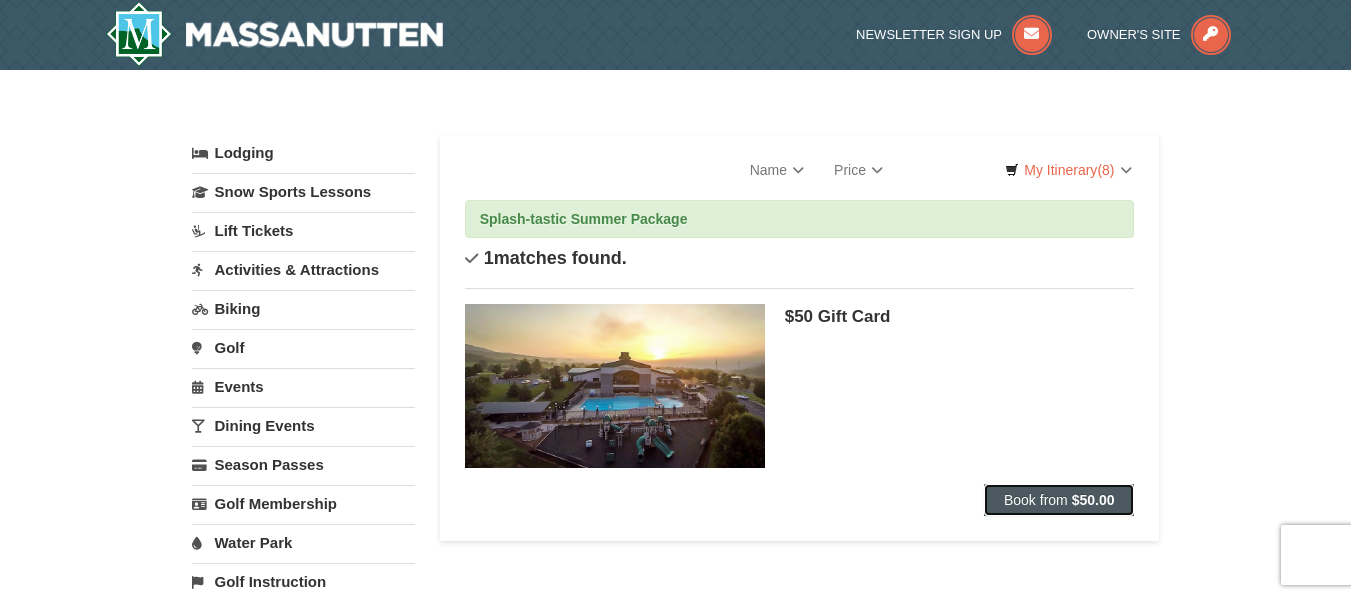 click on "Book from
$50.00" at bounding box center (1059, 500) 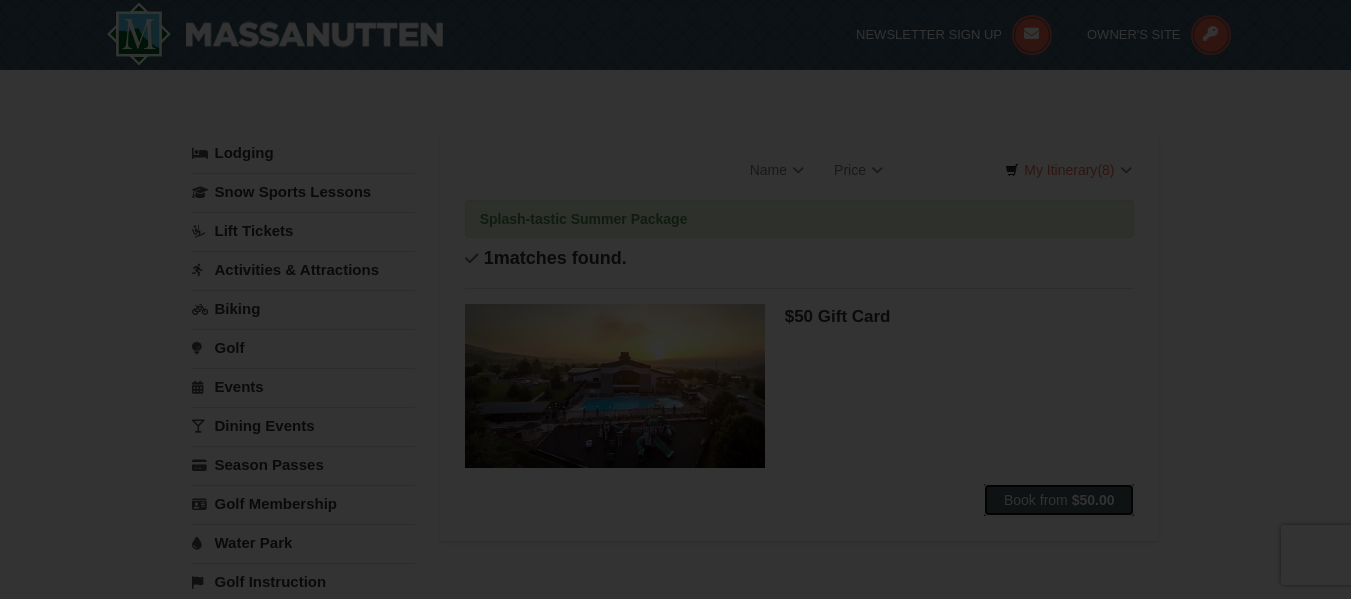 scroll, scrollTop: 0, scrollLeft: 0, axis: both 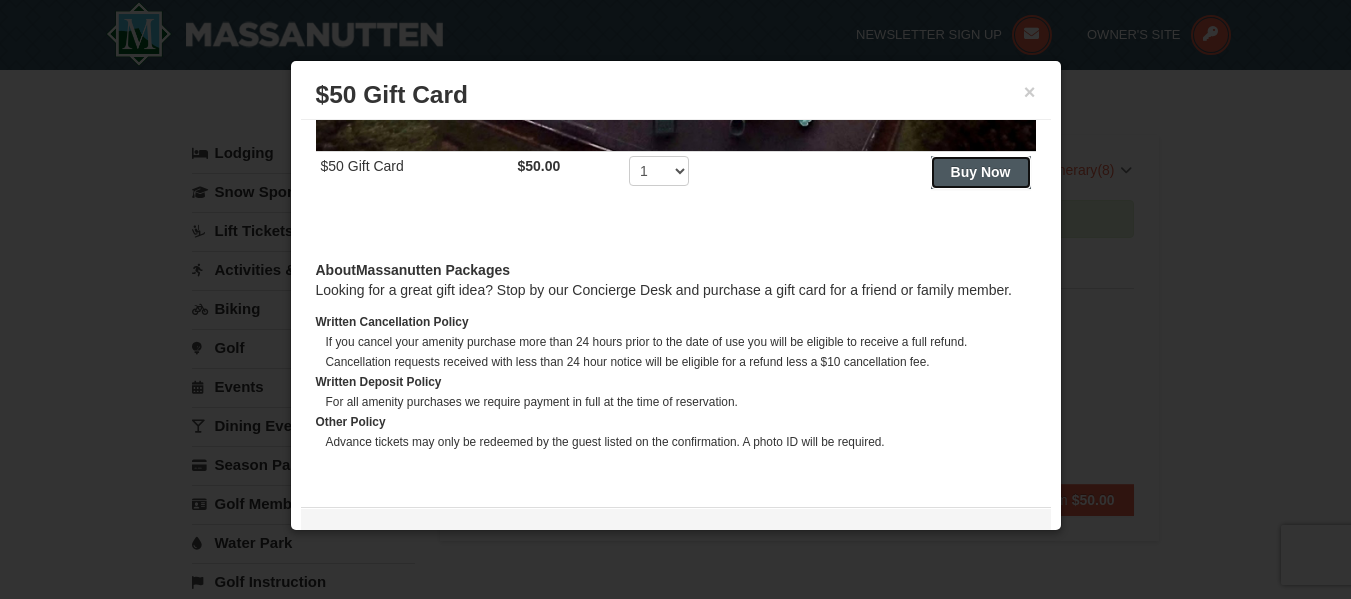 click on "Buy Now" at bounding box center (981, 172) 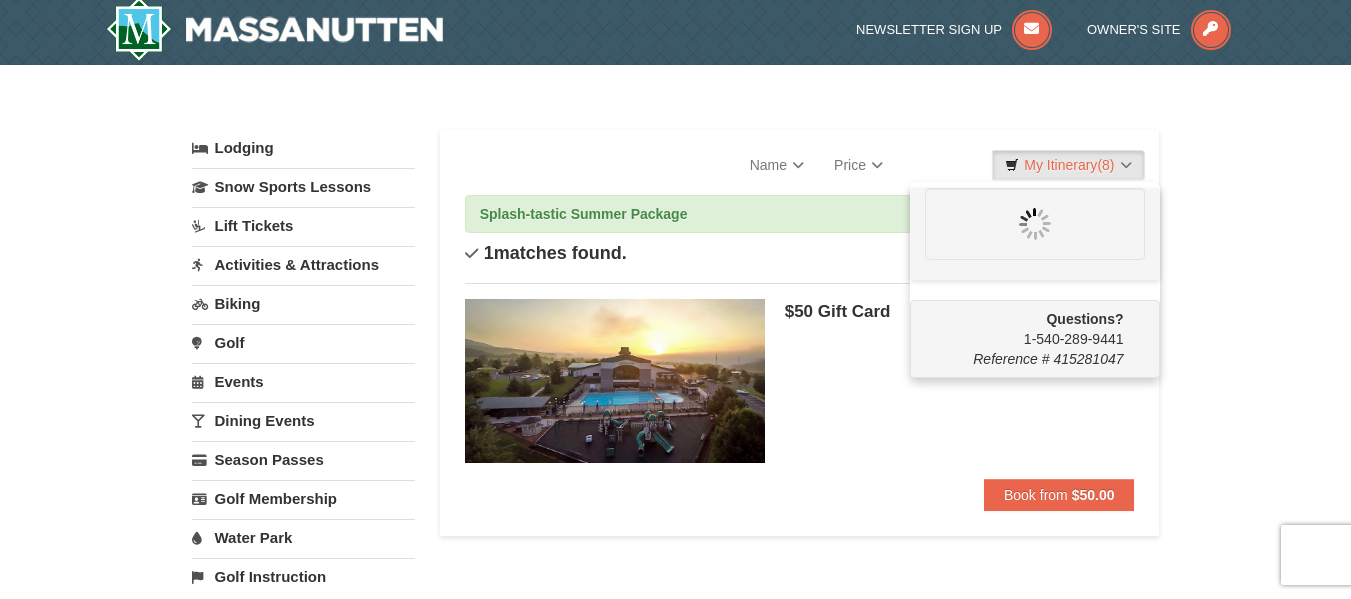 scroll, scrollTop: 6, scrollLeft: 0, axis: vertical 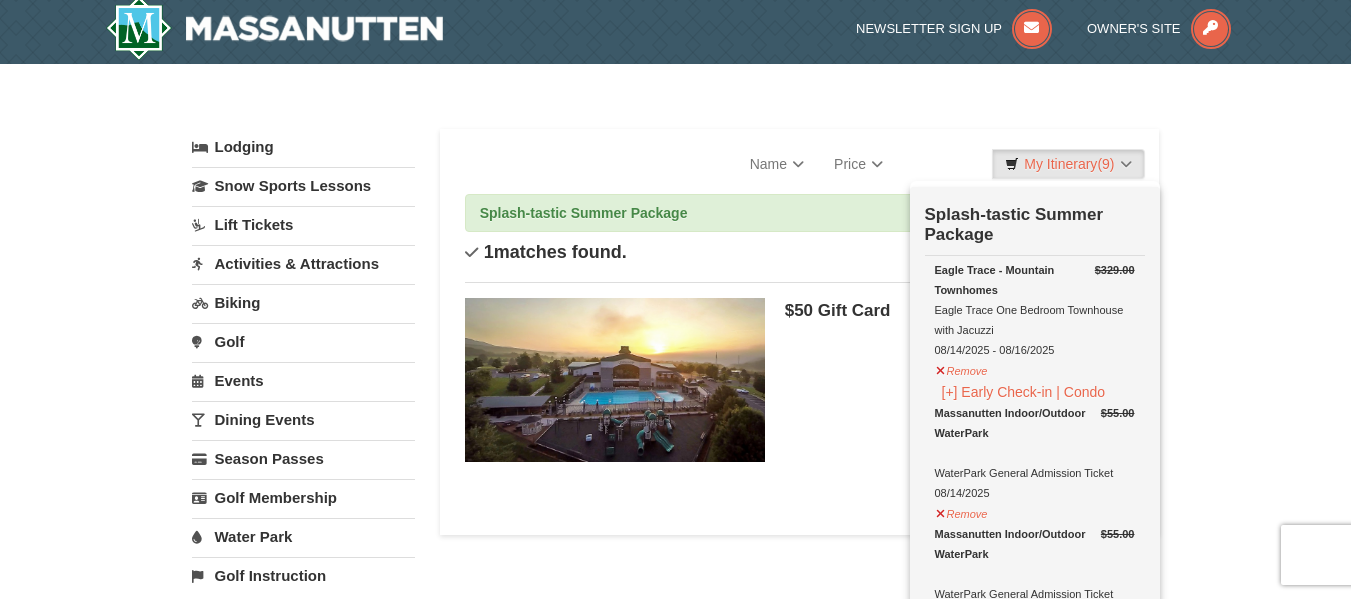 click on "Lift Tickets" at bounding box center (303, 224) 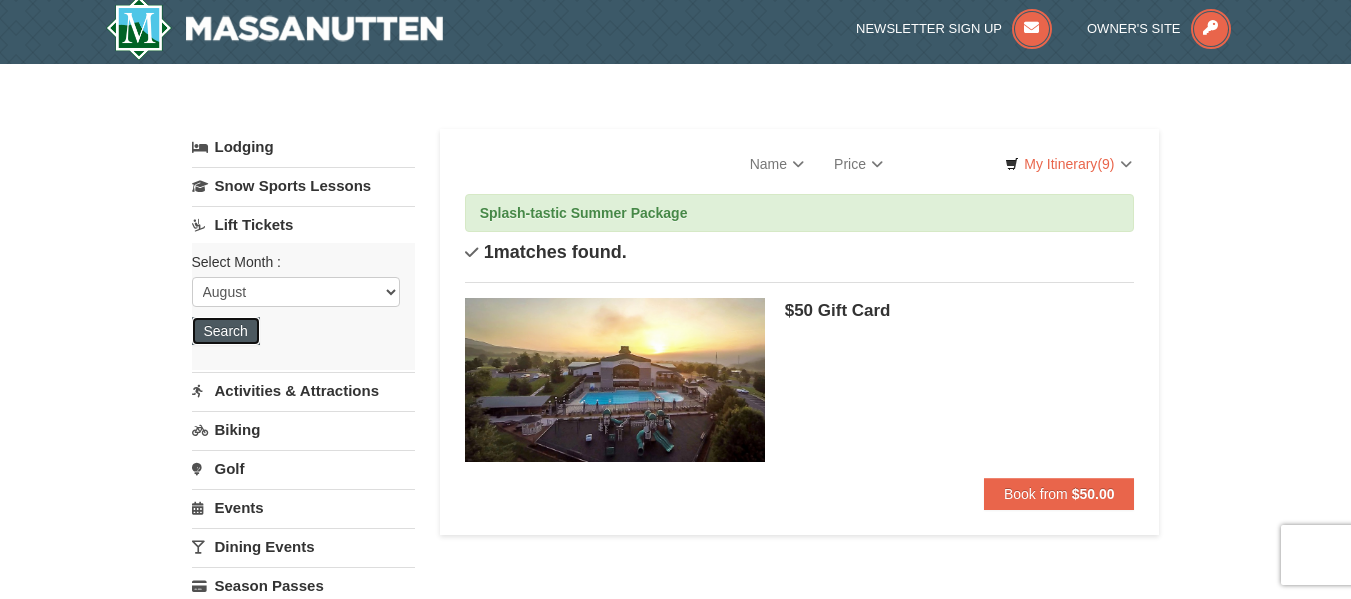 click on "Search" at bounding box center [226, 331] 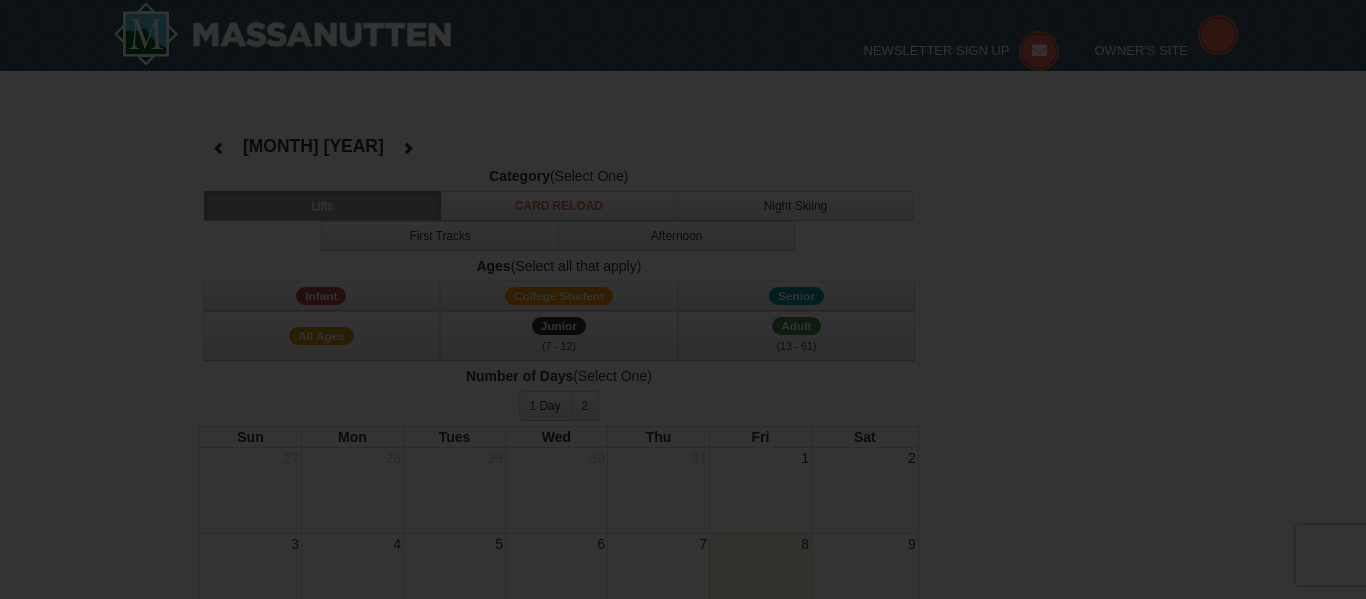 select on "8" 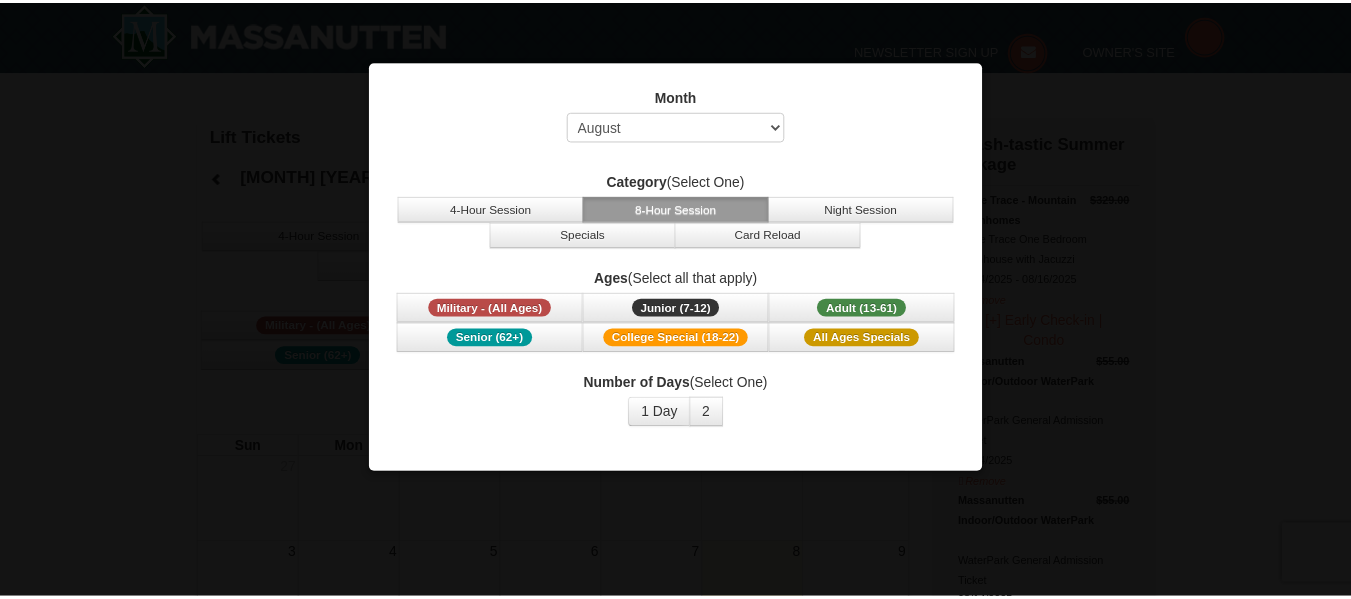scroll, scrollTop: 0, scrollLeft: 0, axis: both 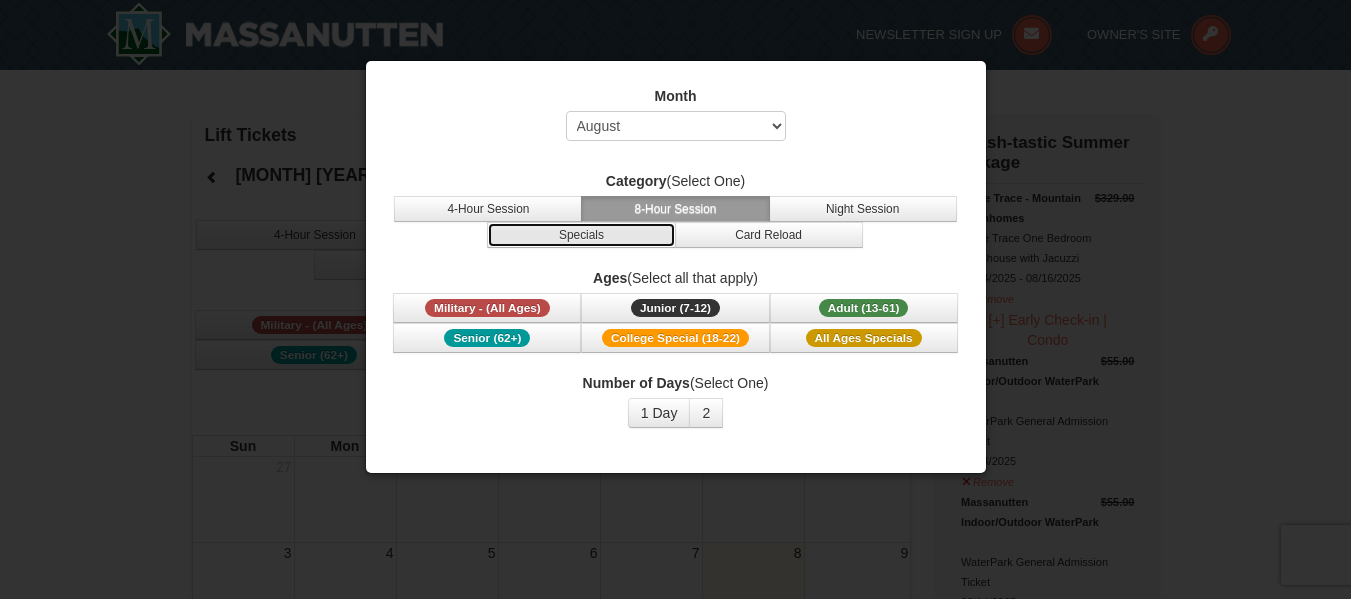 click on "Specials" at bounding box center [581, 235] 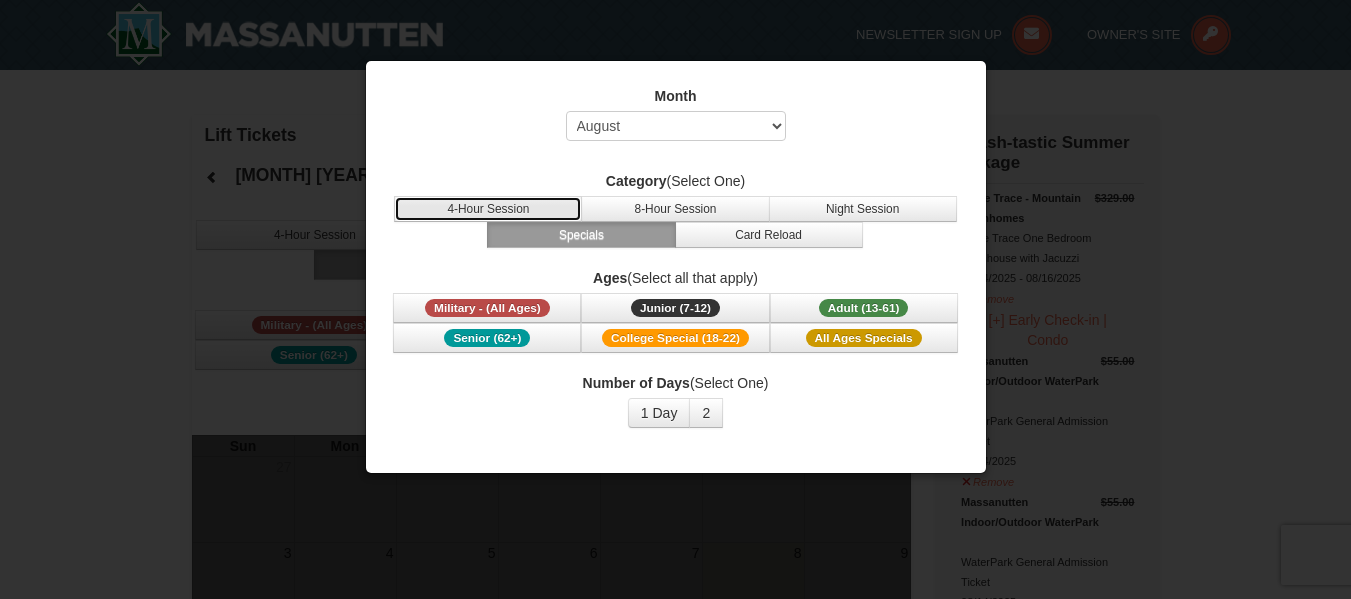 click on "4-Hour Session" at bounding box center (488, 209) 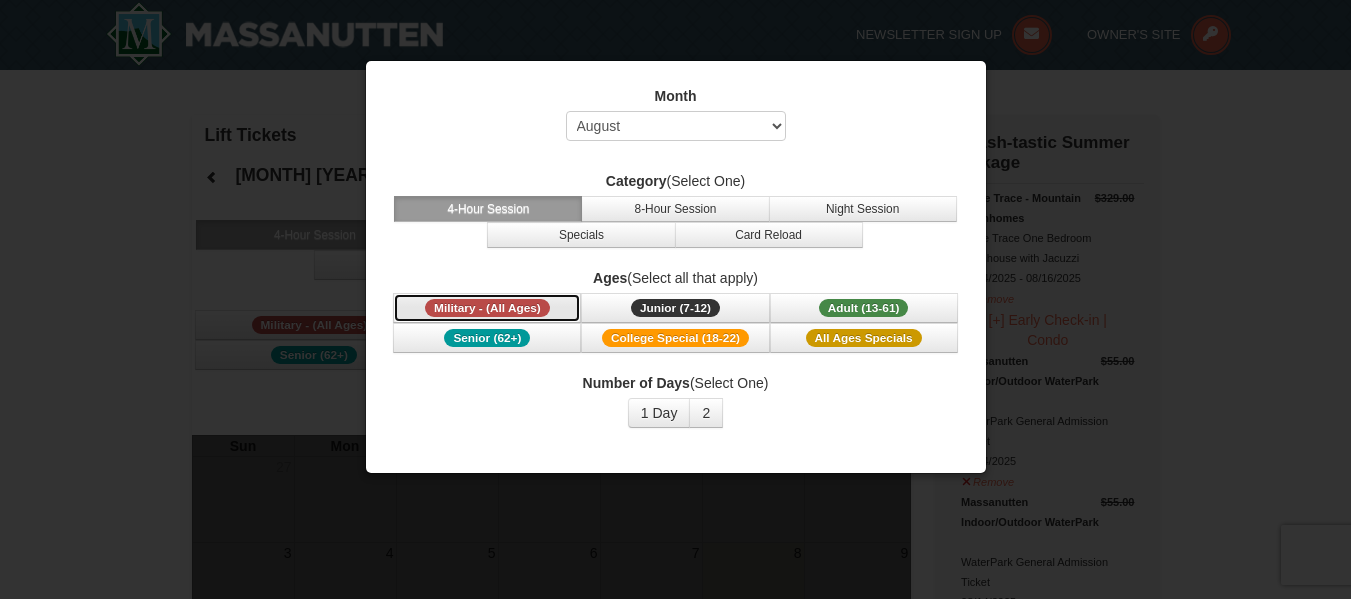 click on "Military - (All Ages)" at bounding box center [487, 308] 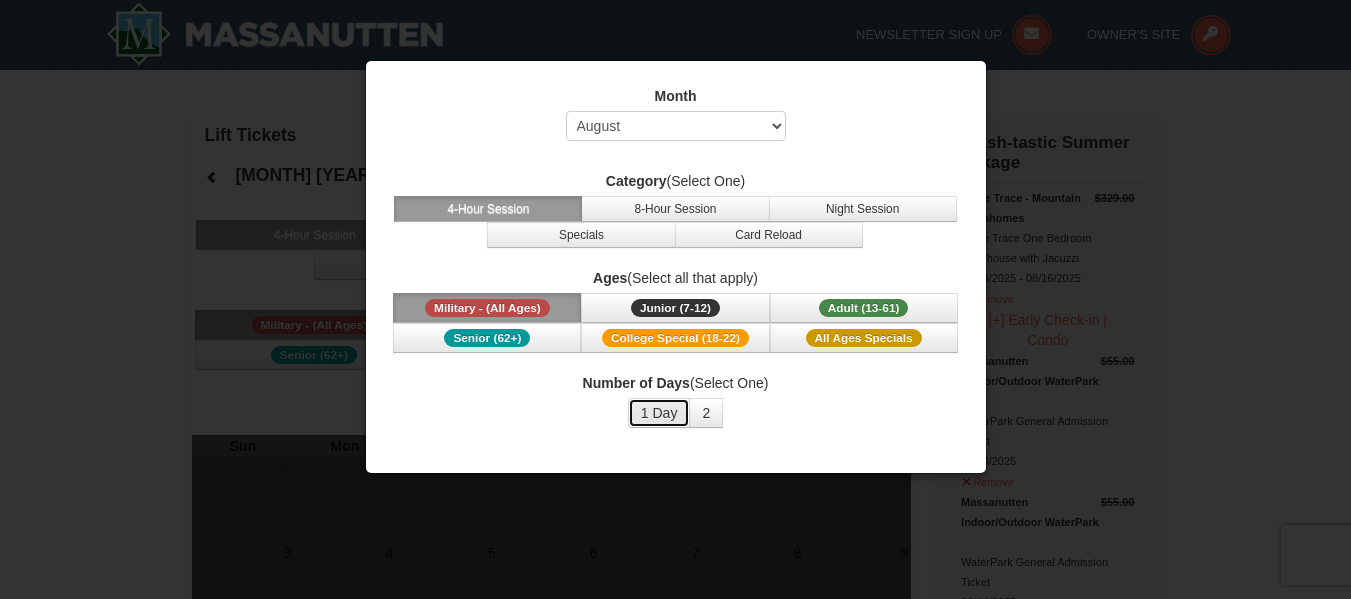 click on "1 Day" at bounding box center (659, 413) 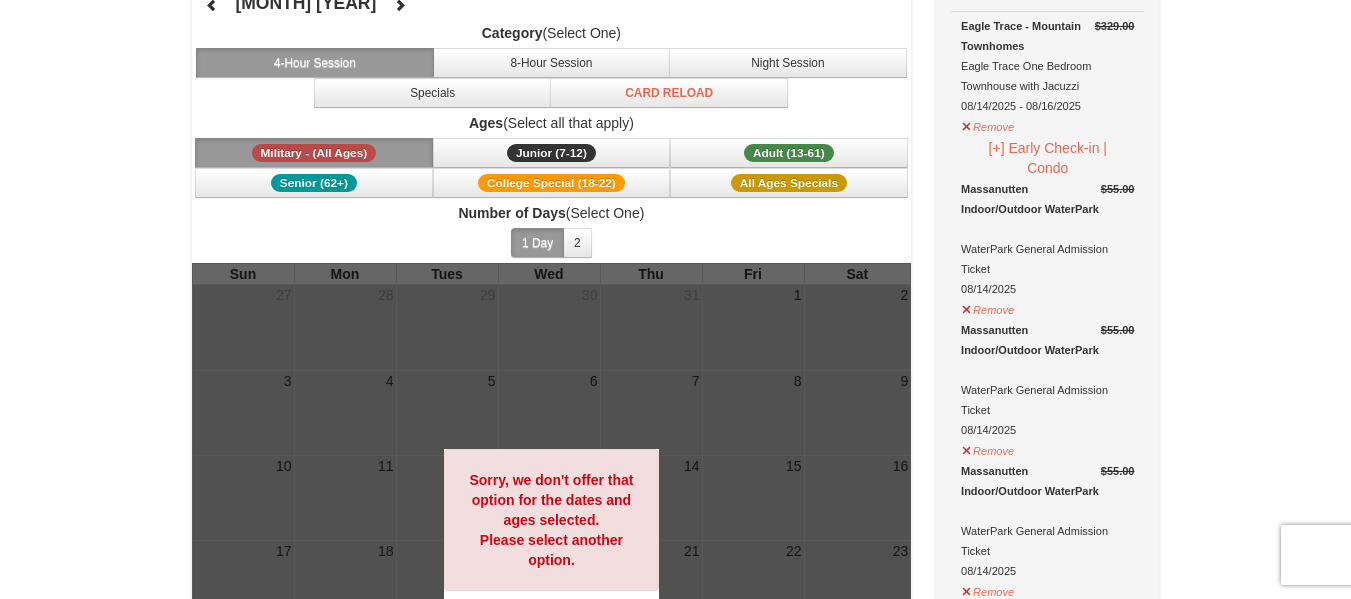 scroll, scrollTop: 155, scrollLeft: 0, axis: vertical 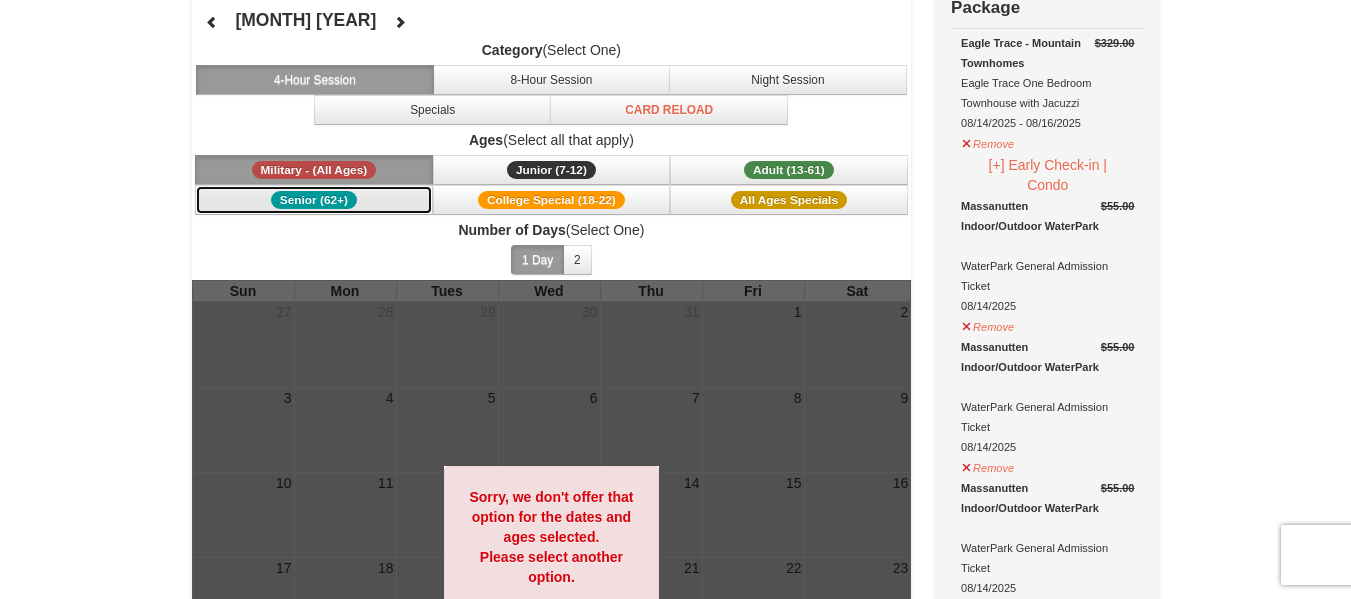 click on "Senior (62+)" at bounding box center (314, 200) 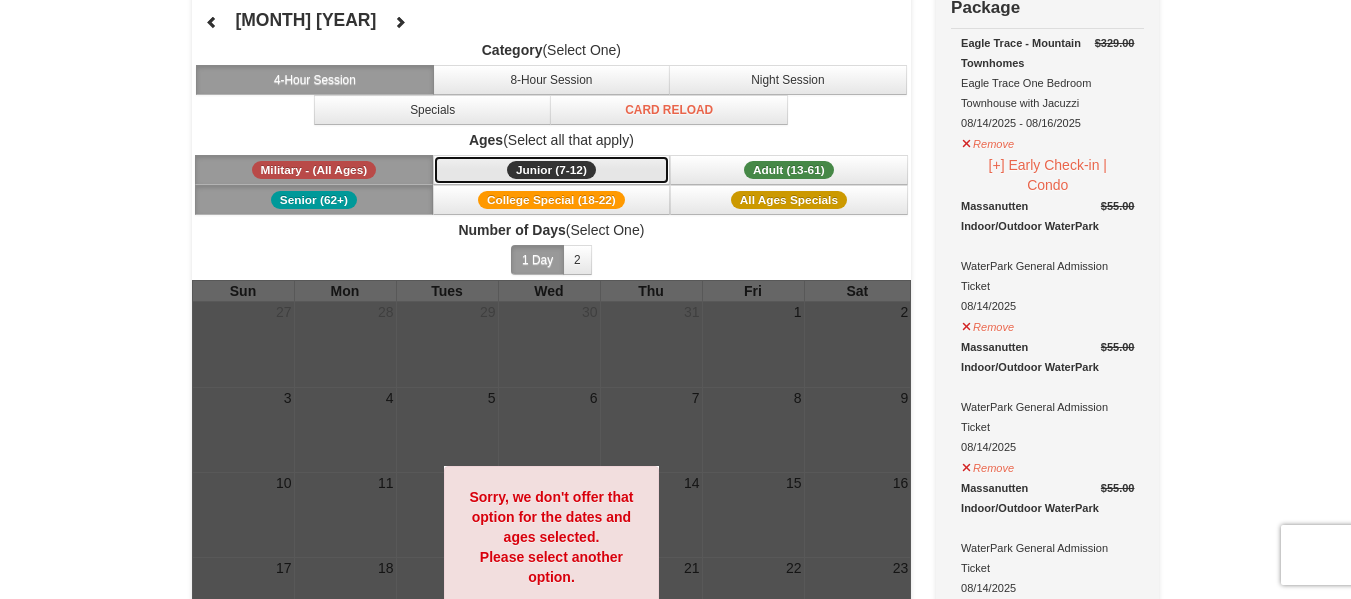 click on "Junior (7-12)" at bounding box center [551, 170] 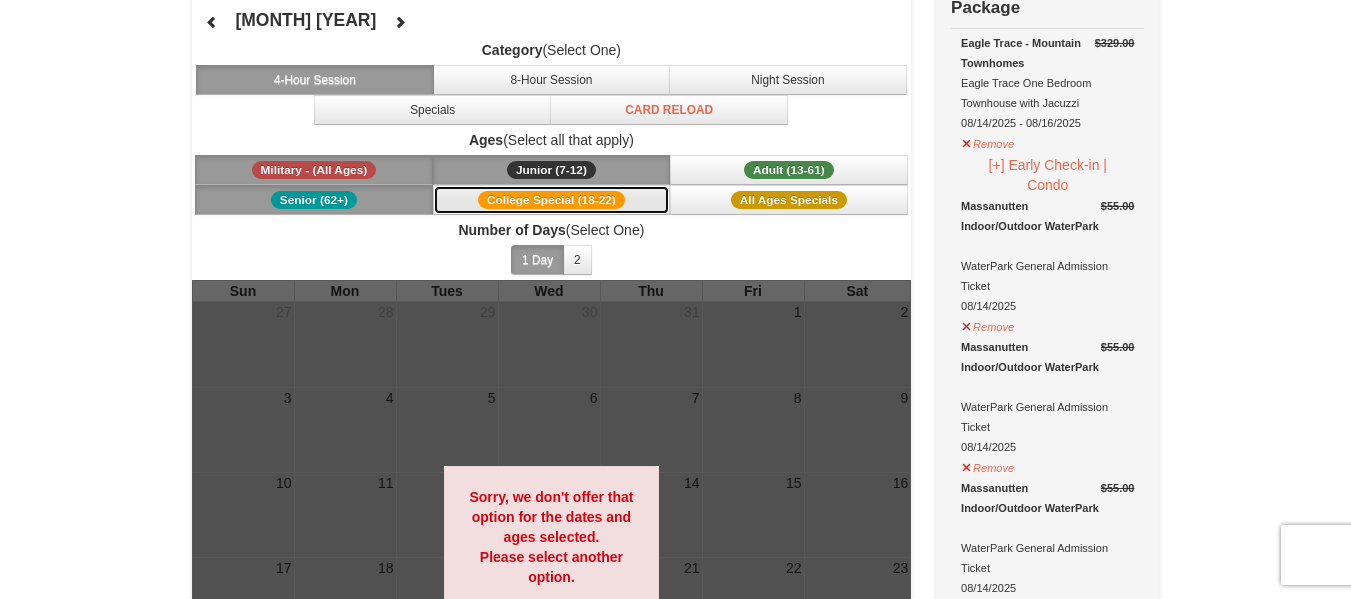 click on "College Special (18-22)" at bounding box center [551, 200] 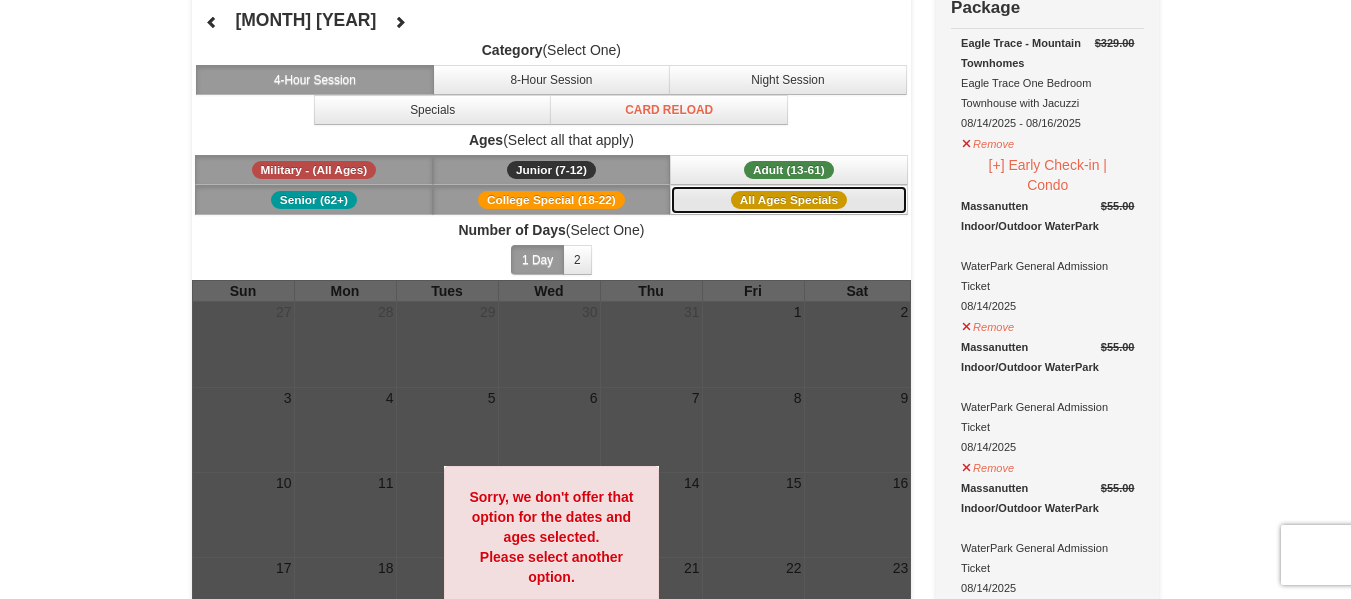 click on "All Ages Specials" at bounding box center (789, 200) 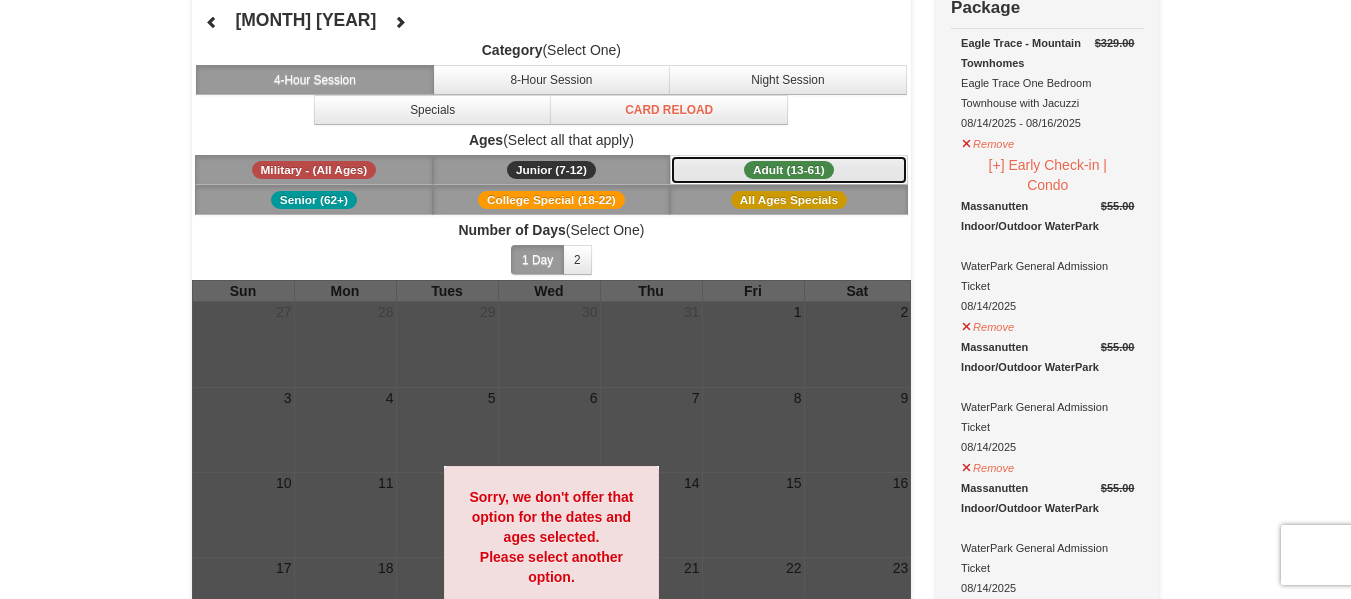 click on "Adult (13-61)
(13 - 61)" at bounding box center (789, 170) 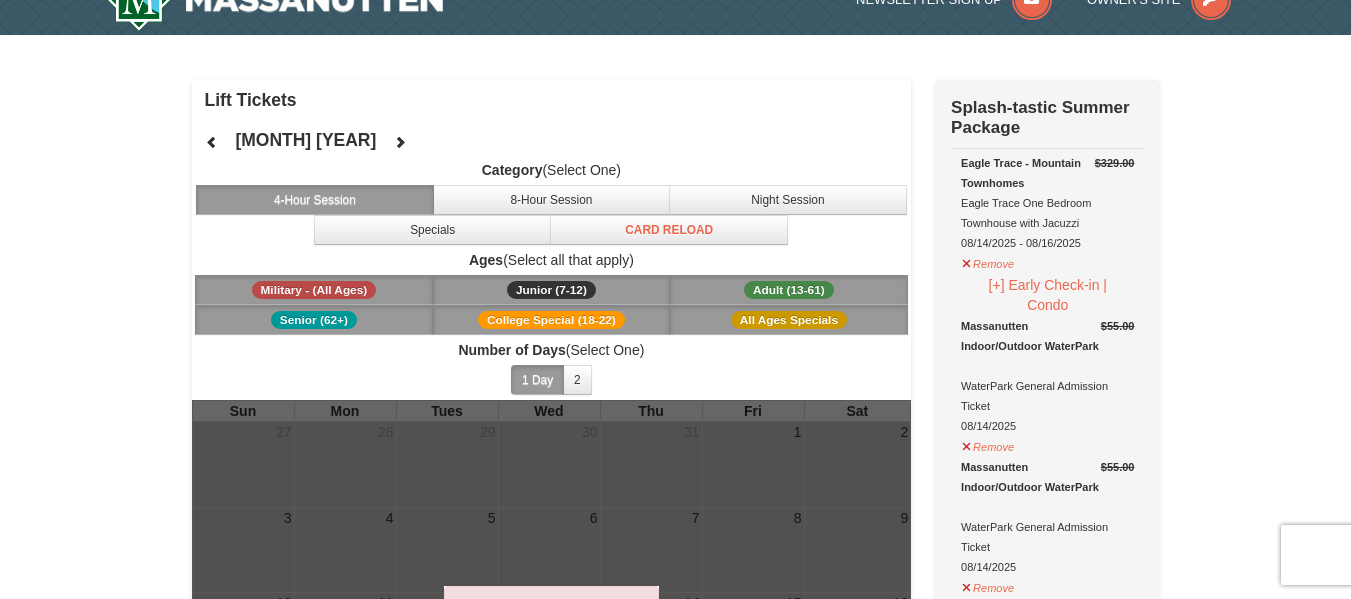 scroll, scrollTop: 0, scrollLeft: 0, axis: both 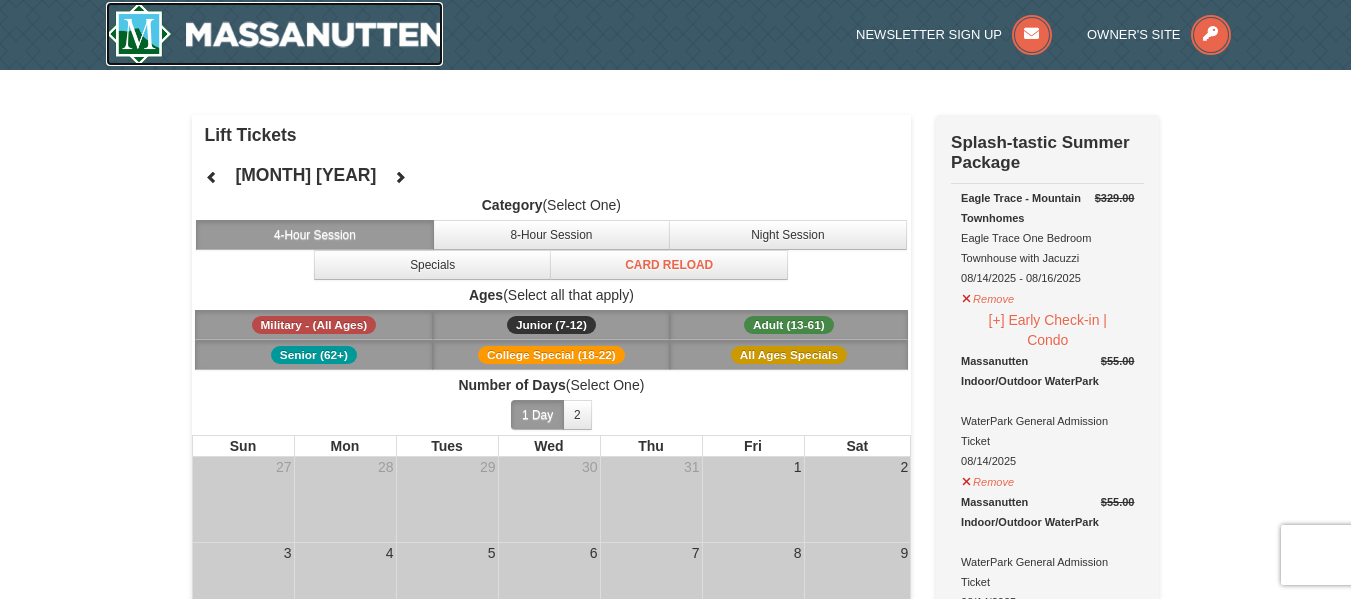 click at bounding box center (275, 34) 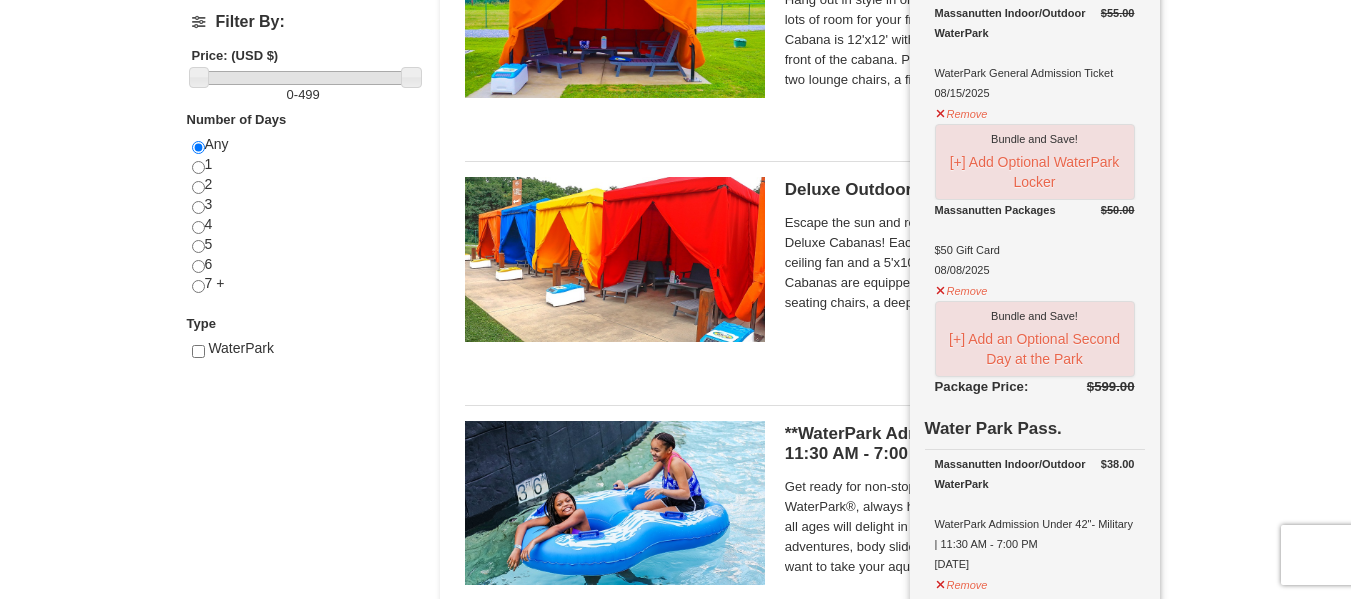 scroll, scrollTop: 860, scrollLeft: 0, axis: vertical 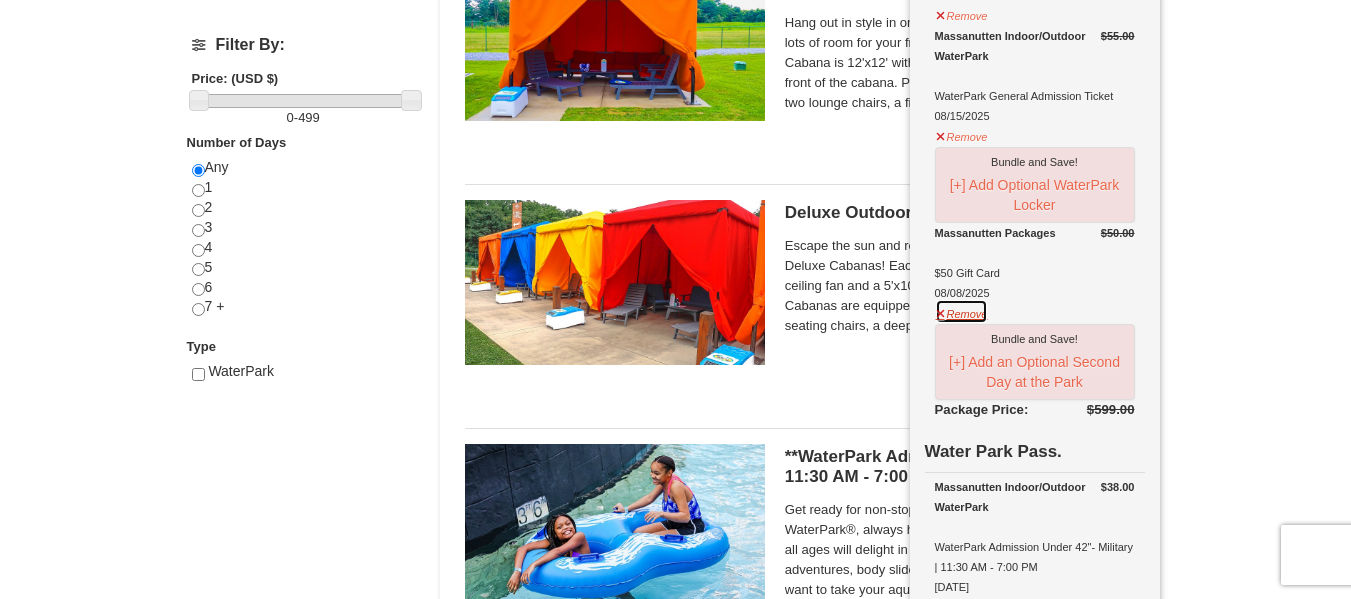 click on "Remove" at bounding box center [962, 311] 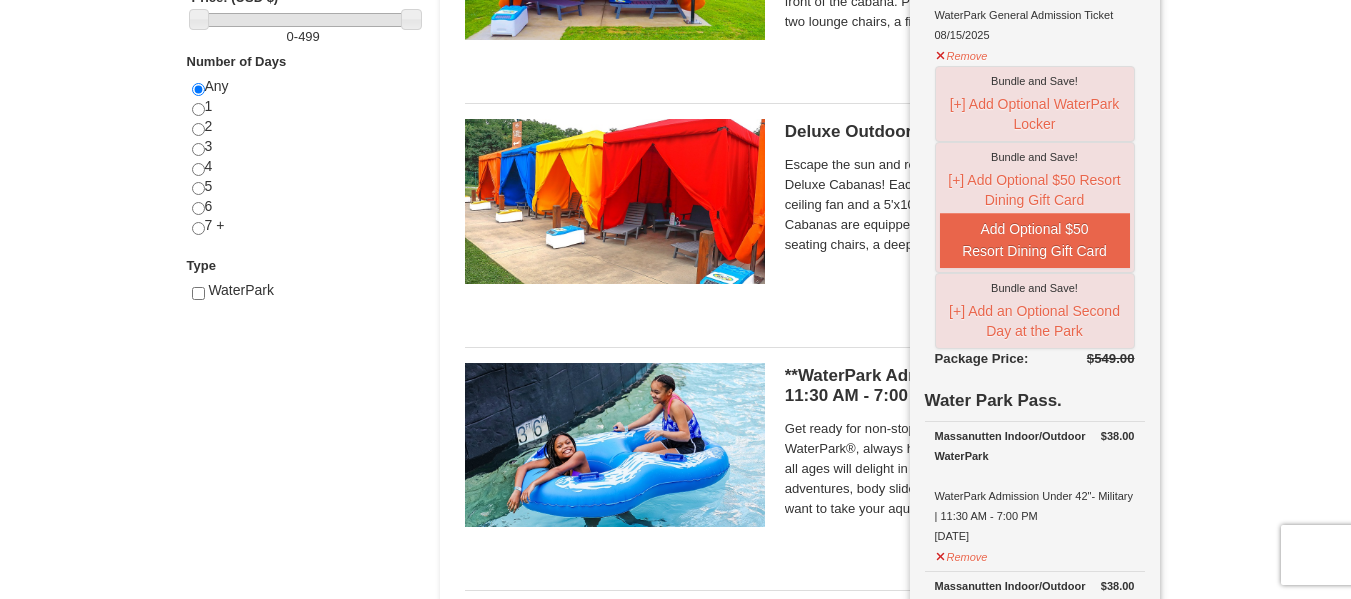 scroll, scrollTop: 828, scrollLeft: 0, axis: vertical 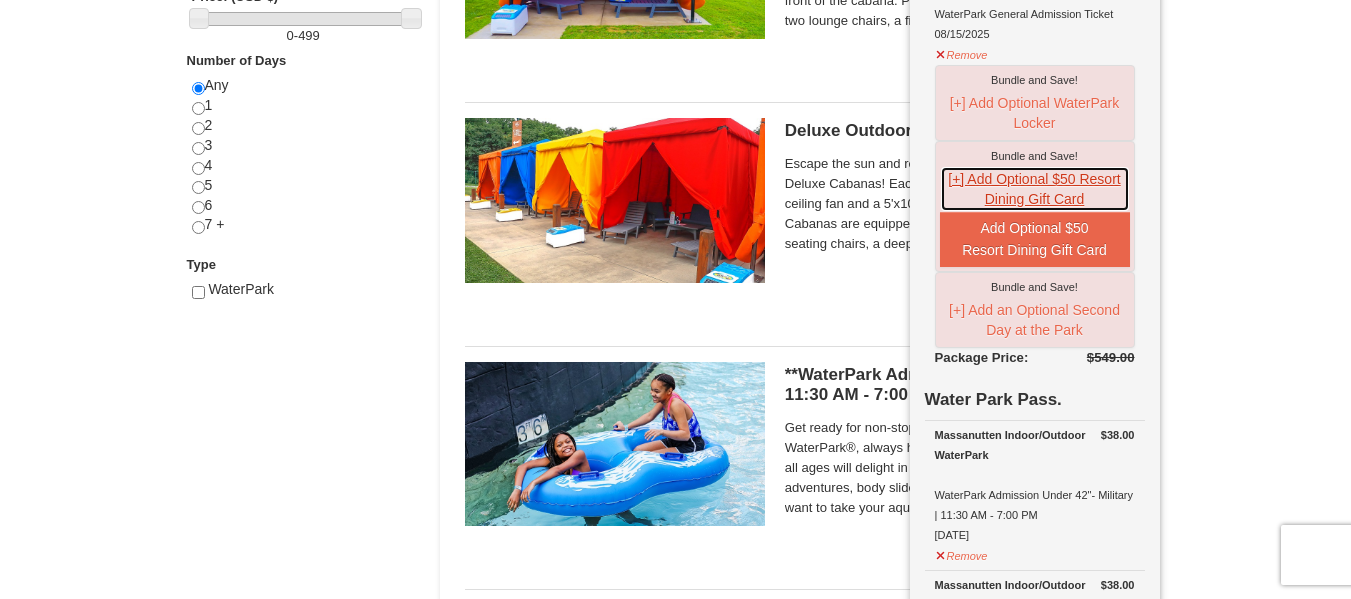 click on "[+] Add Optional $50 Resort Dining Gift Card" at bounding box center (1035, 189) 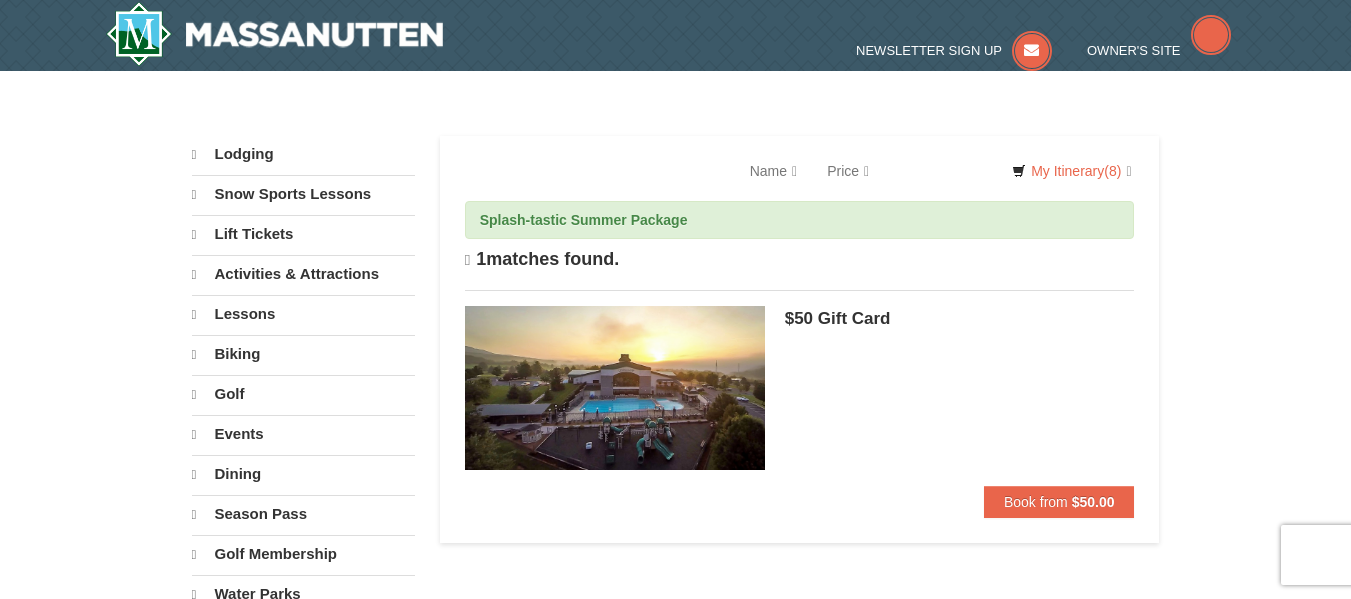 scroll, scrollTop: 0, scrollLeft: 0, axis: both 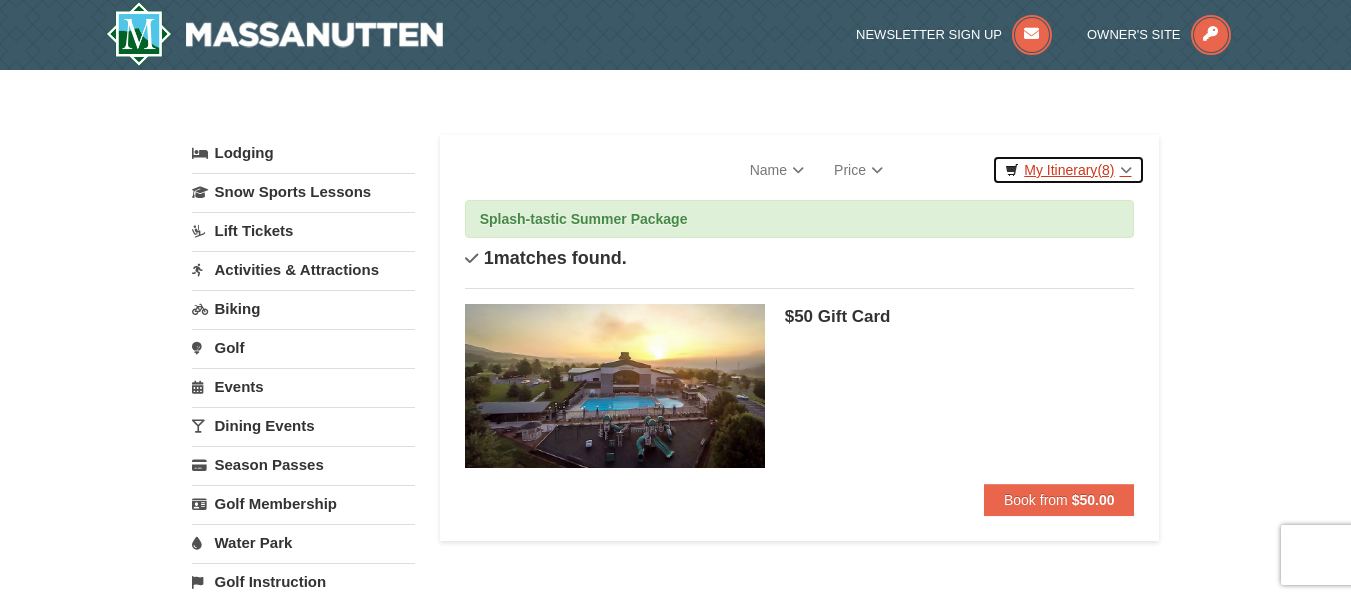 click on "My Itinerary (8)" at bounding box center (1068, 170) 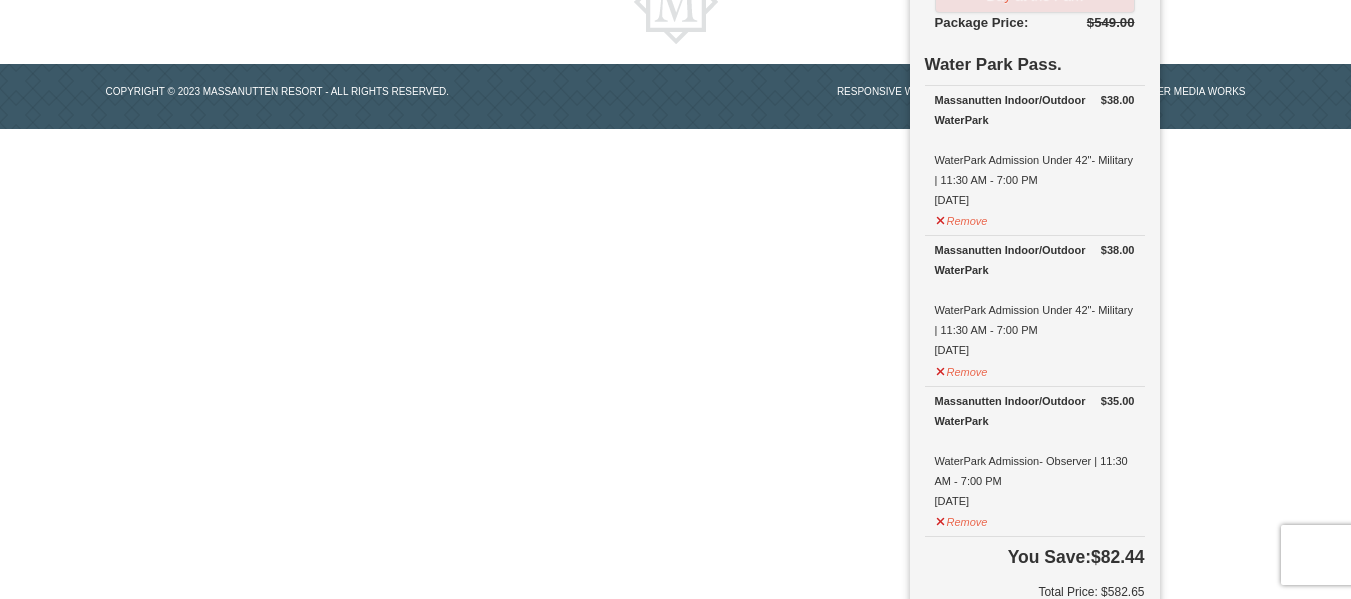 scroll, scrollTop: 1447, scrollLeft: 0, axis: vertical 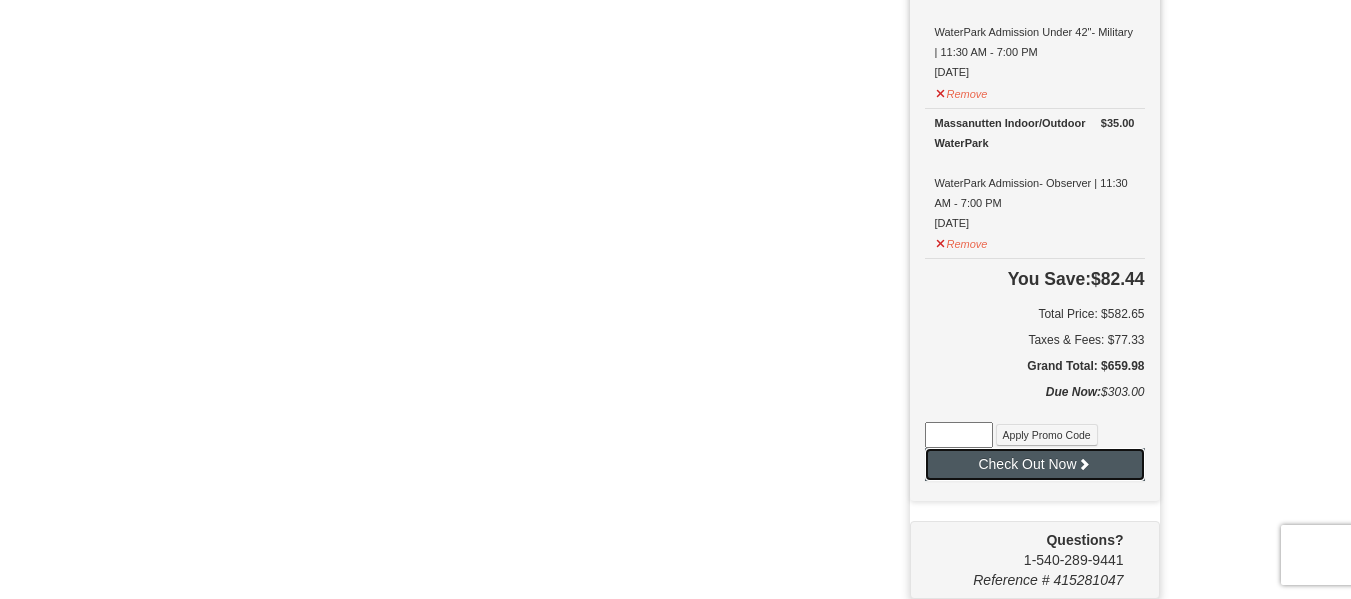 click on "Check Out Now" at bounding box center [1035, 464] 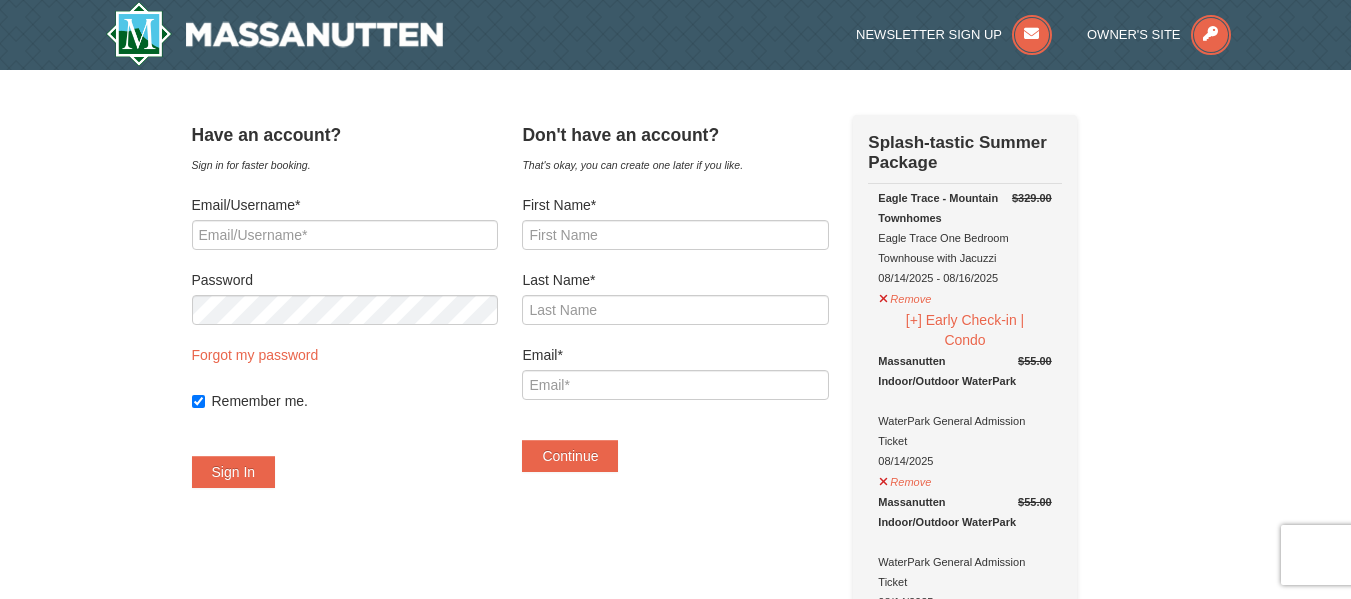 scroll, scrollTop: 0, scrollLeft: 0, axis: both 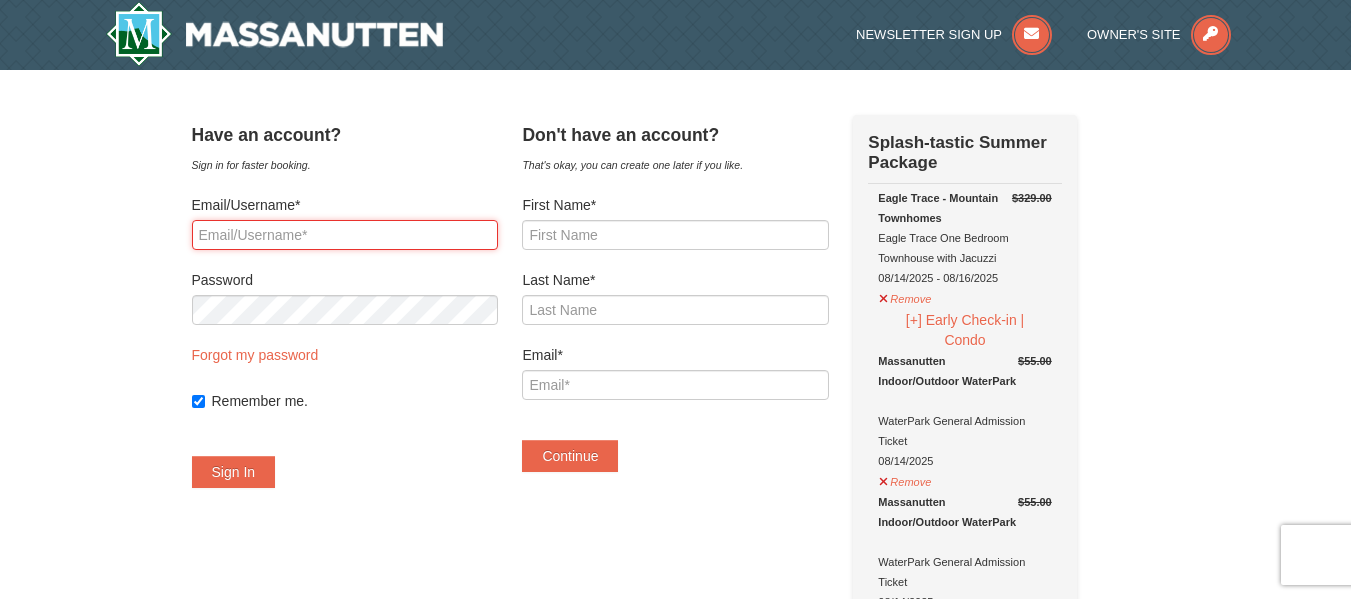 click on "Email/Username*" at bounding box center [345, 235] 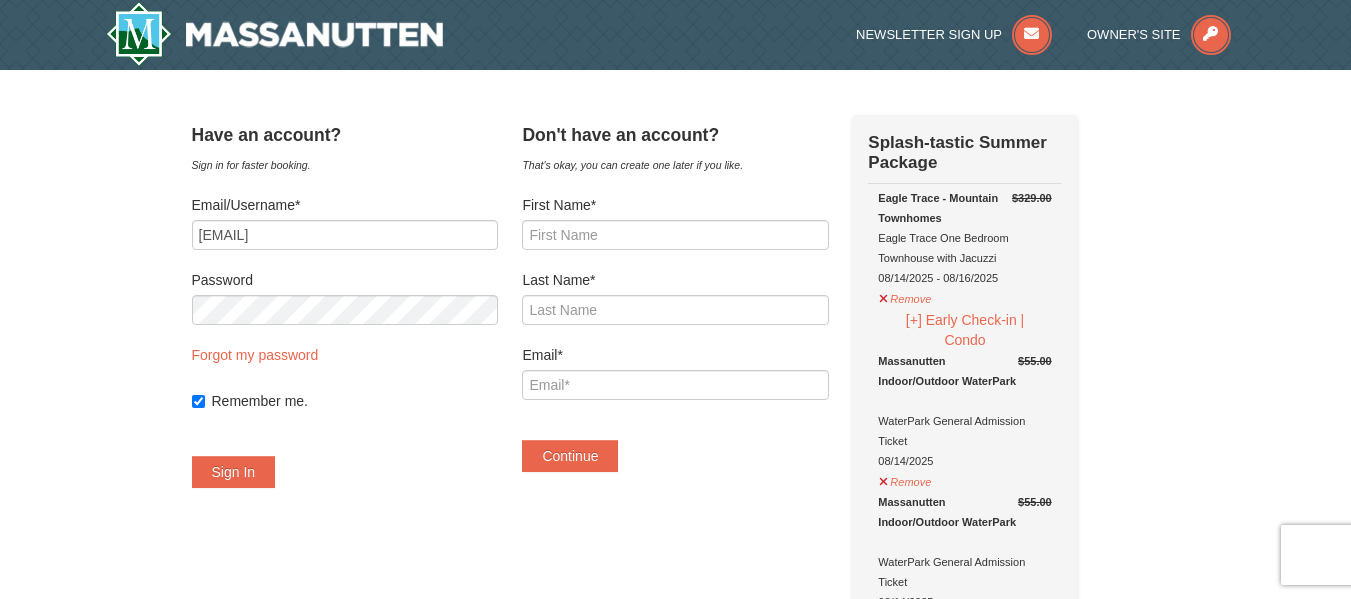 click on "Email/Username*
[EMAIL]
Password
Forgot my password
Remember me.
Sign In" at bounding box center (345, 341) 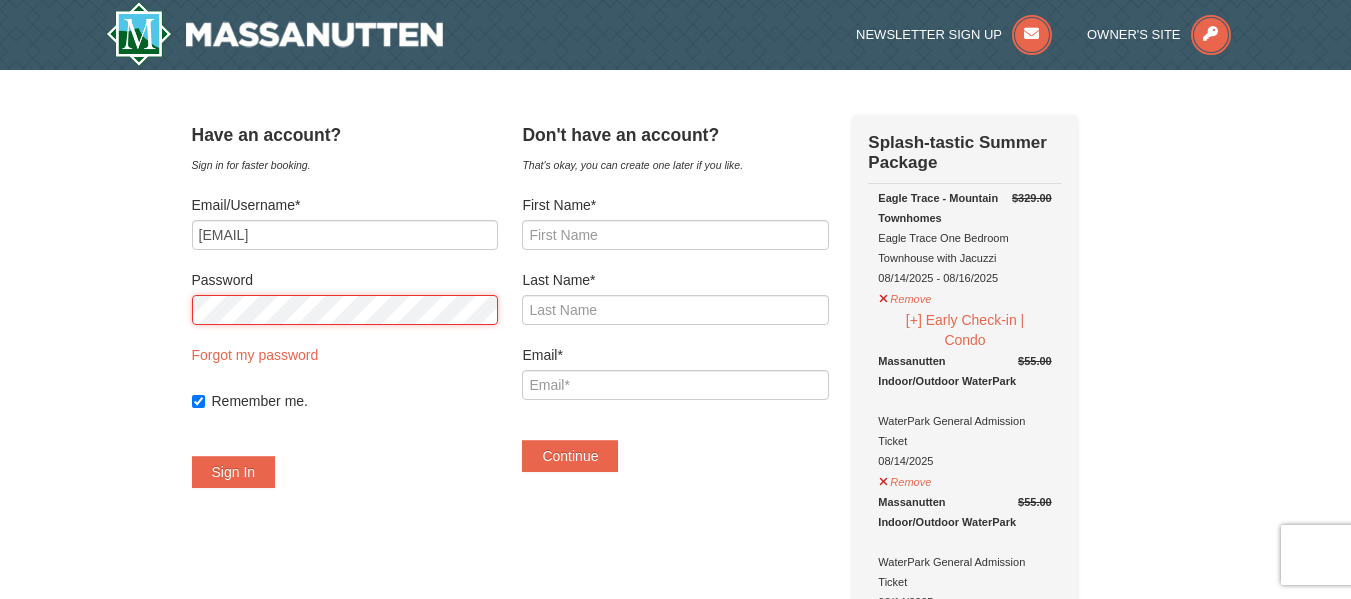 click on "Sign In" at bounding box center (234, 472) 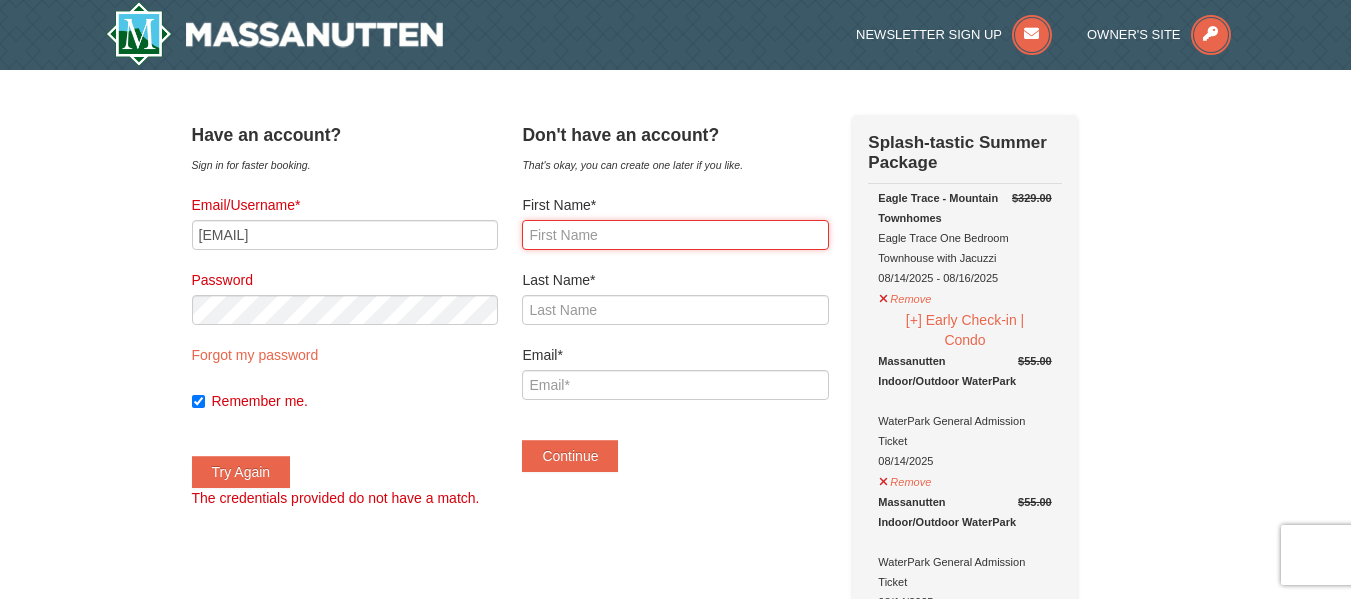 click on "First Name*" at bounding box center [675, 235] 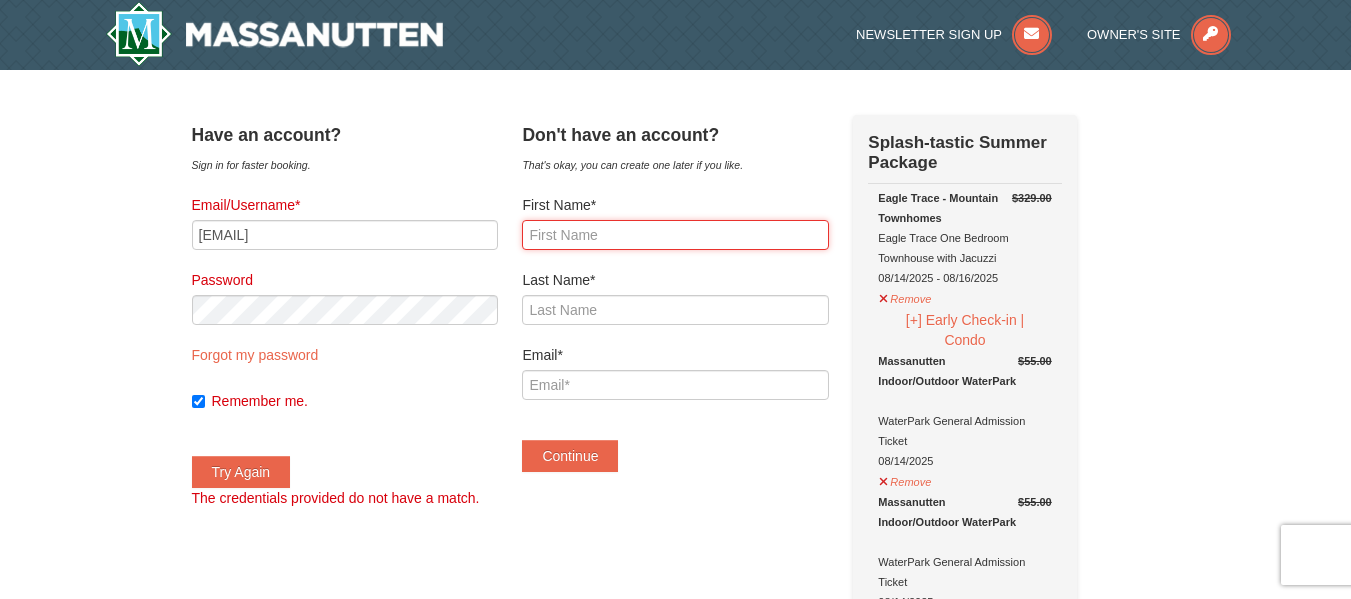 type on "Thai" 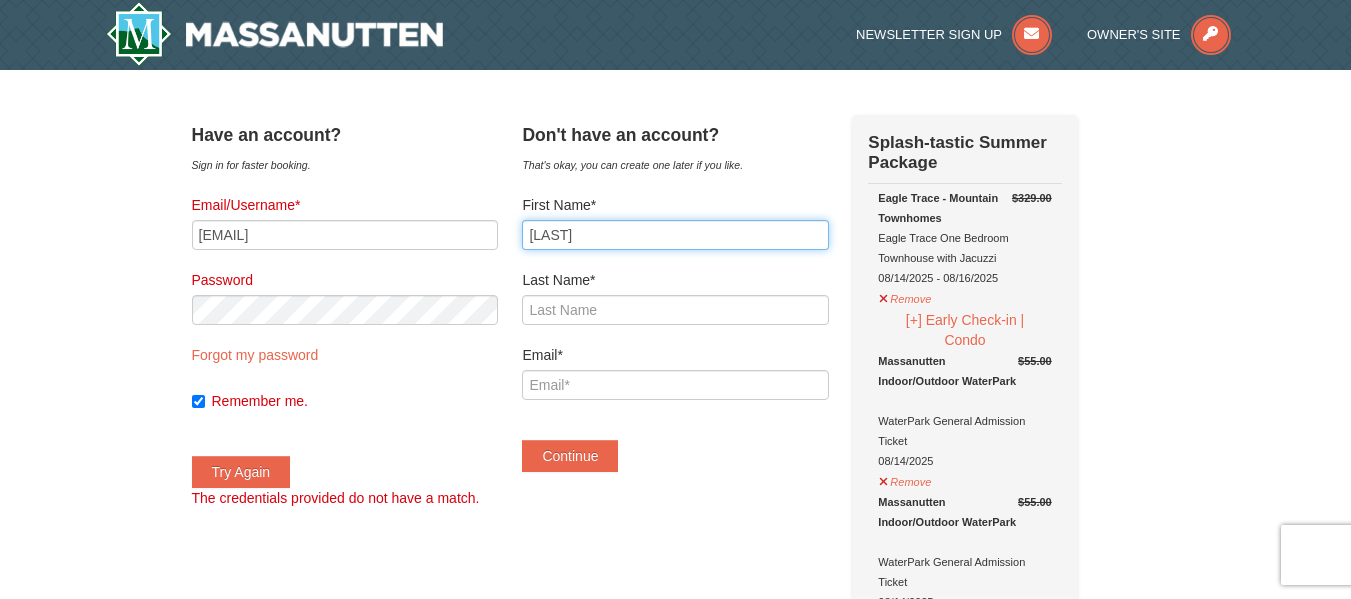 type on "Truong" 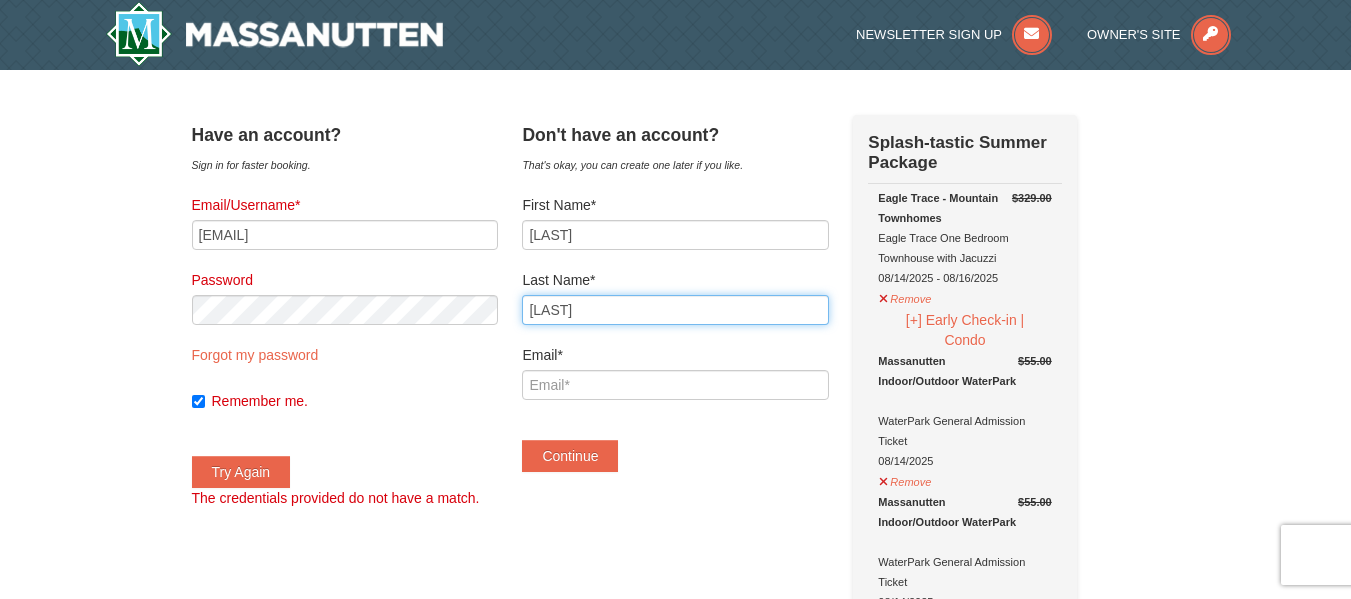 type on "doananhthai@gmail.com" 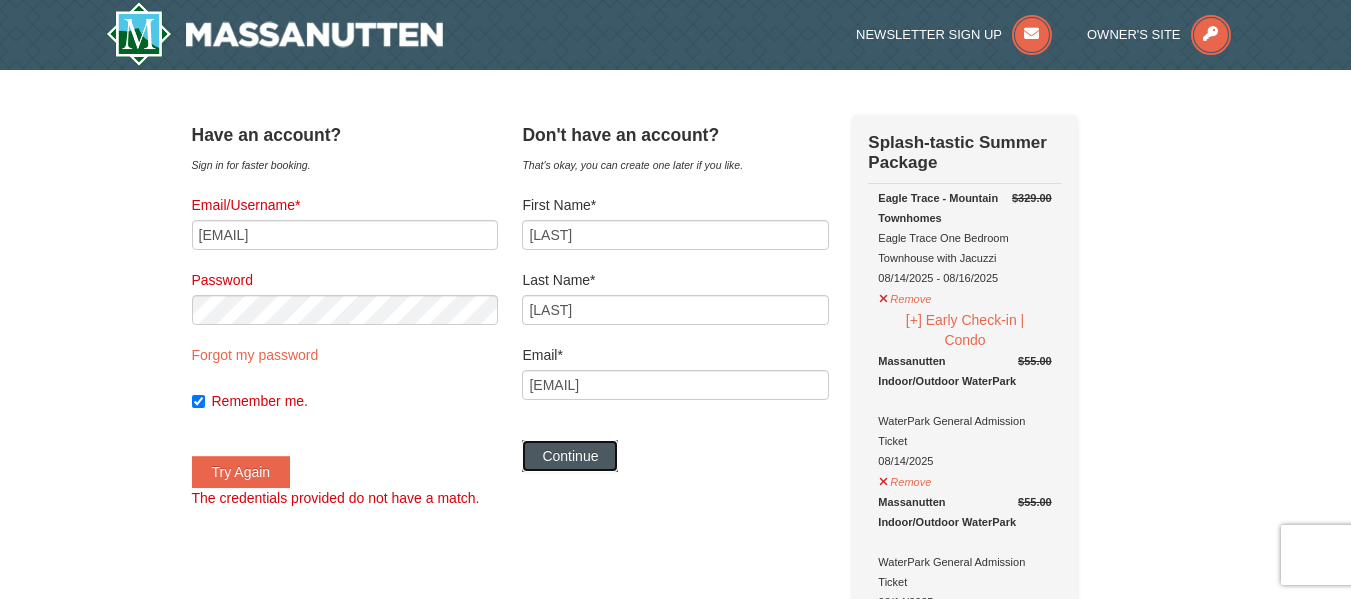 click on "Continue" at bounding box center [570, 456] 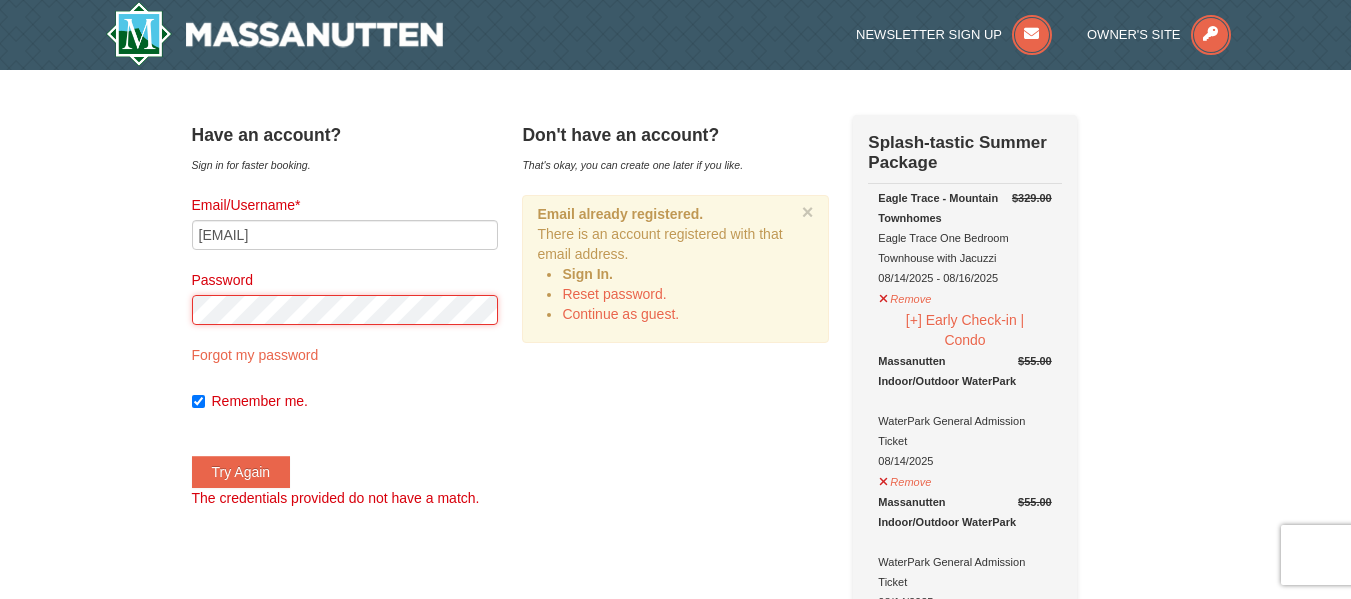 click on "×
Have an account?
Sign in for faster booking.
Email/Username*
doananhthai@gmail.com
Password
Forgot my password
Remember me.
Try Again" at bounding box center (675, 1316) 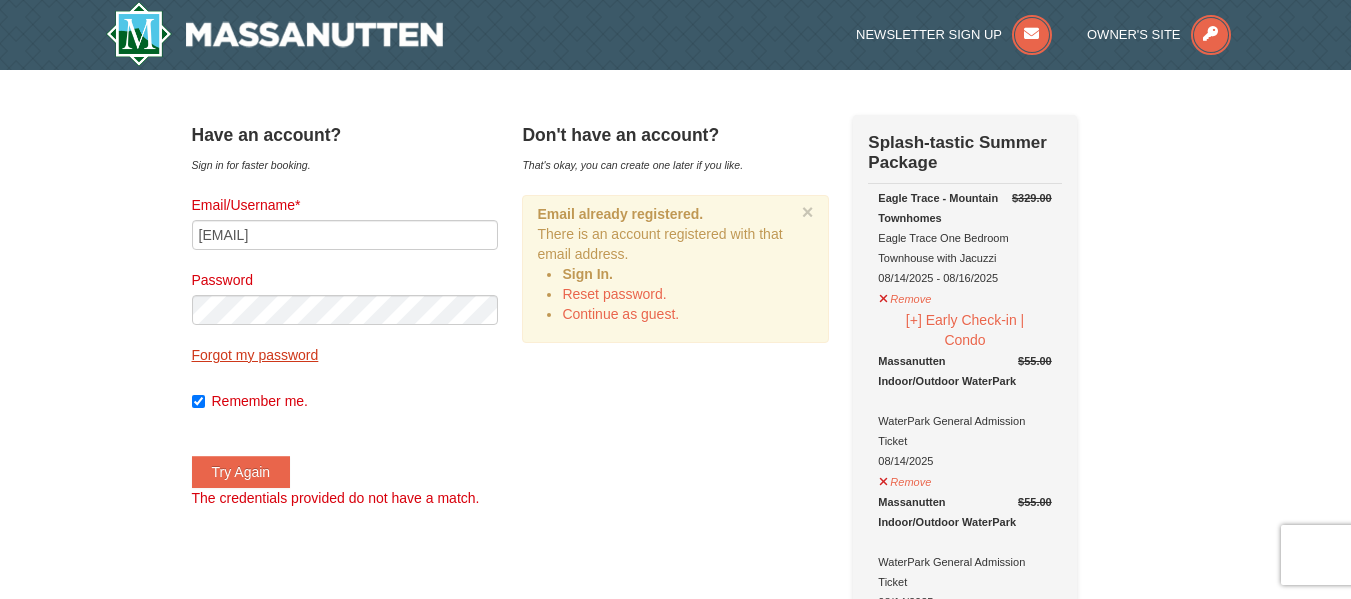click on "Forgot my password" at bounding box center [255, 355] 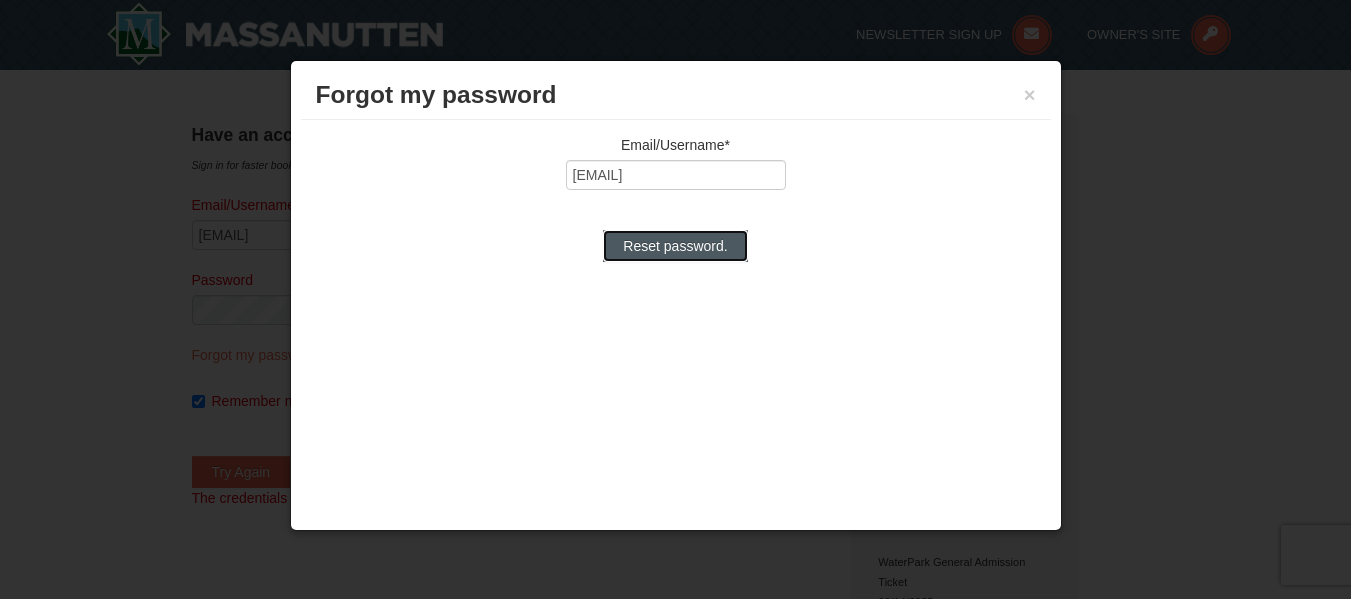 click on "Reset password." at bounding box center (675, 246) 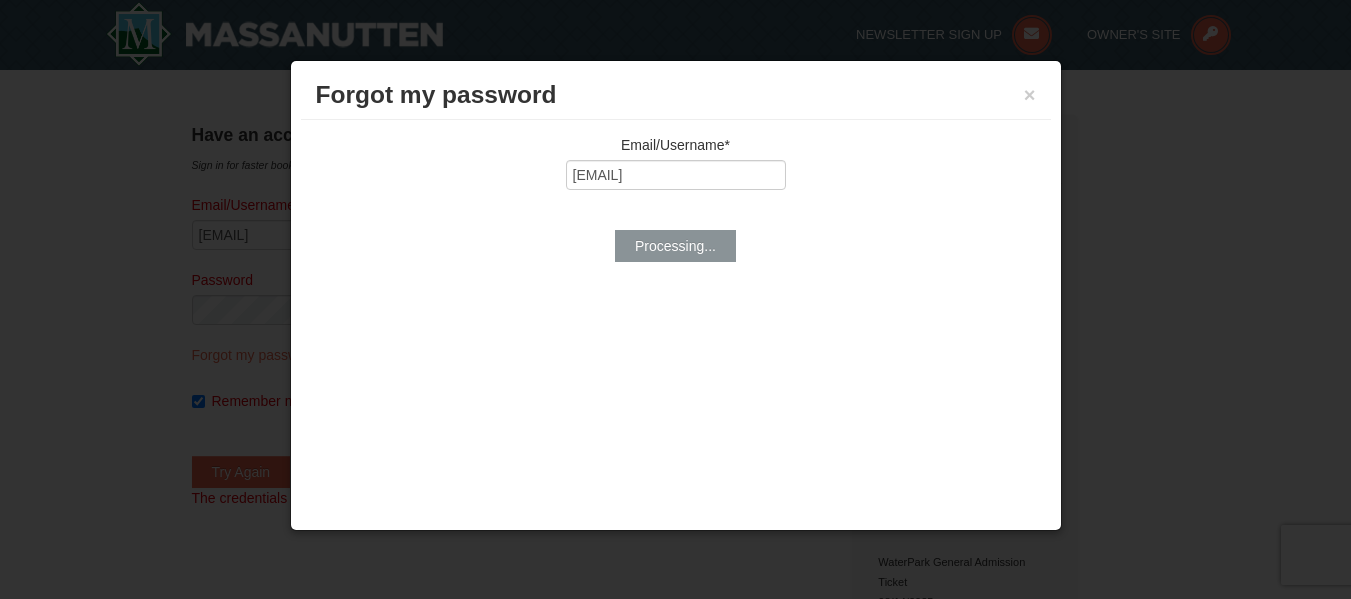 type on "doananhthai@gmail.com" 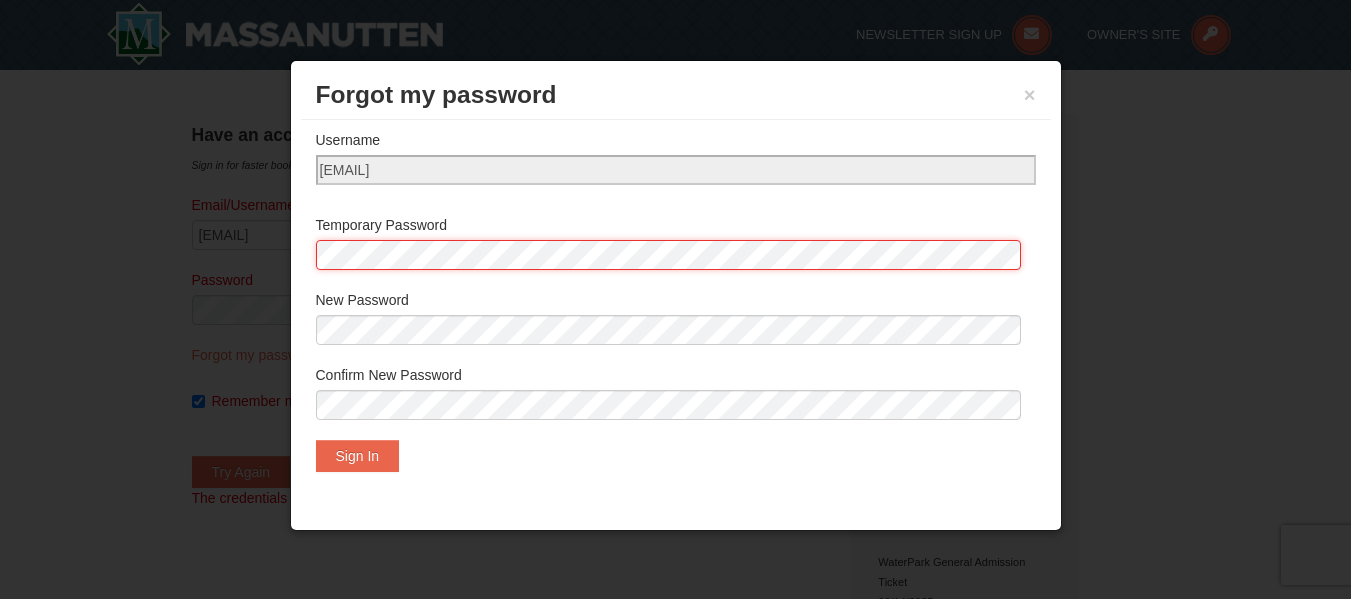 scroll, scrollTop: 80, scrollLeft: 0, axis: vertical 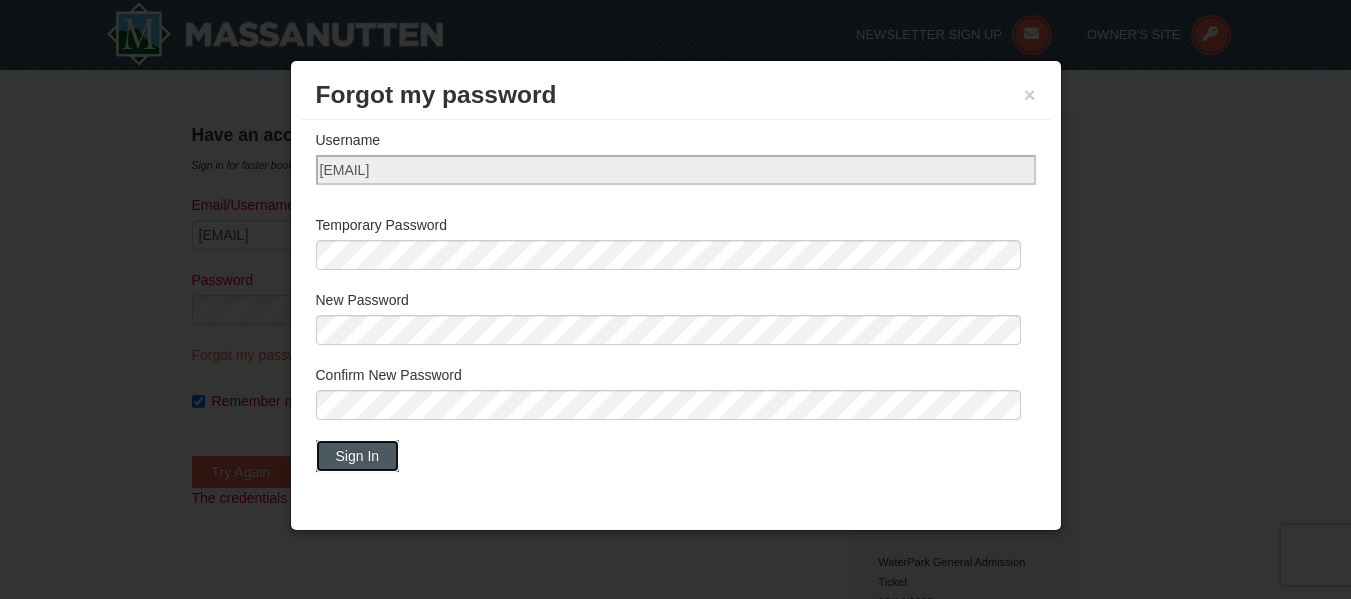 click on "Sign In" at bounding box center (358, 456) 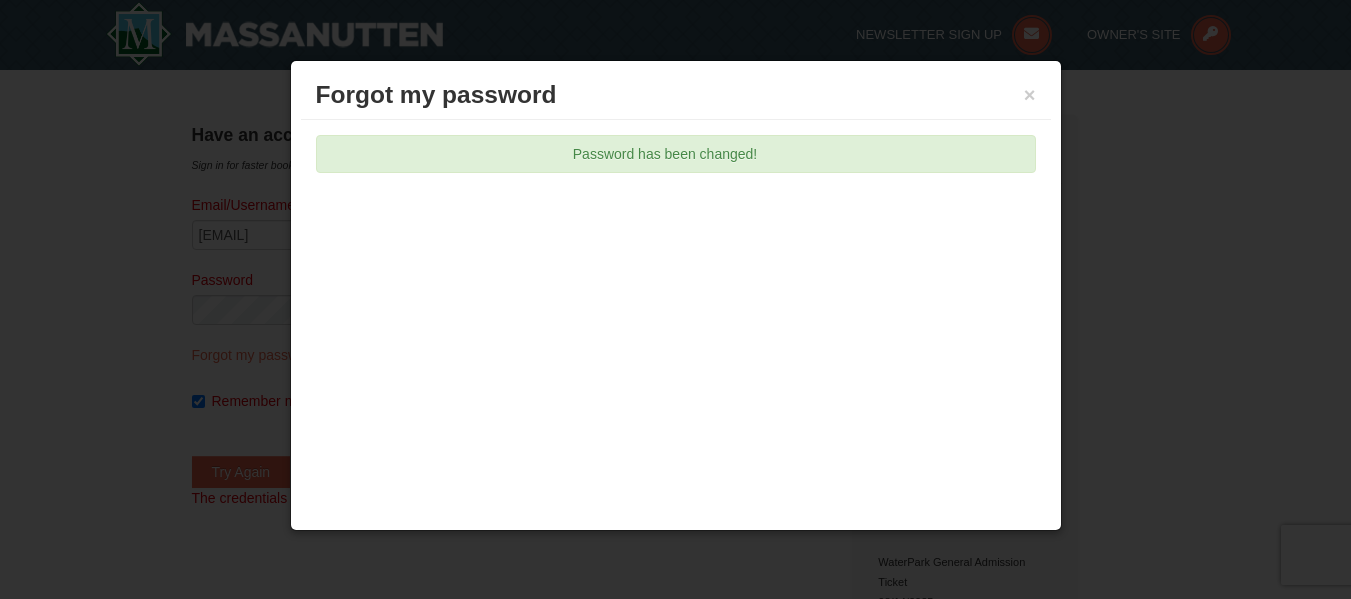 scroll, scrollTop: 0, scrollLeft: 0, axis: both 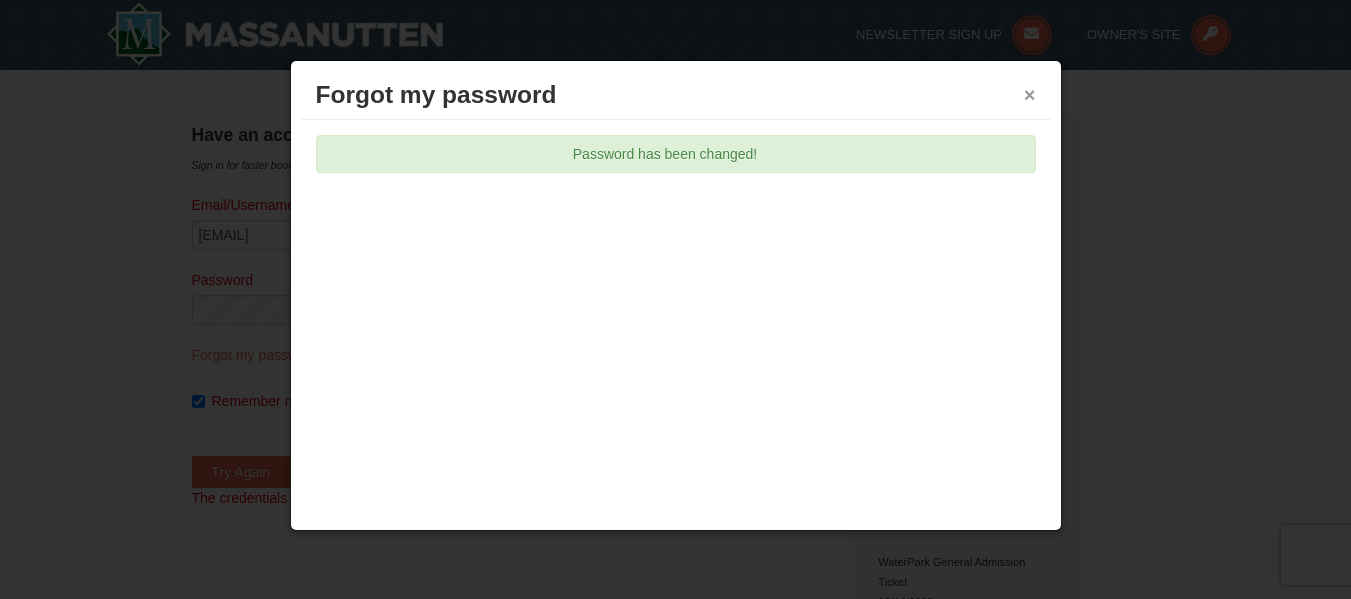 click on "×" at bounding box center [1030, 95] 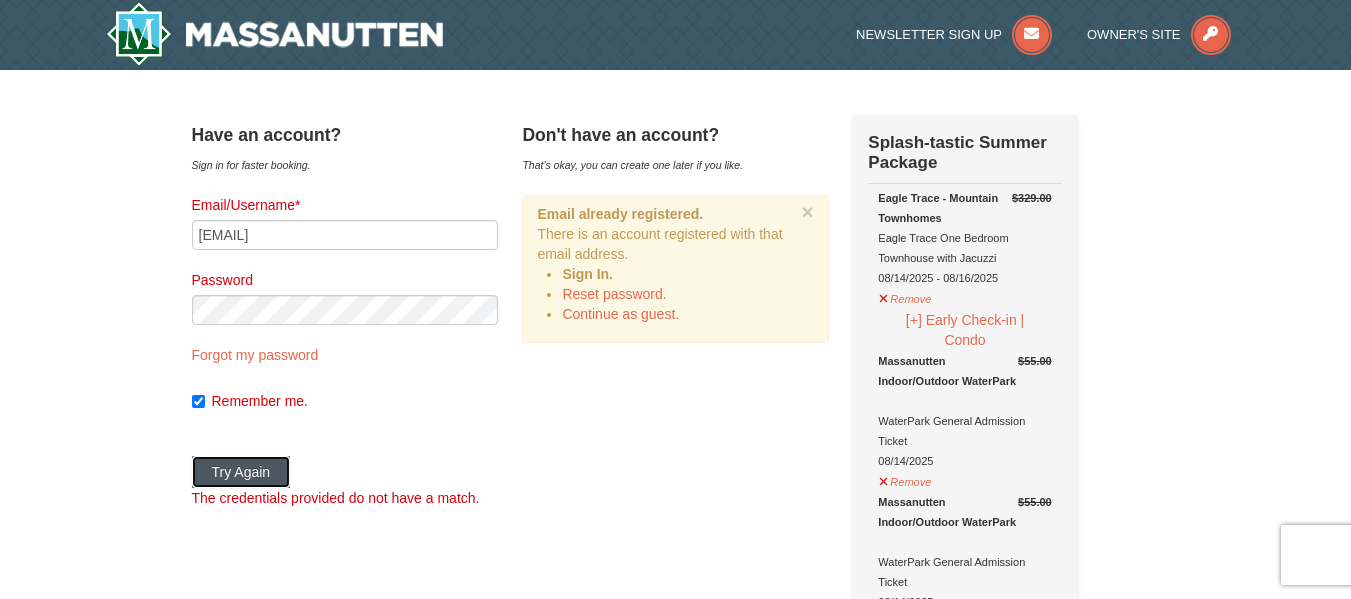 click on "Try Again" at bounding box center [241, 472] 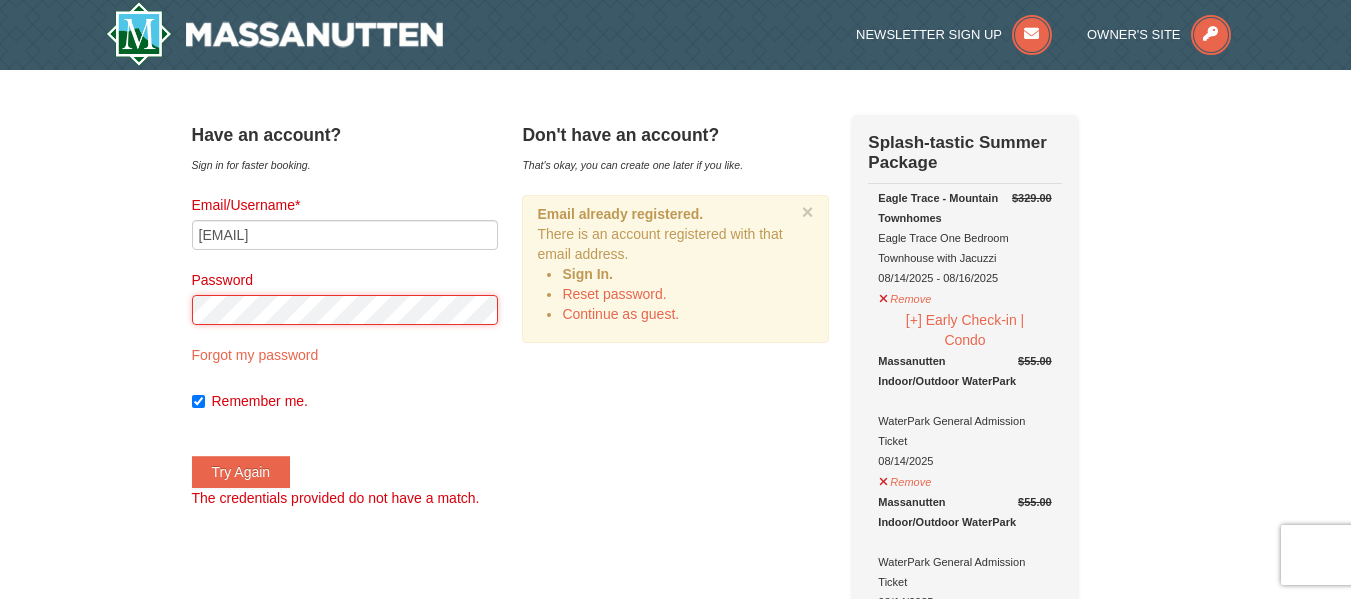 click on "×
Have an account?
Sign in for faster booking.
Email/Username*
doananhthai@gmail.com
Password
Forgot my password
Remember me.
Try Again" at bounding box center (675, 1316) 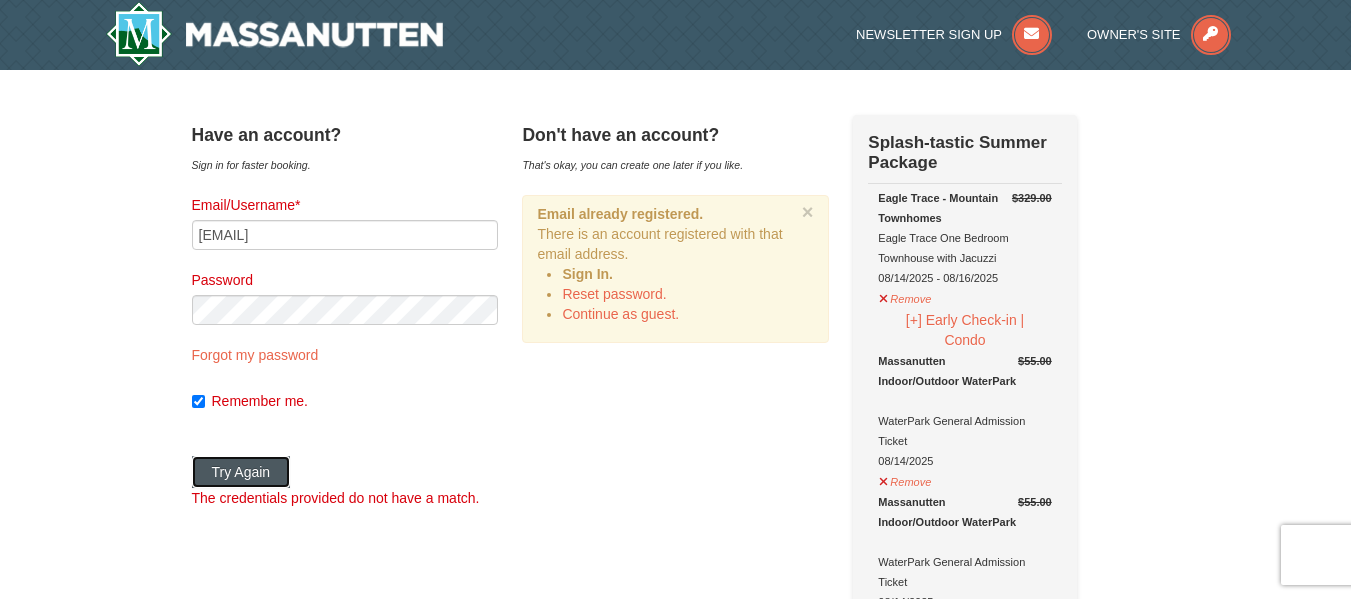 click on "Try Again" at bounding box center [241, 472] 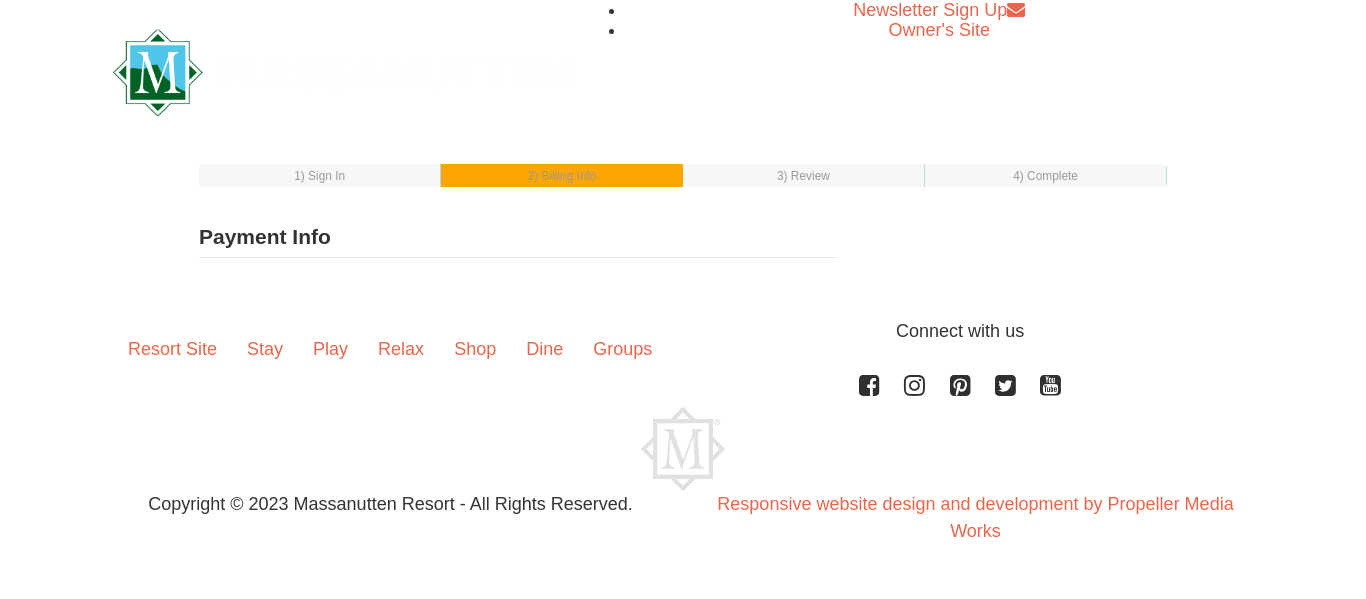 select on "1" 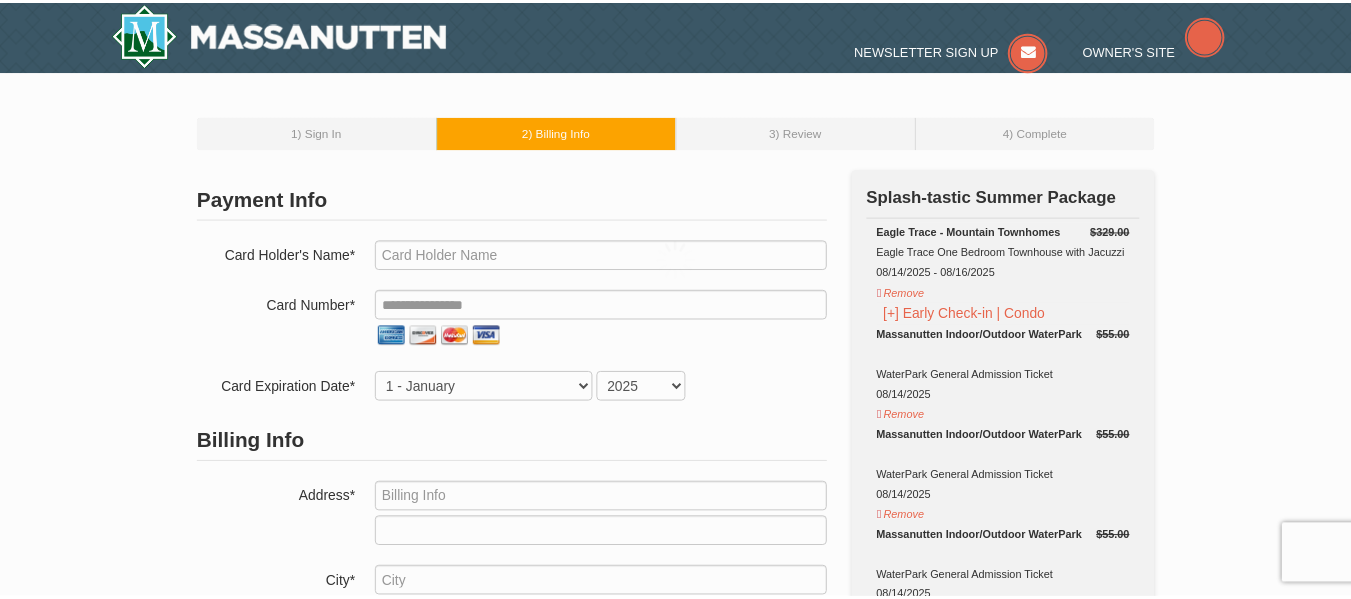 scroll, scrollTop: 0, scrollLeft: 0, axis: both 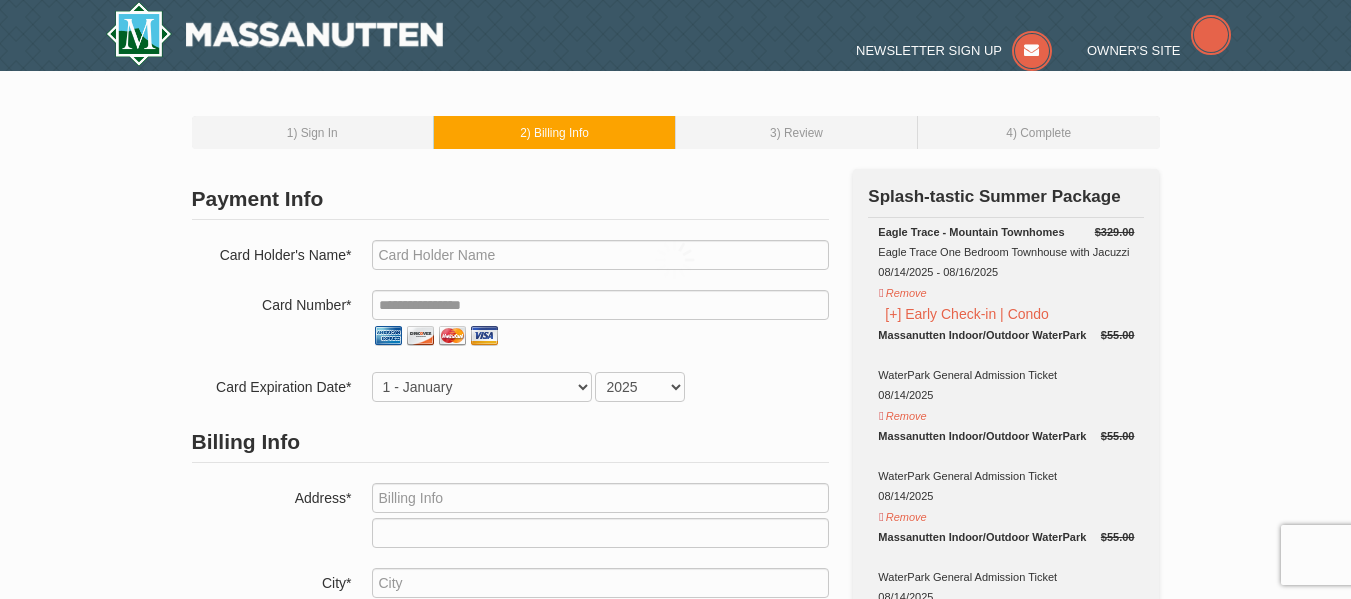 type on "Thai Truong" 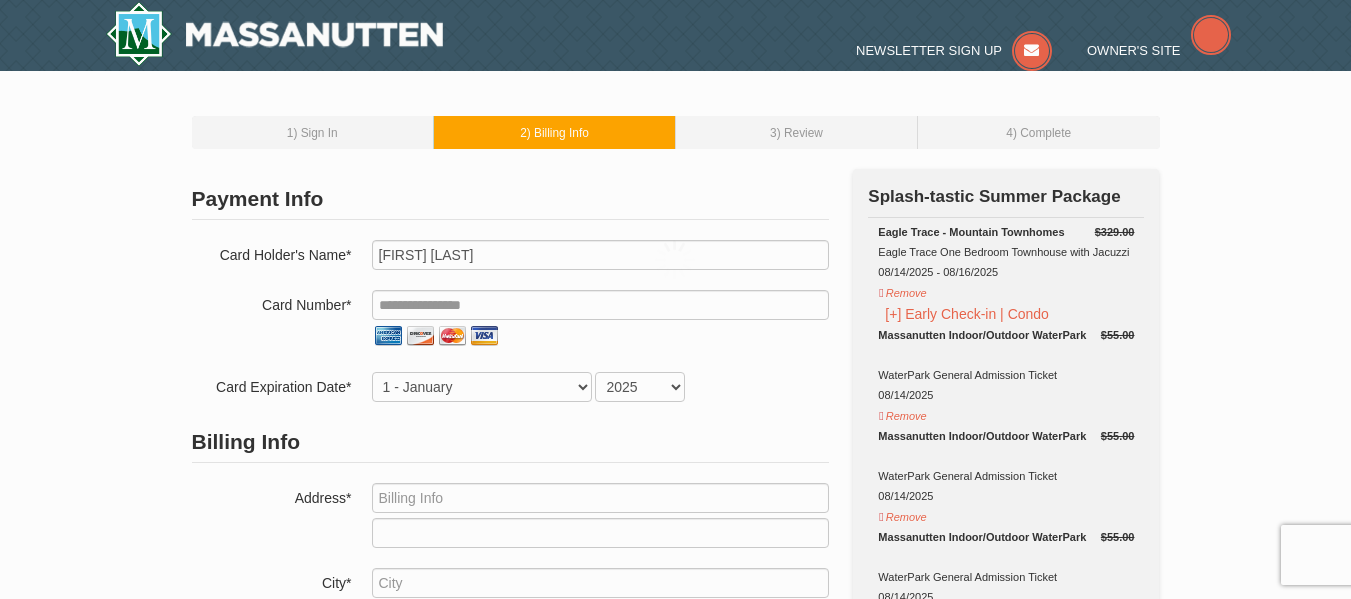 type on "Doananhthai@gmail.com" 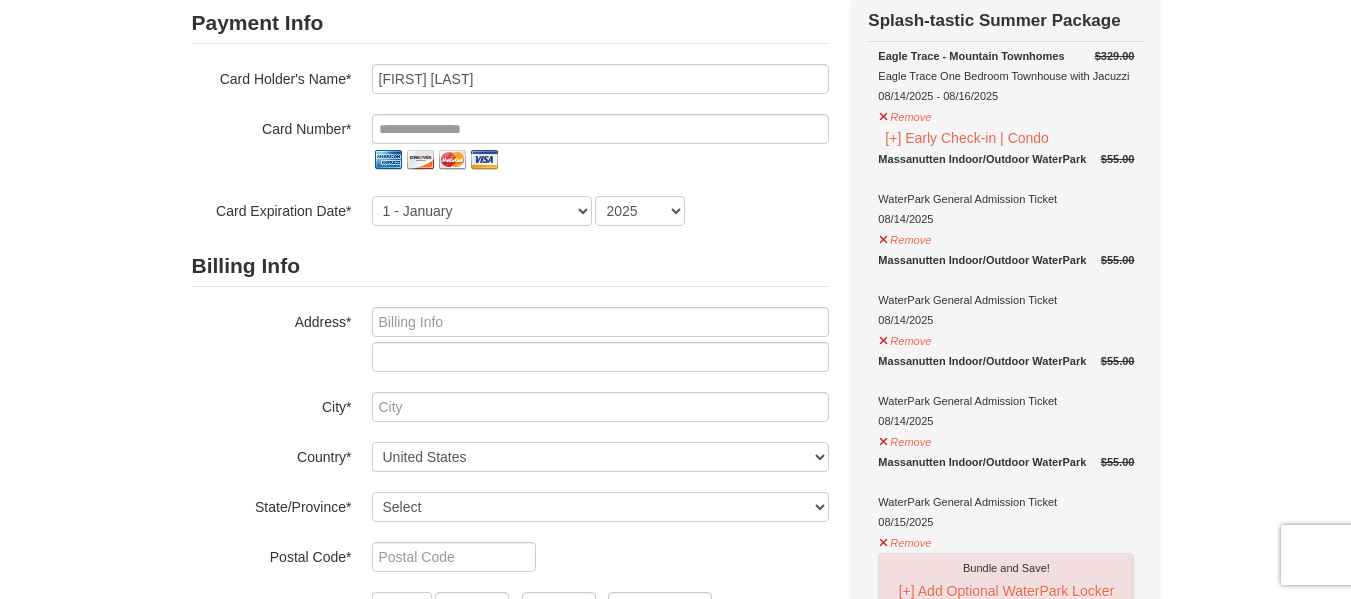 scroll, scrollTop: 174, scrollLeft: 0, axis: vertical 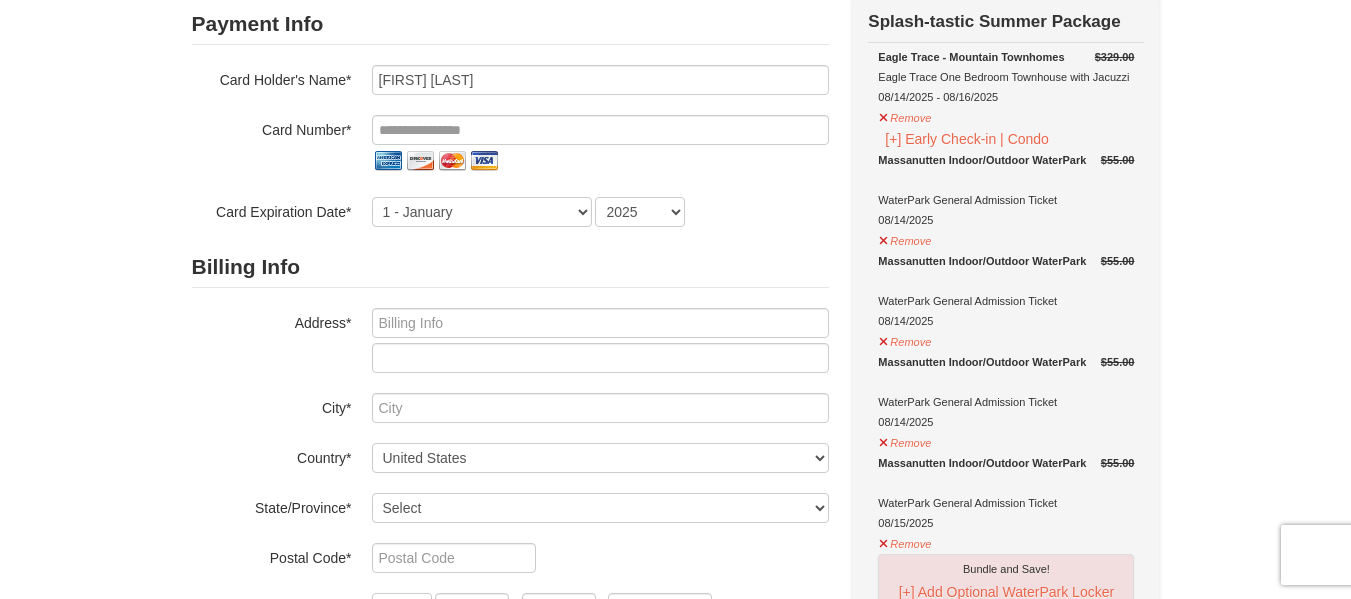 click on "Payment Info
Card To Use*
New Card
CVV*
Card Holder's Name*
Thai Truong
Card Number*
1 - January 2025" at bounding box center [676, 1024] 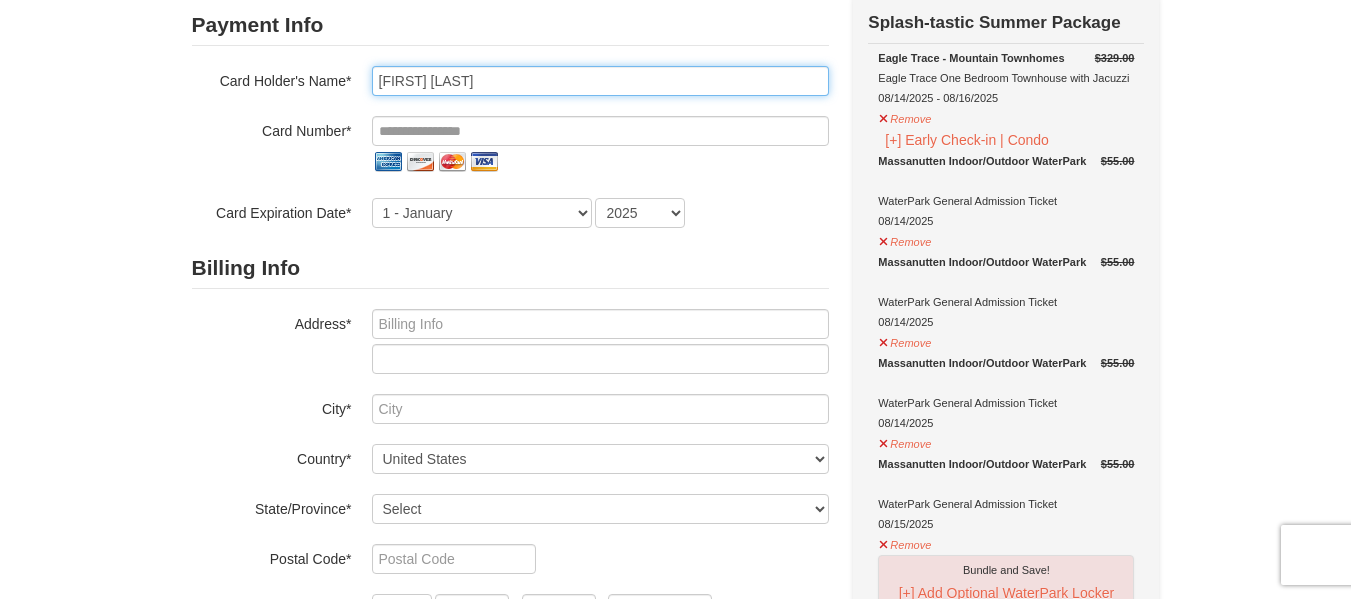 click on "Thai Truong" at bounding box center (600, 81) 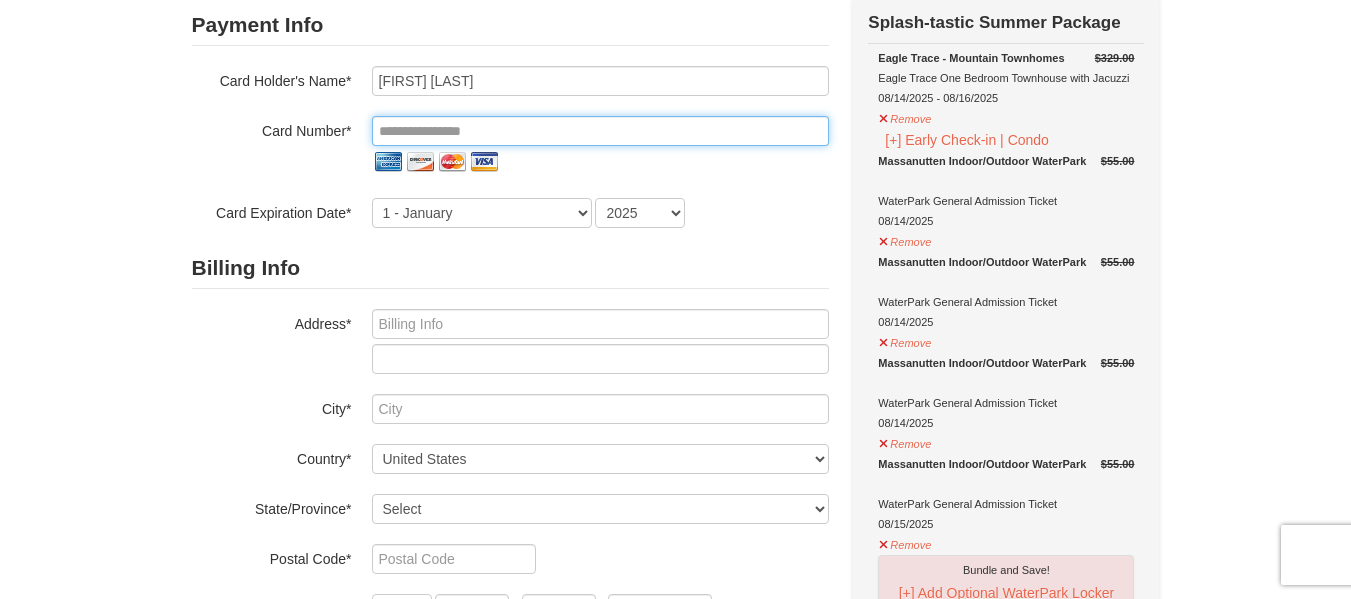 click at bounding box center (600, 131) 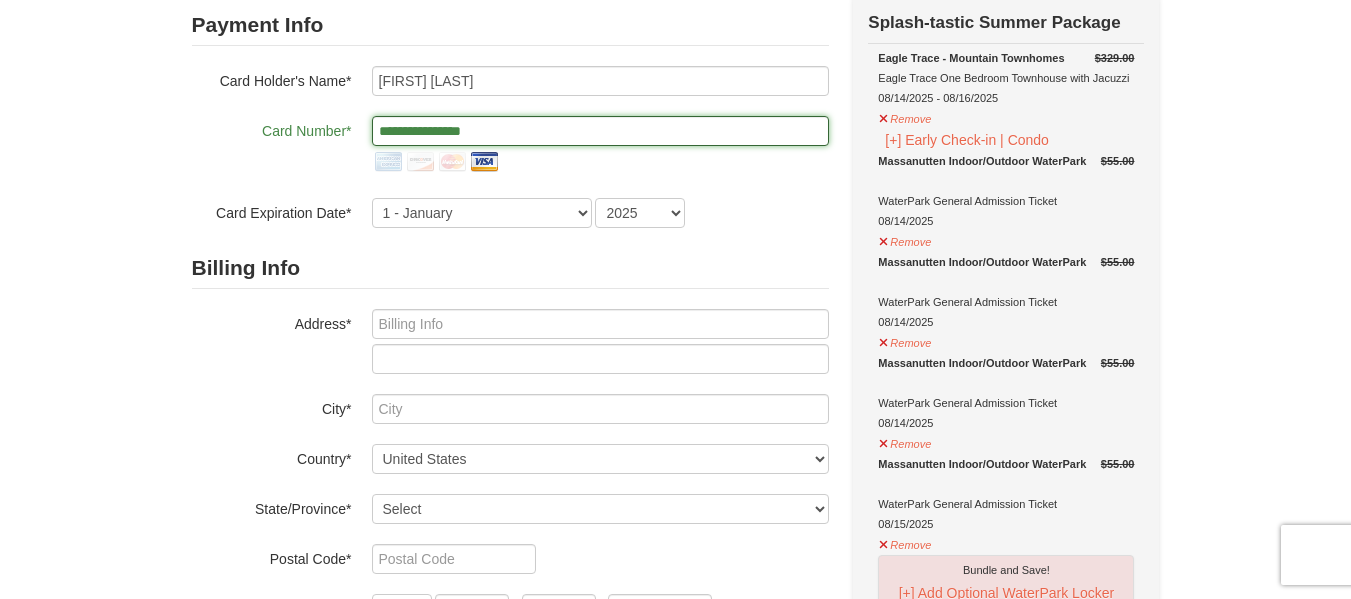 type on "**********" 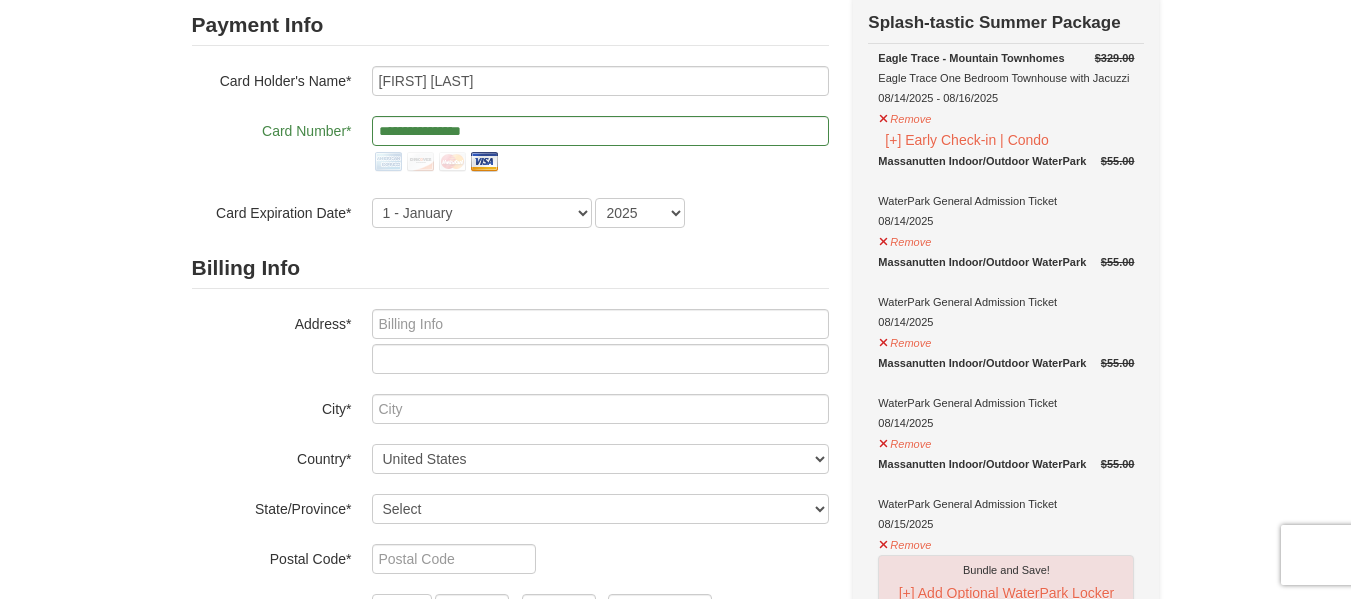 click on "**********" at bounding box center [510, 147] 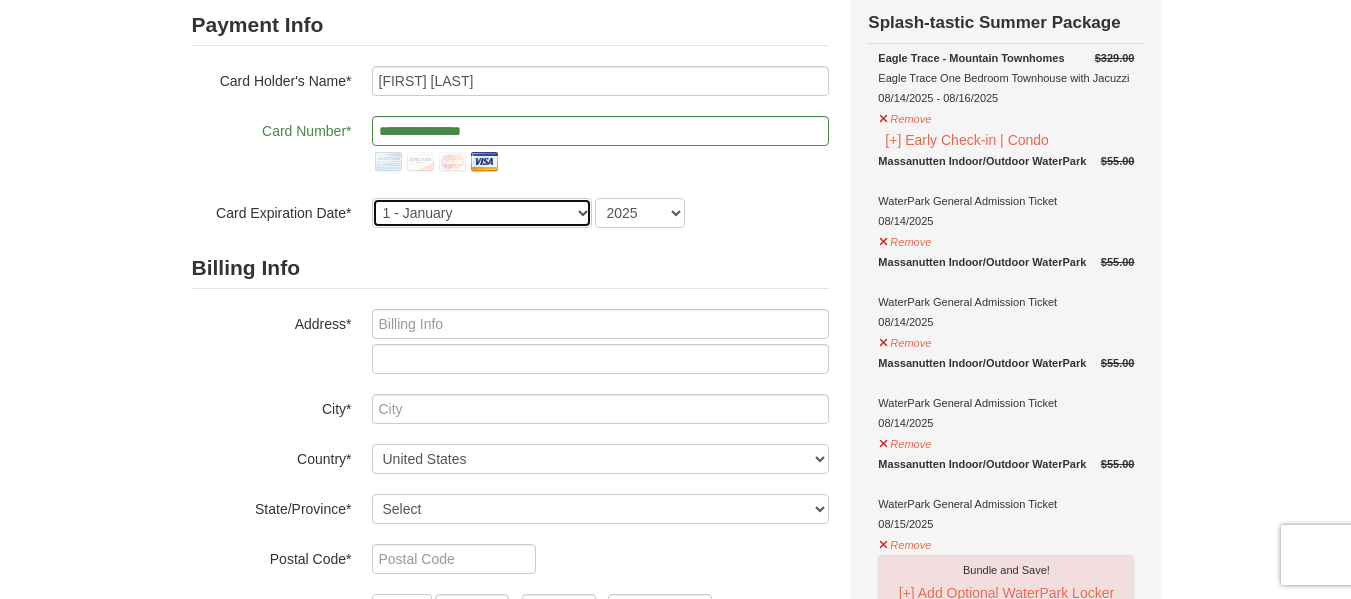 click on "1 - January 2 - February 3 - March 4 - April 5 - May 6 - June 7 - July 8 - August 9 - September 10 - October 11 - November 12 - December" at bounding box center [482, 213] 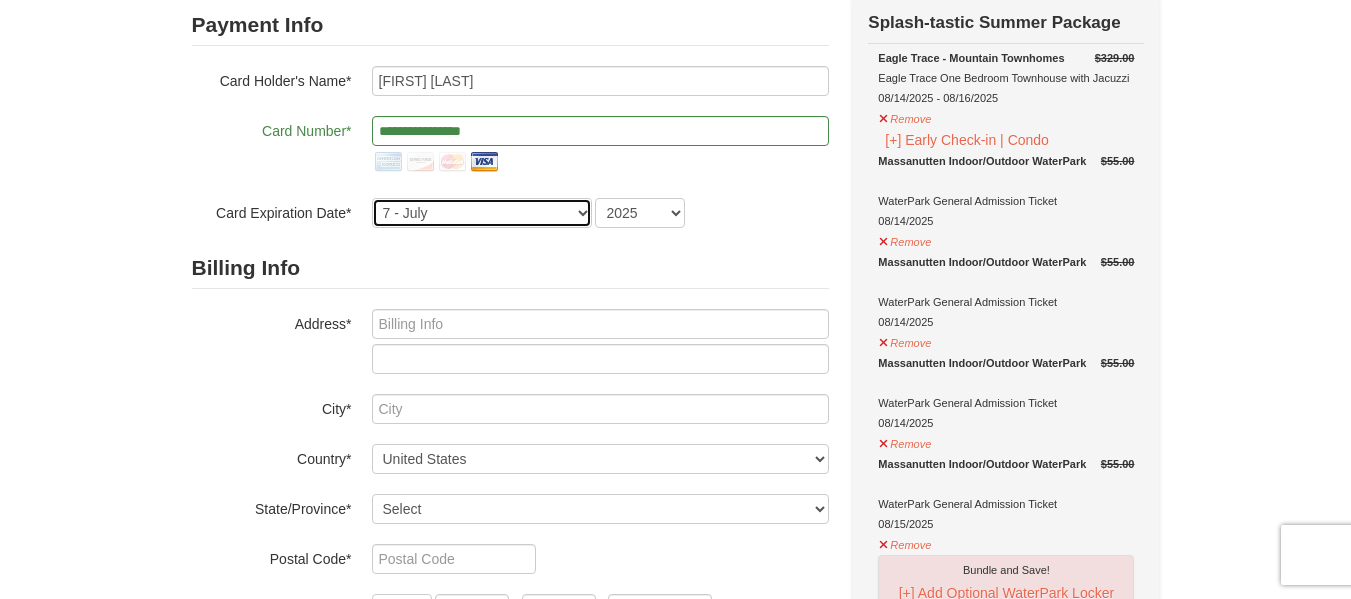 click on "1 - January 2 - February 3 - March 4 - April 5 - May 6 - June 7 - July 8 - August 9 - September 10 - October 11 - November 12 - December" at bounding box center (482, 213) 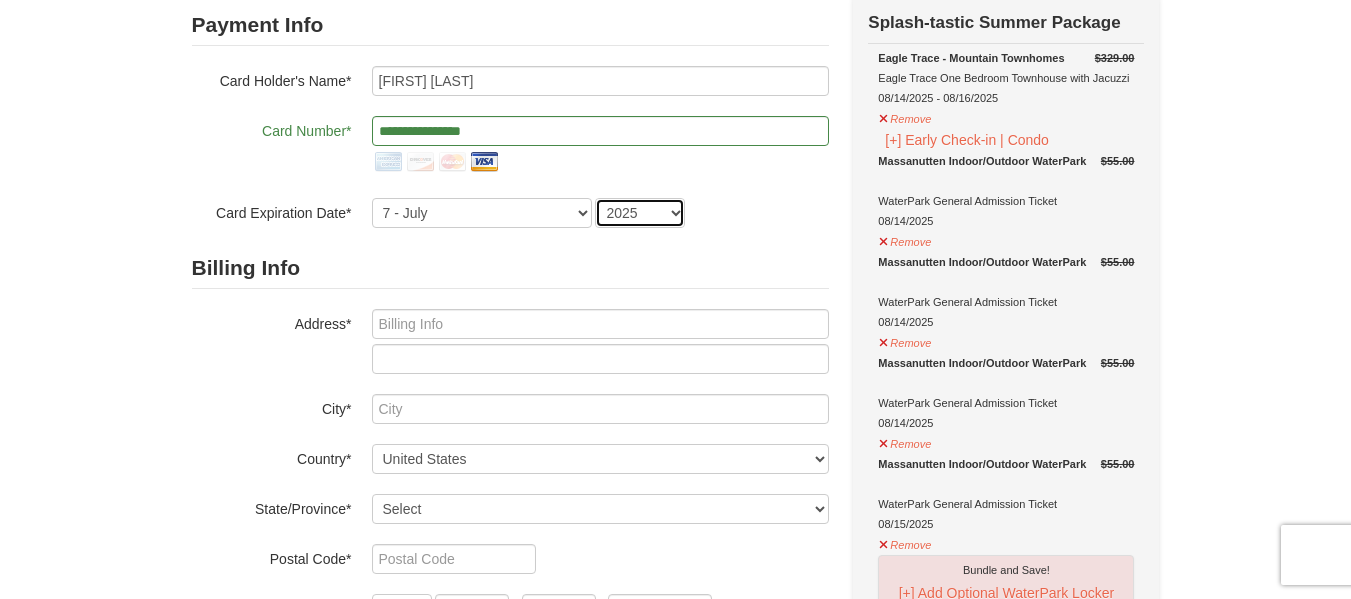 click on "2025 2026 2027 2028 2029 2030 2031 2032 2033 2034" at bounding box center (640, 213) 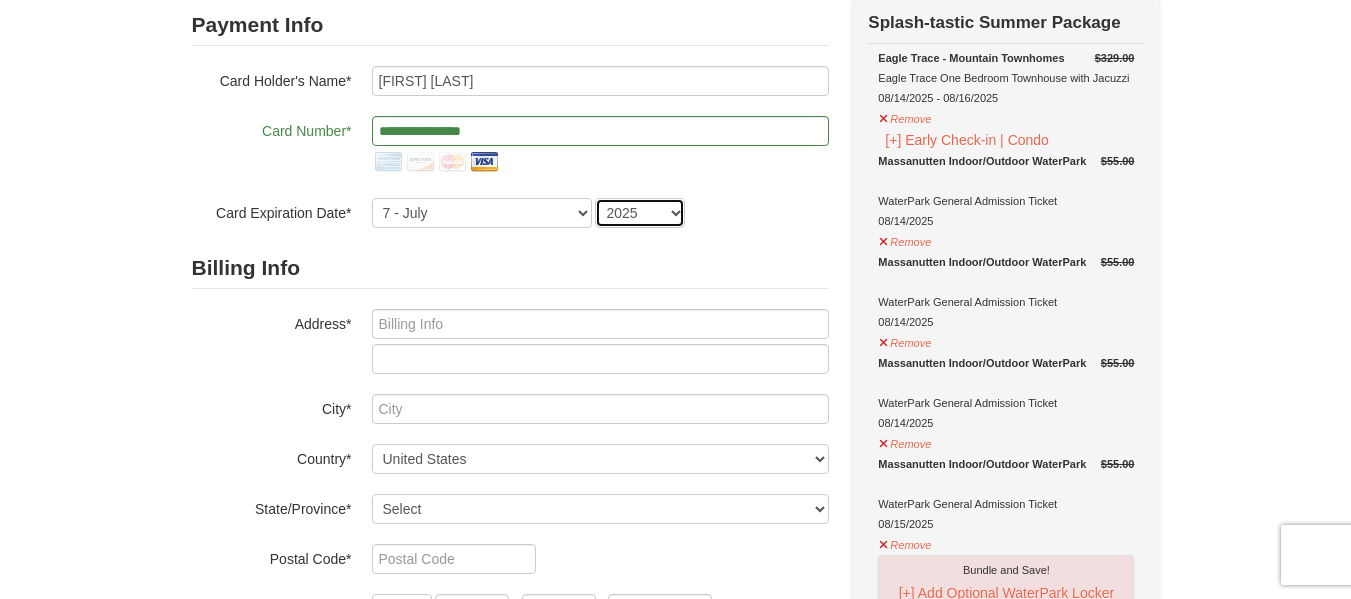 select on "2030" 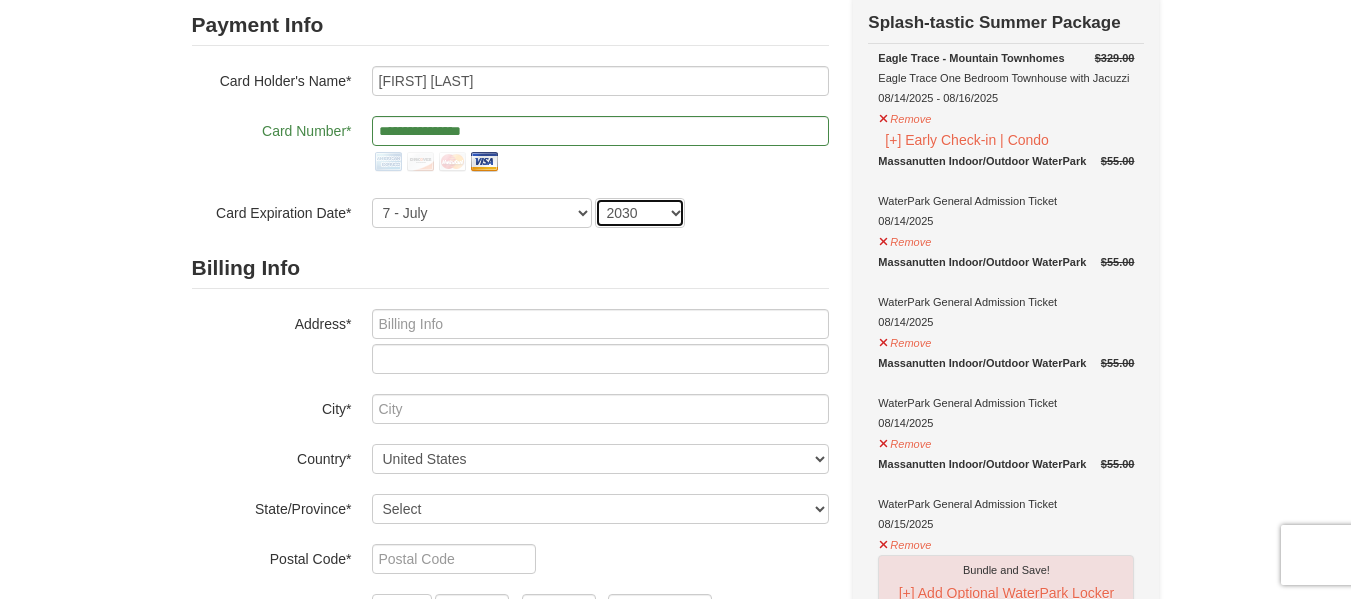 click on "2025 2026 2027 2028 2029 2030 2031 2032 2033 2034" at bounding box center (640, 213) 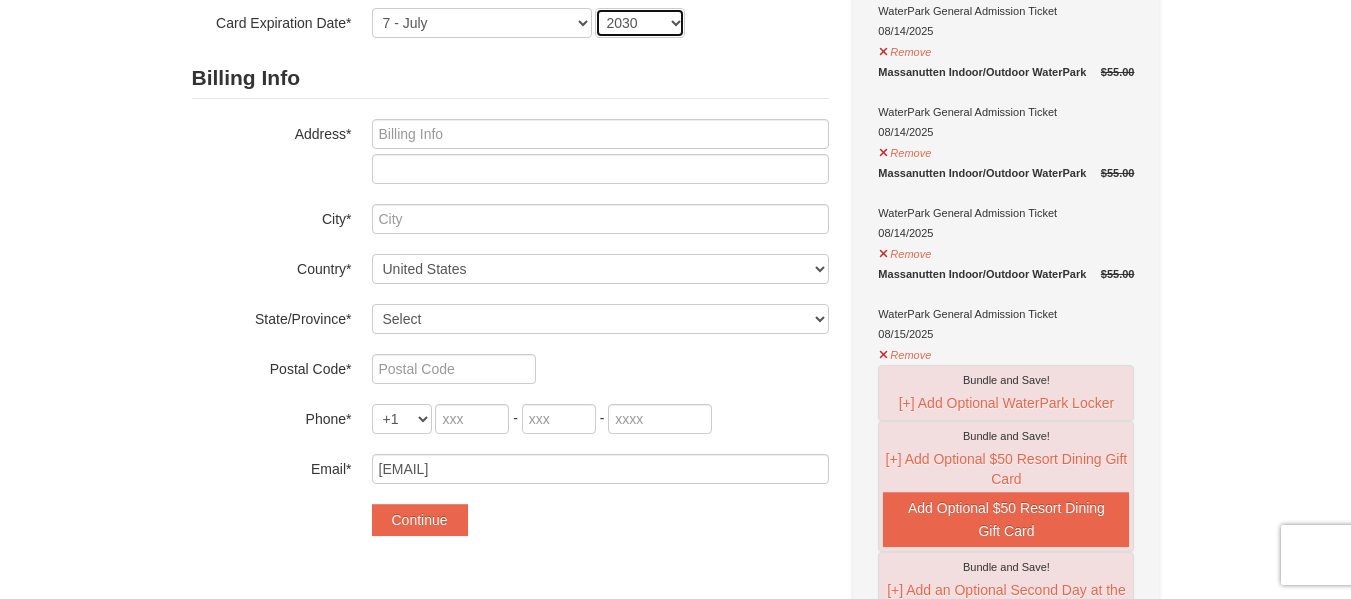 scroll, scrollTop: 366, scrollLeft: 0, axis: vertical 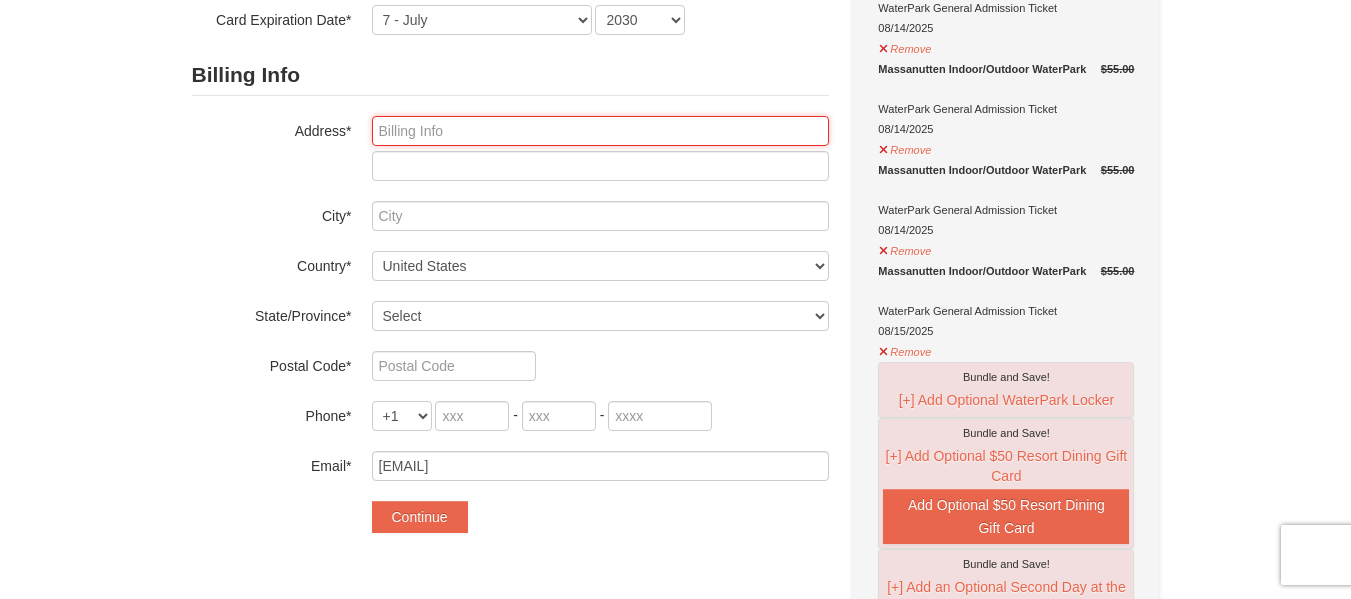 click at bounding box center [600, 131] 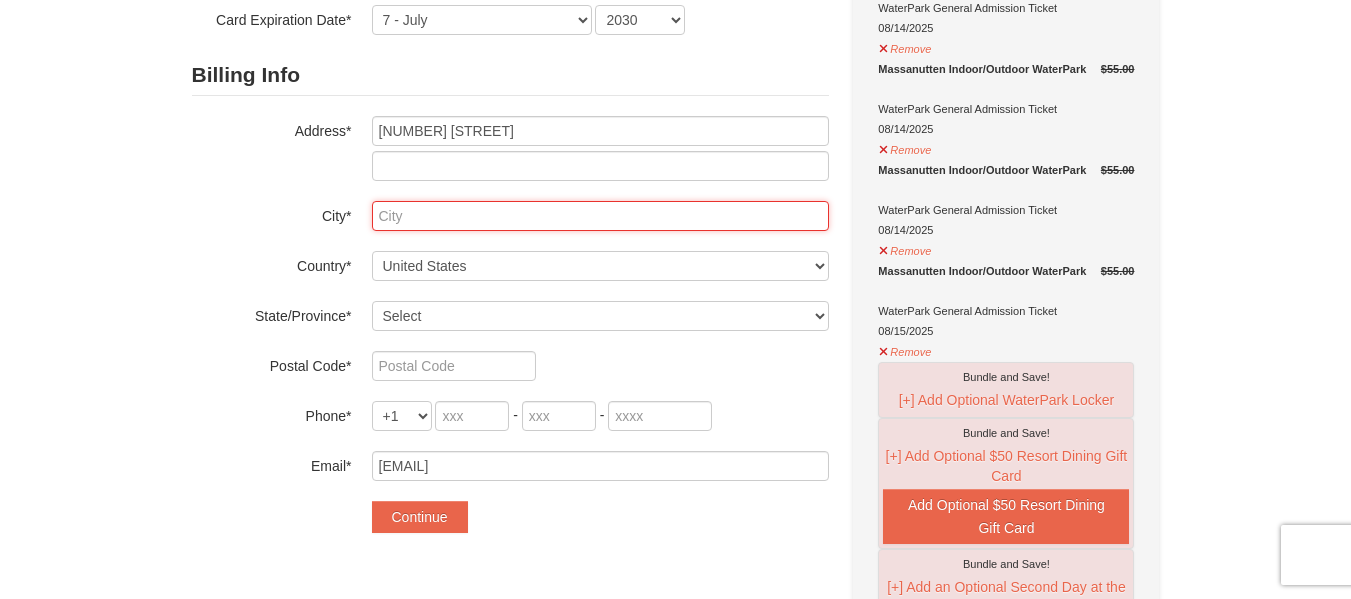 type on "Germantown" 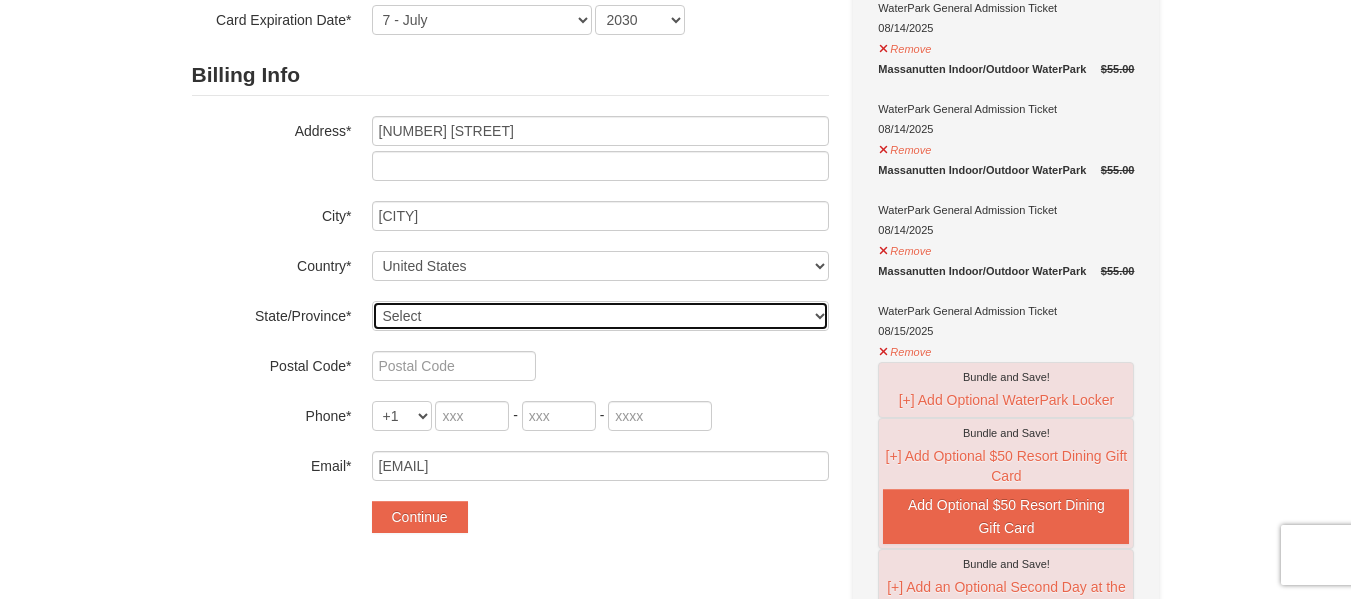 select on "MD" 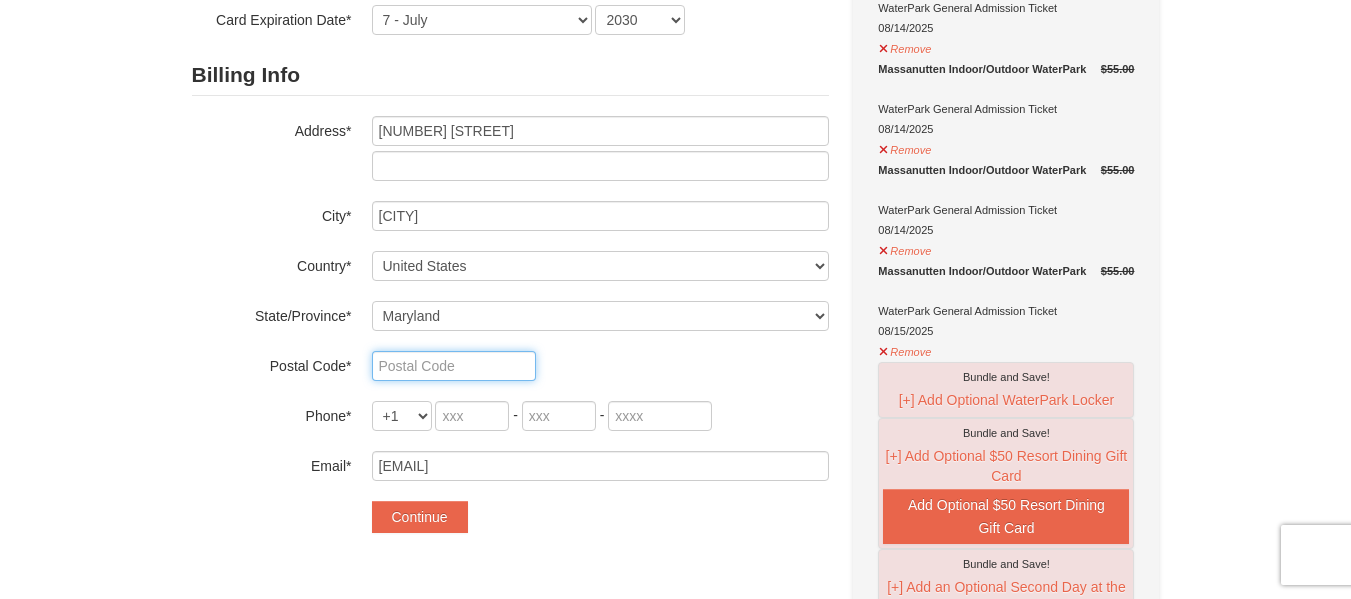 type on "20876" 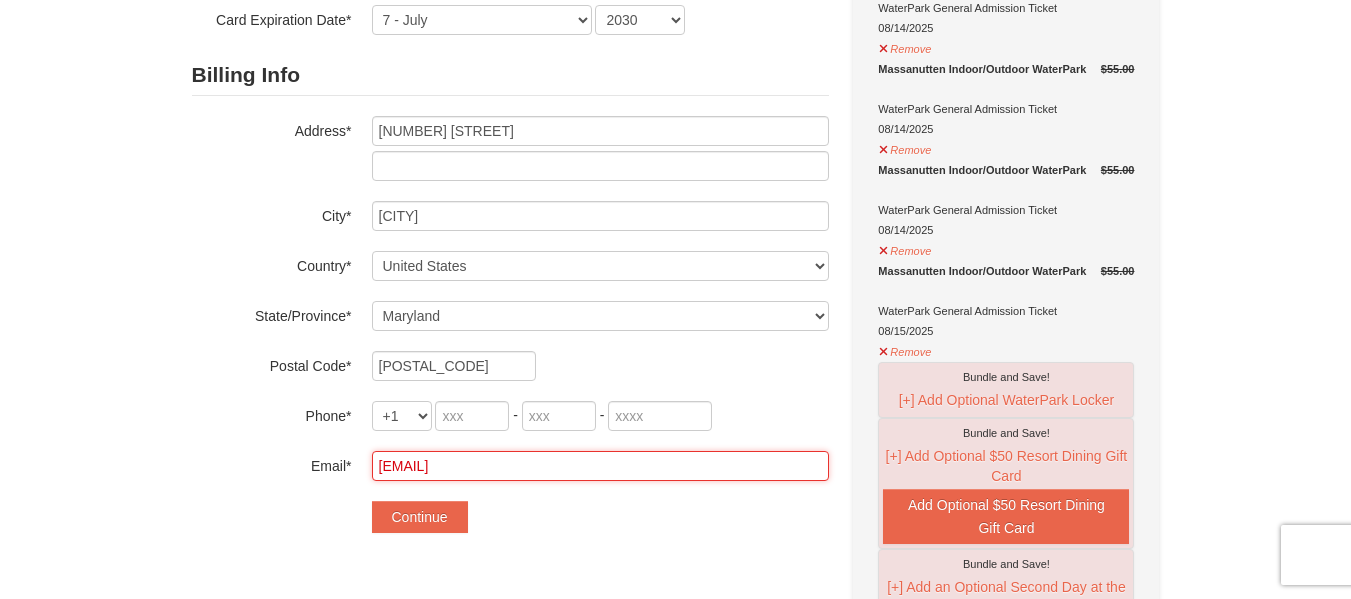 type on "doananhthai@gmail.com" 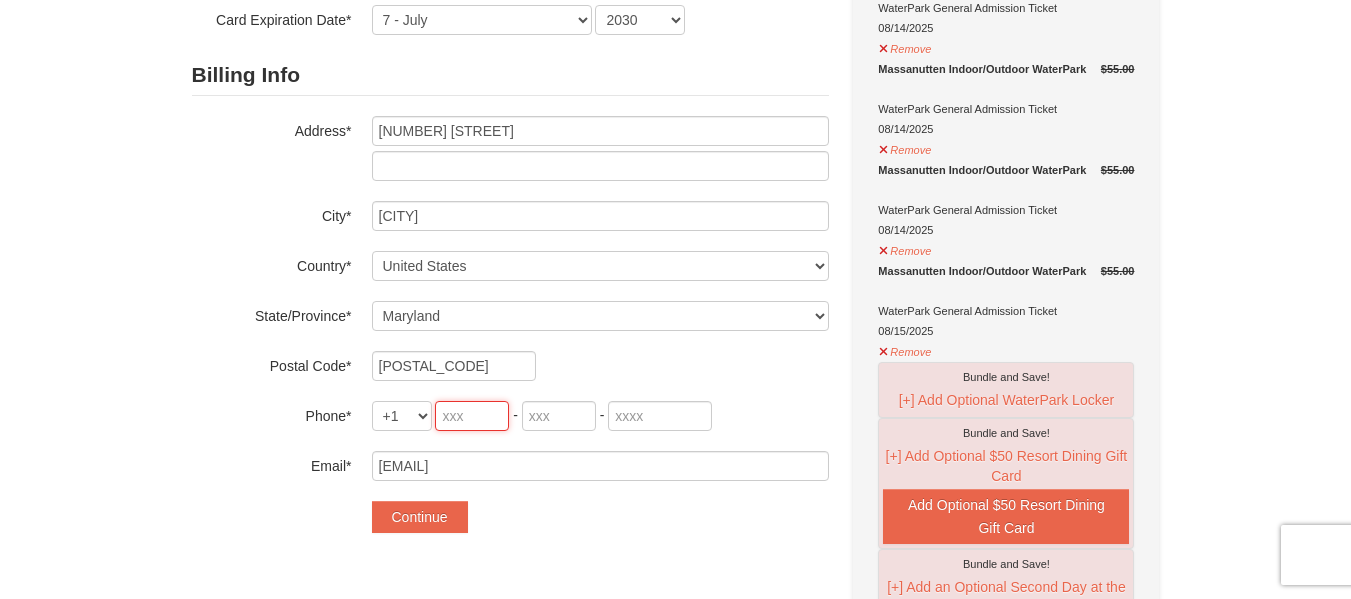 click at bounding box center [472, 416] 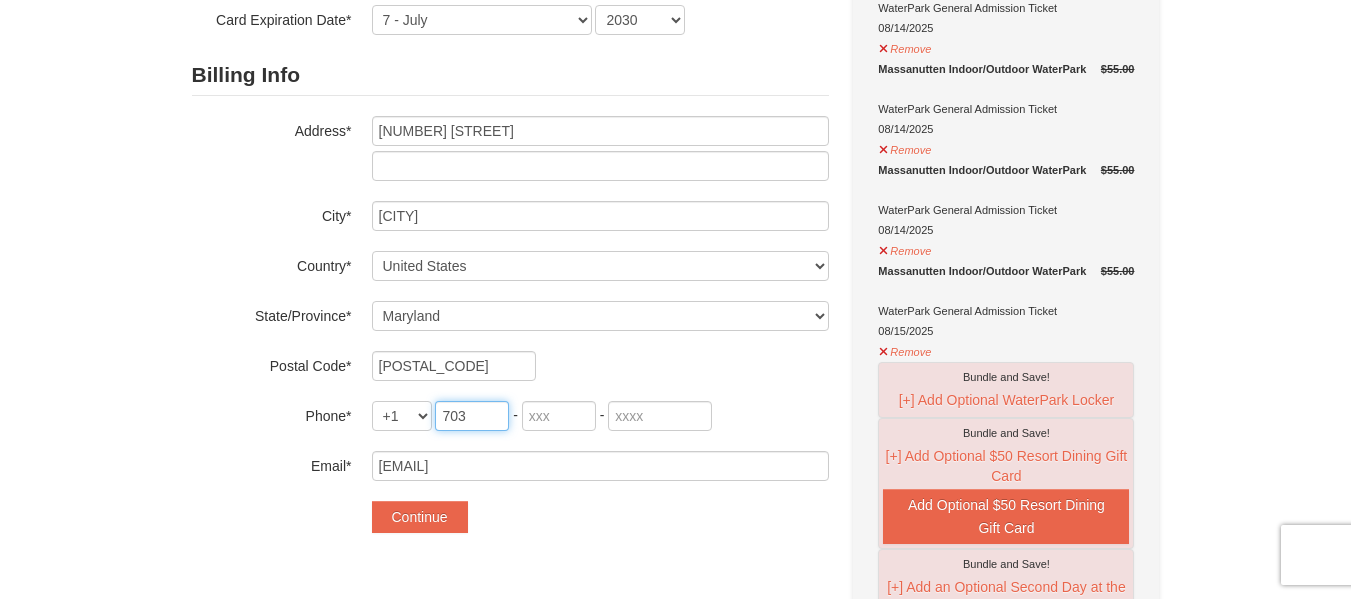 type on "703" 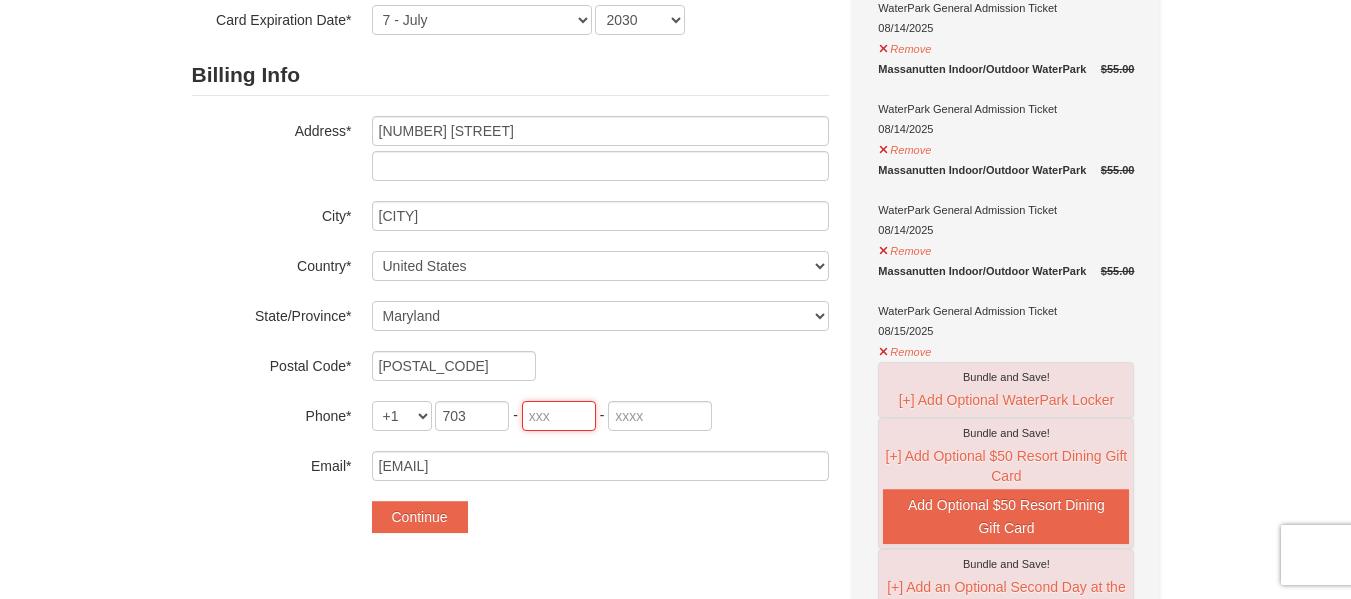 click at bounding box center [559, 416] 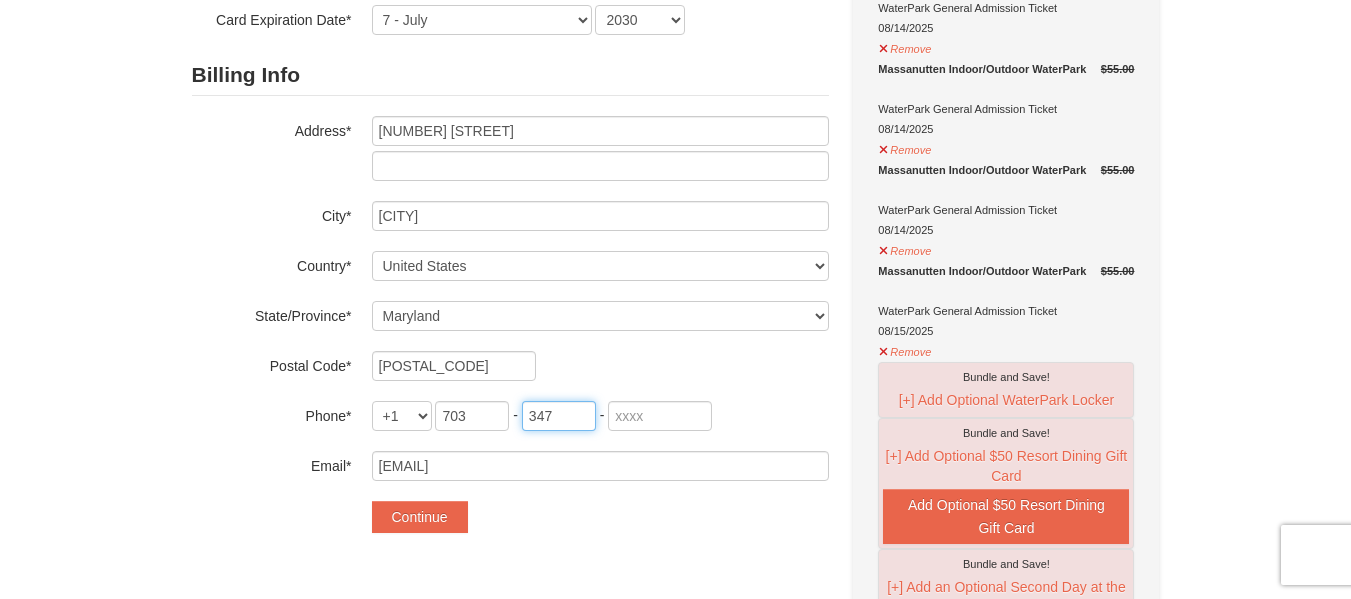 type on "347" 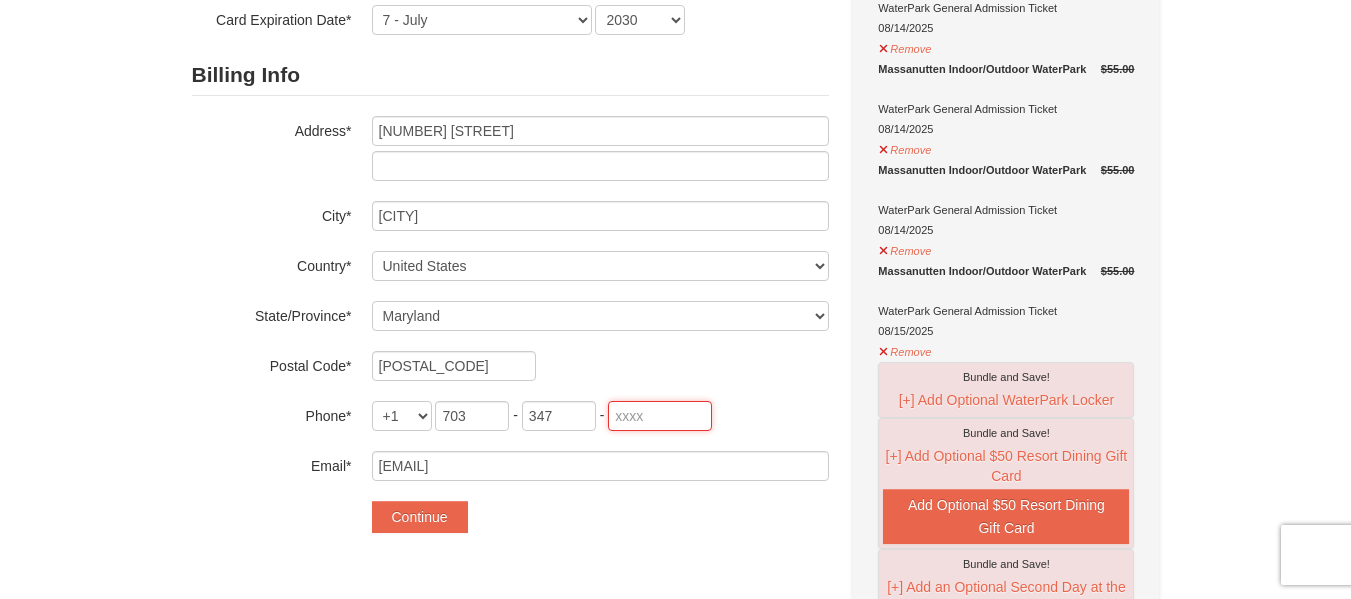 click at bounding box center (660, 416) 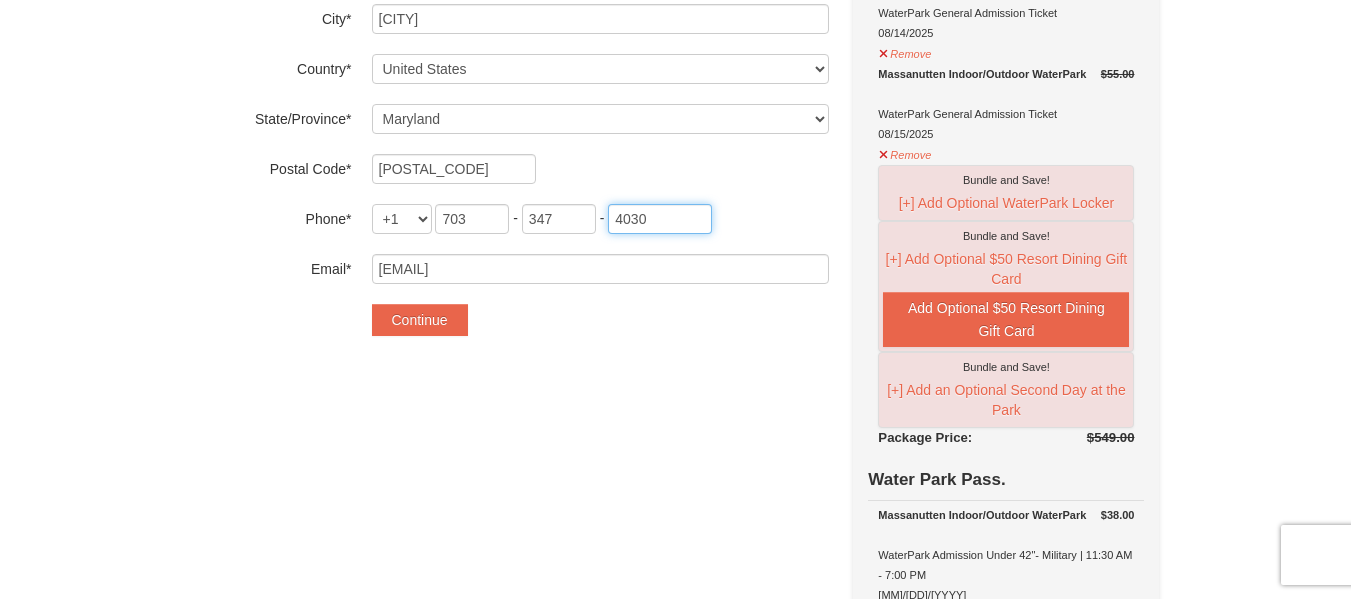 scroll, scrollTop: 562, scrollLeft: 0, axis: vertical 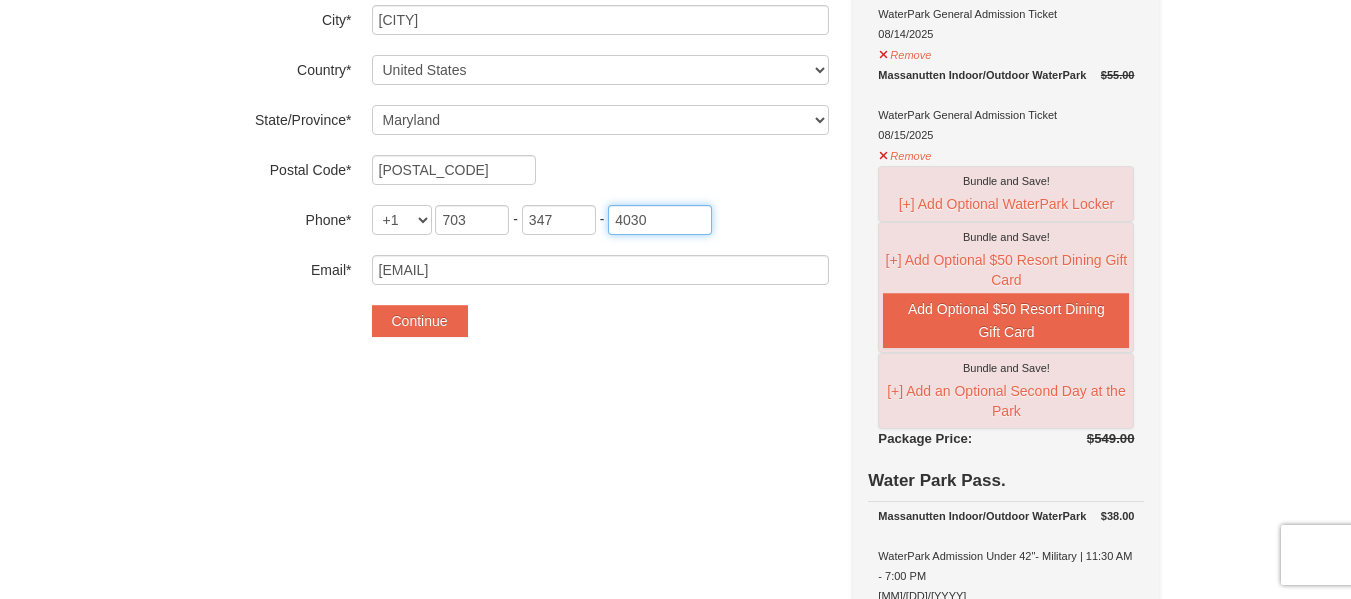 type on "4030" 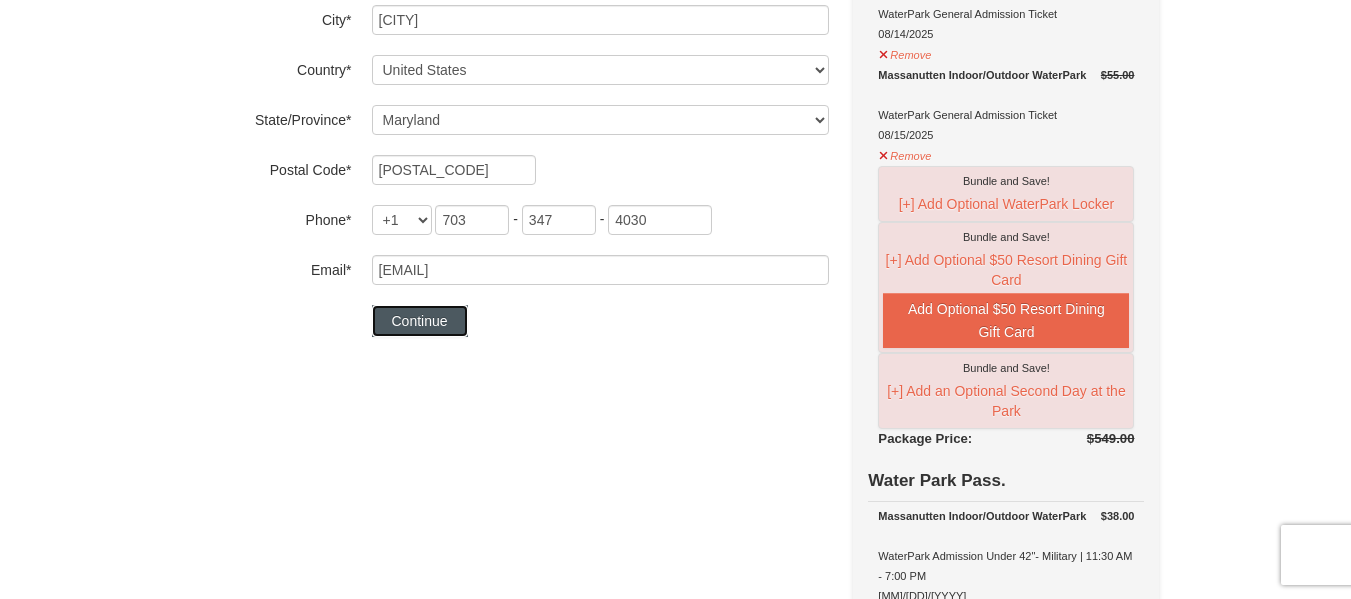 click on "Continue" at bounding box center (420, 321) 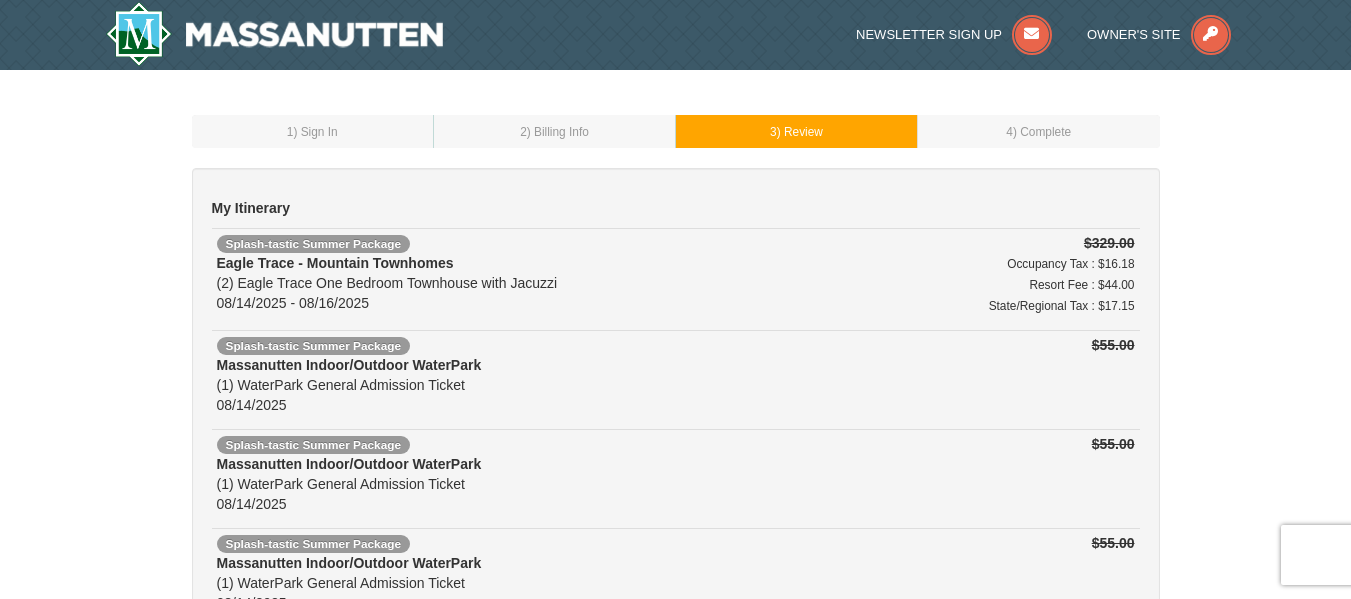 scroll, scrollTop: 0, scrollLeft: 0, axis: both 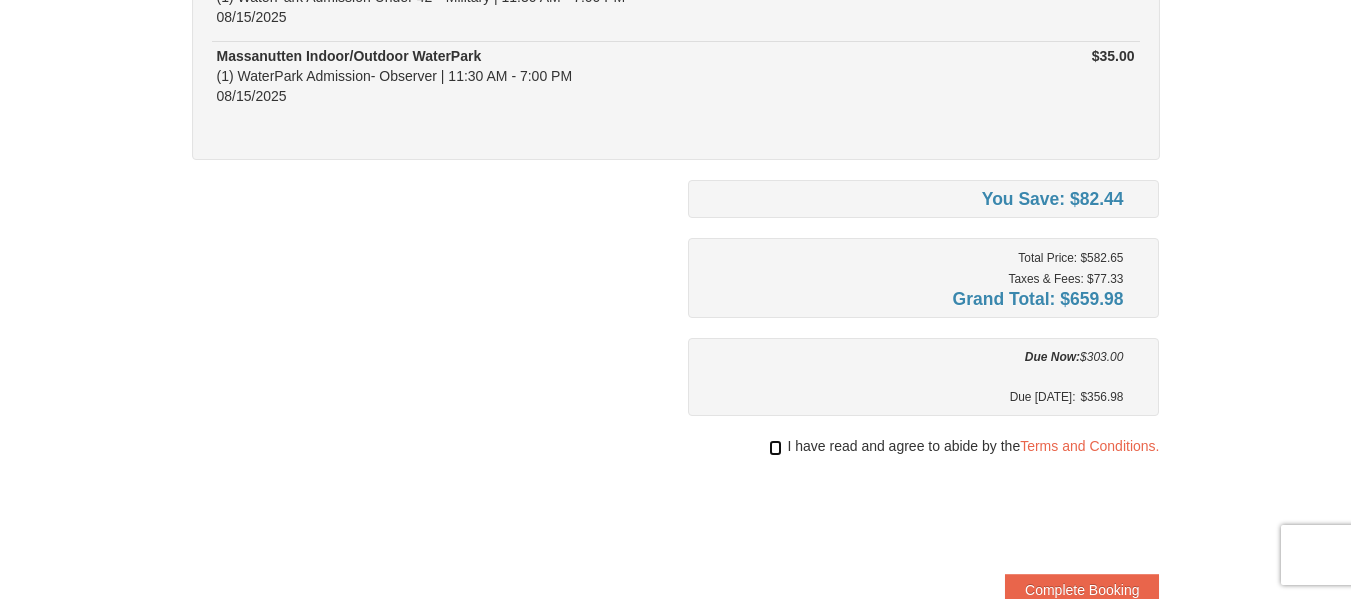 click at bounding box center (775, 448) 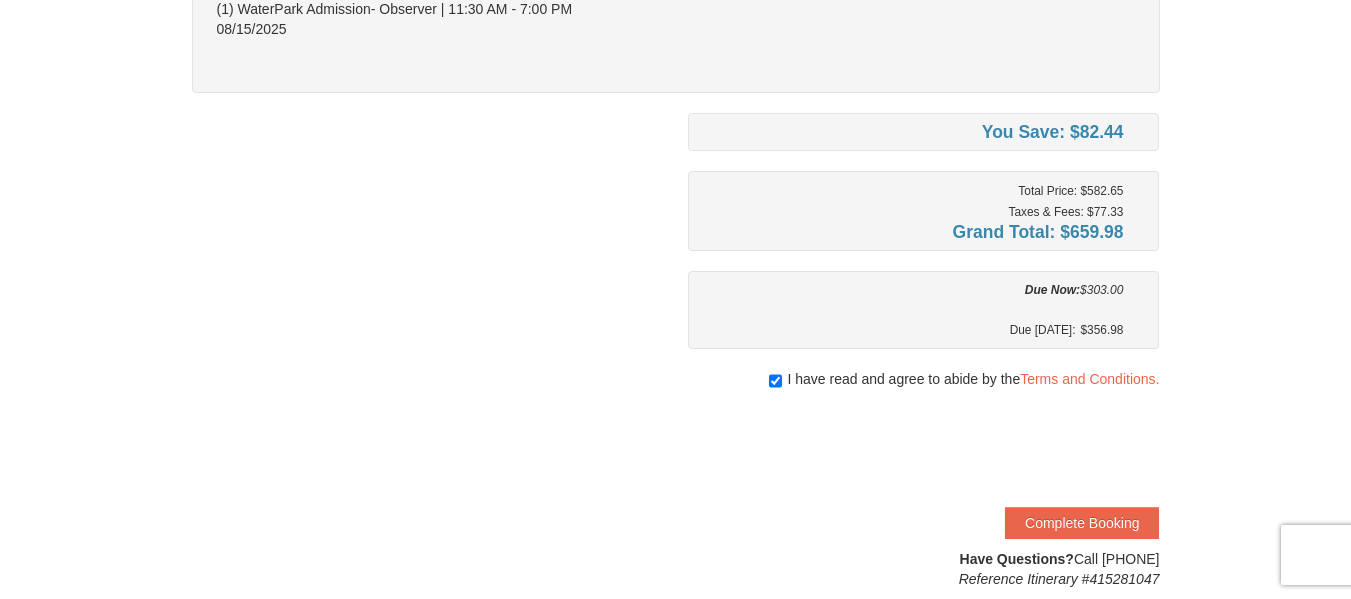 scroll, scrollTop: 914, scrollLeft: 0, axis: vertical 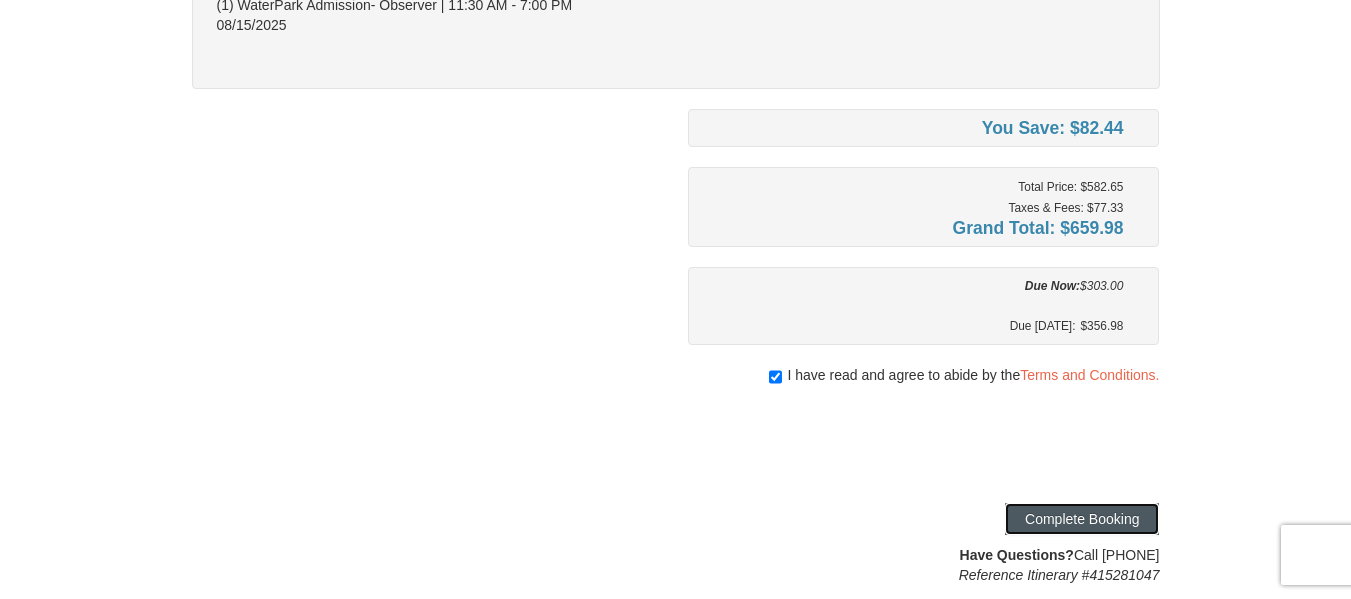 click on "Complete Booking" at bounding box center (1082, 519) 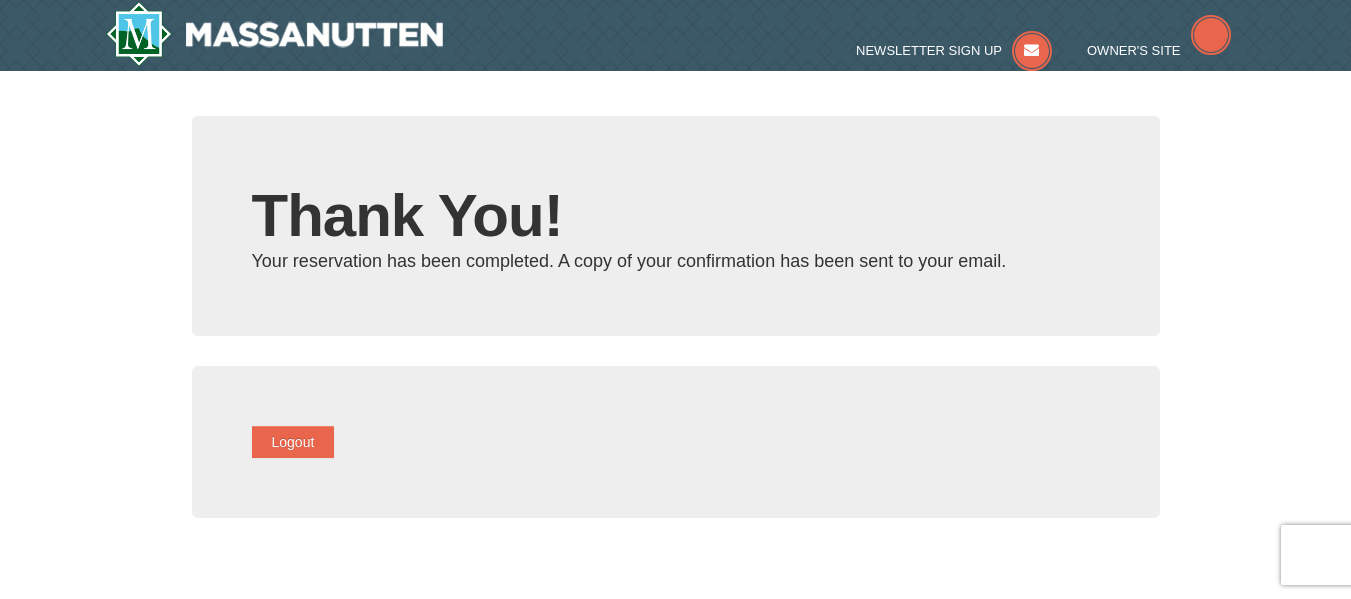 scroll, scrollTop: 0, scrollLeft: 0, axis: both 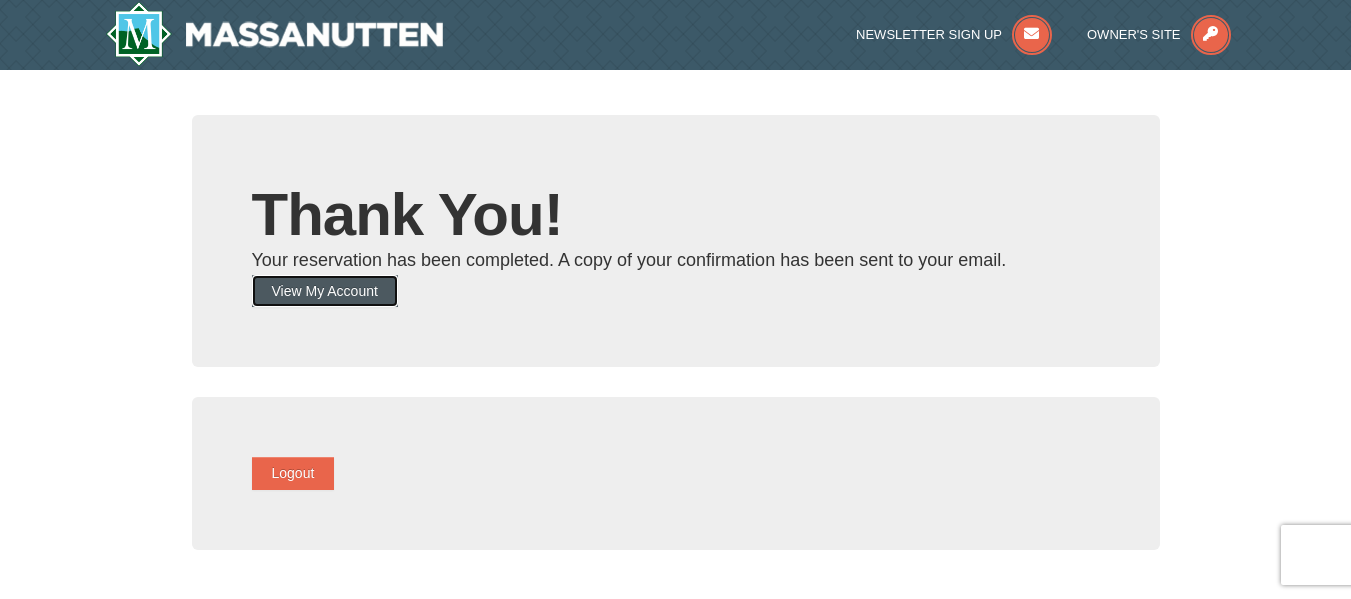click on "View My Account" at bounding box center [325, 291] 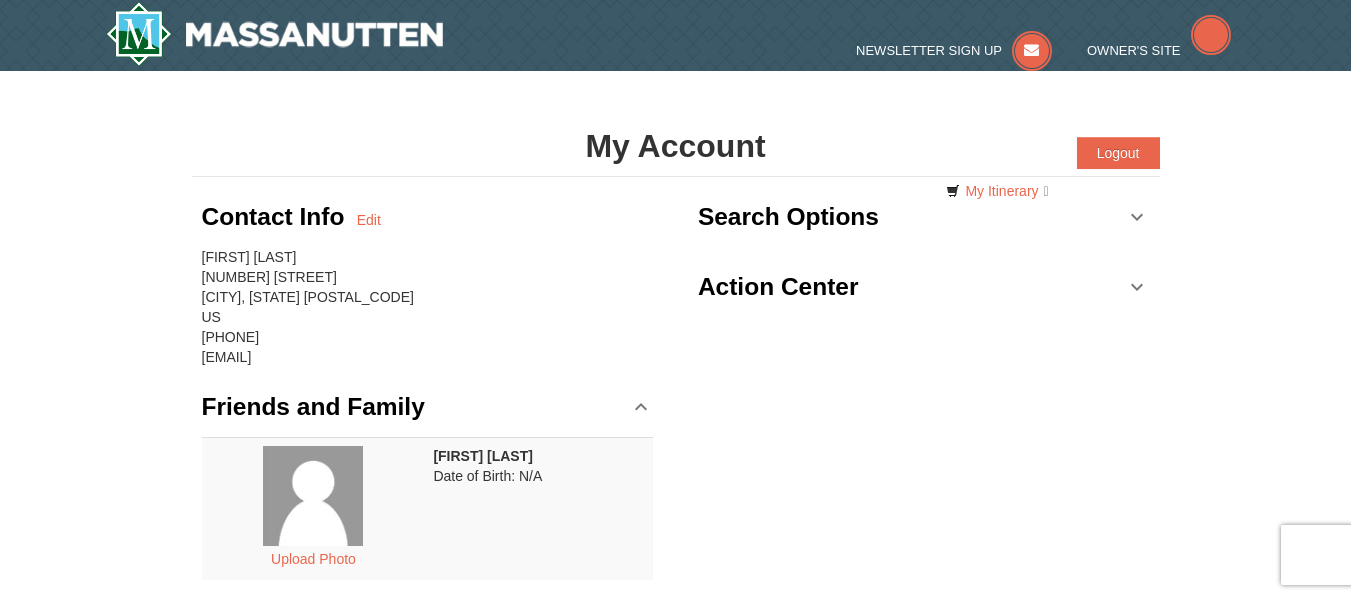 scroll, scrollTop: 0, scrollLeft: 0, axis: both 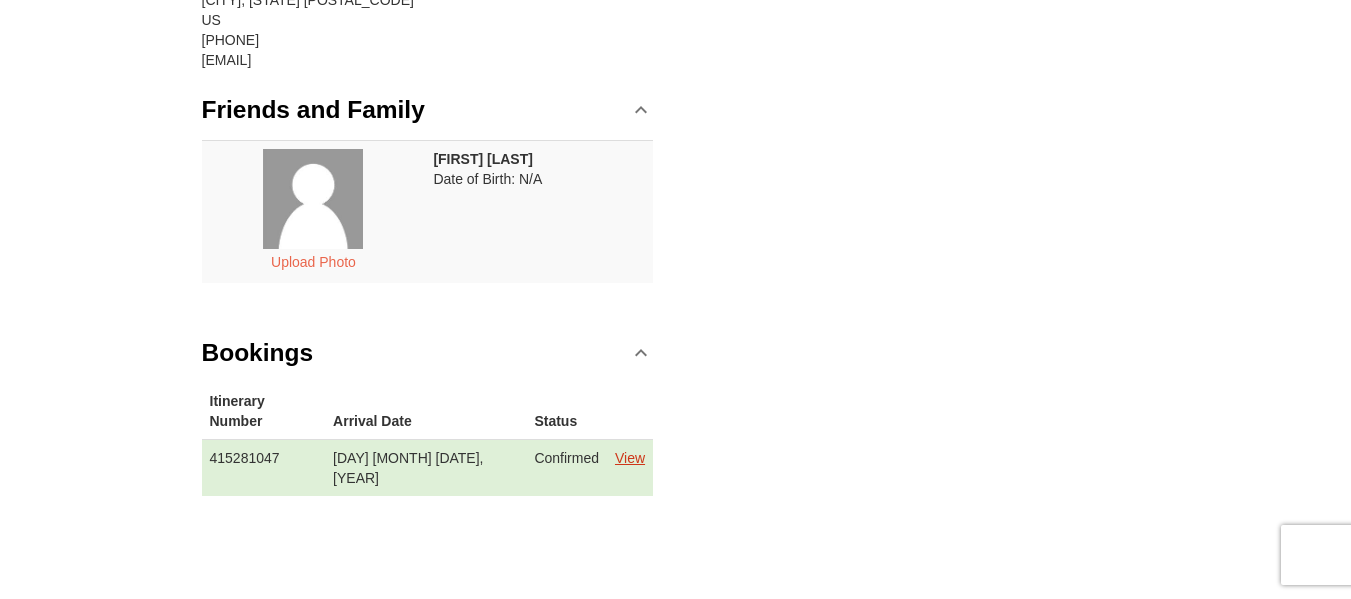 click on "View" at bounding box center [630, 458] 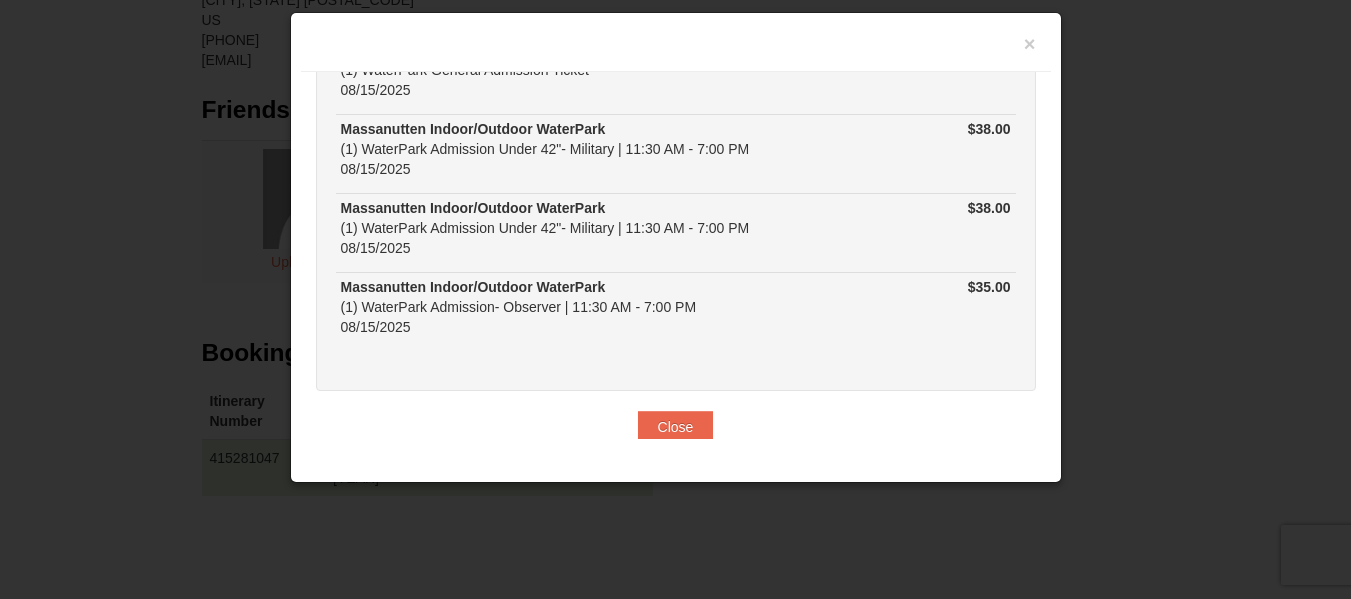 scroll, scrollTop: 525, scrollLeft: 0, axis: vertical 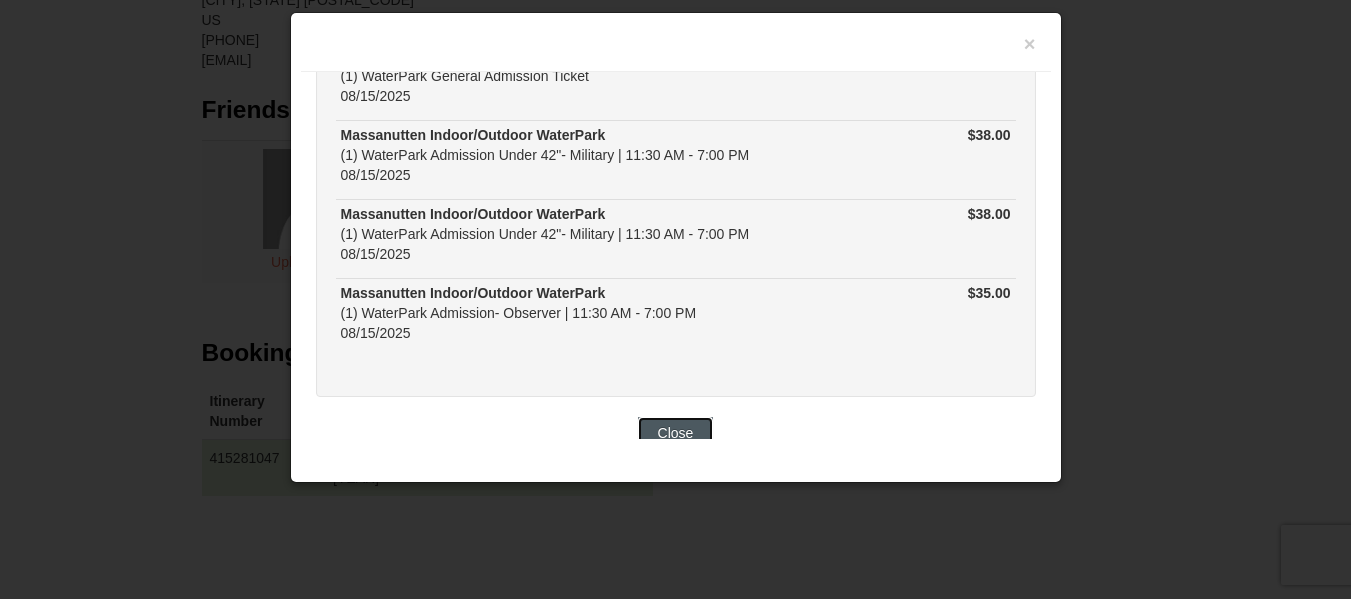click on "Close" at bounding box center [676, 433] 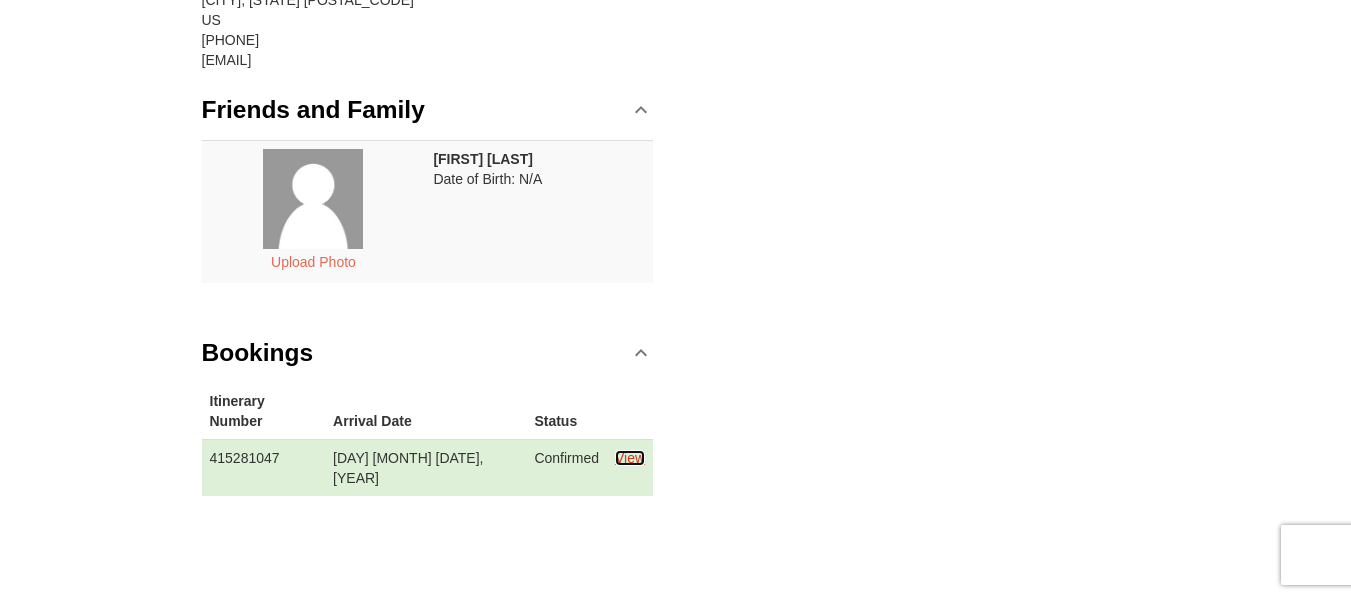 scroll, scrollTop: 0, scrollLeft: 0, axis: both 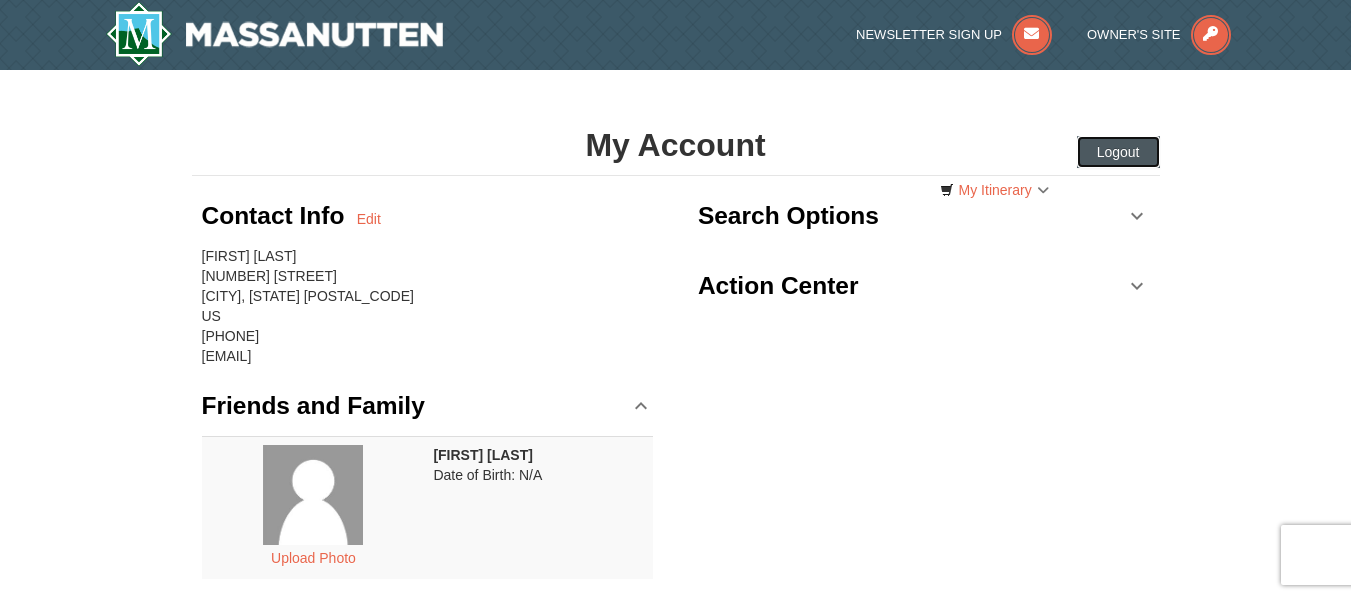 click on "Logout" at bounding box center [1118, 152] 